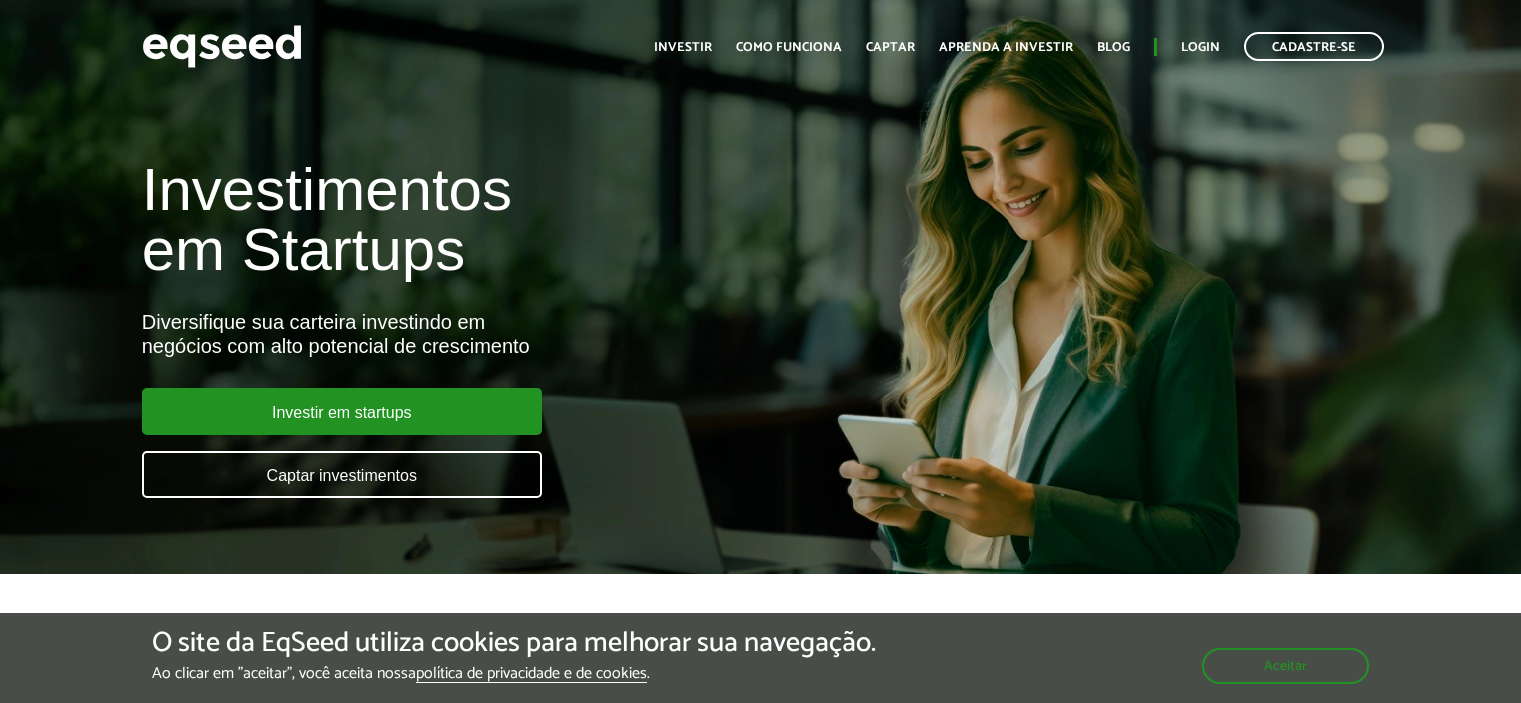 scroll, scrollTop: 0, scrollLeft: 0, axis: both 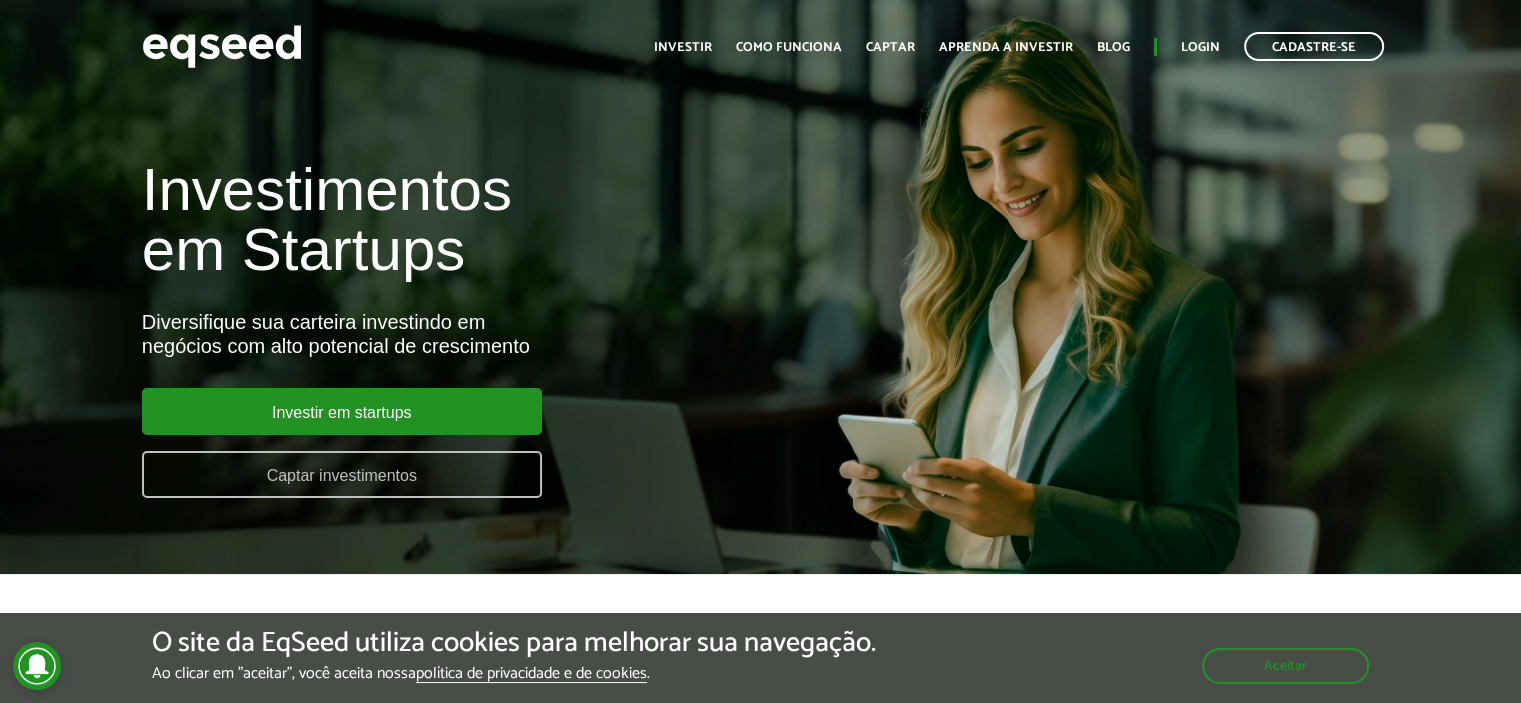 click on "Captar investimentos" at bounding box center [342, 474] 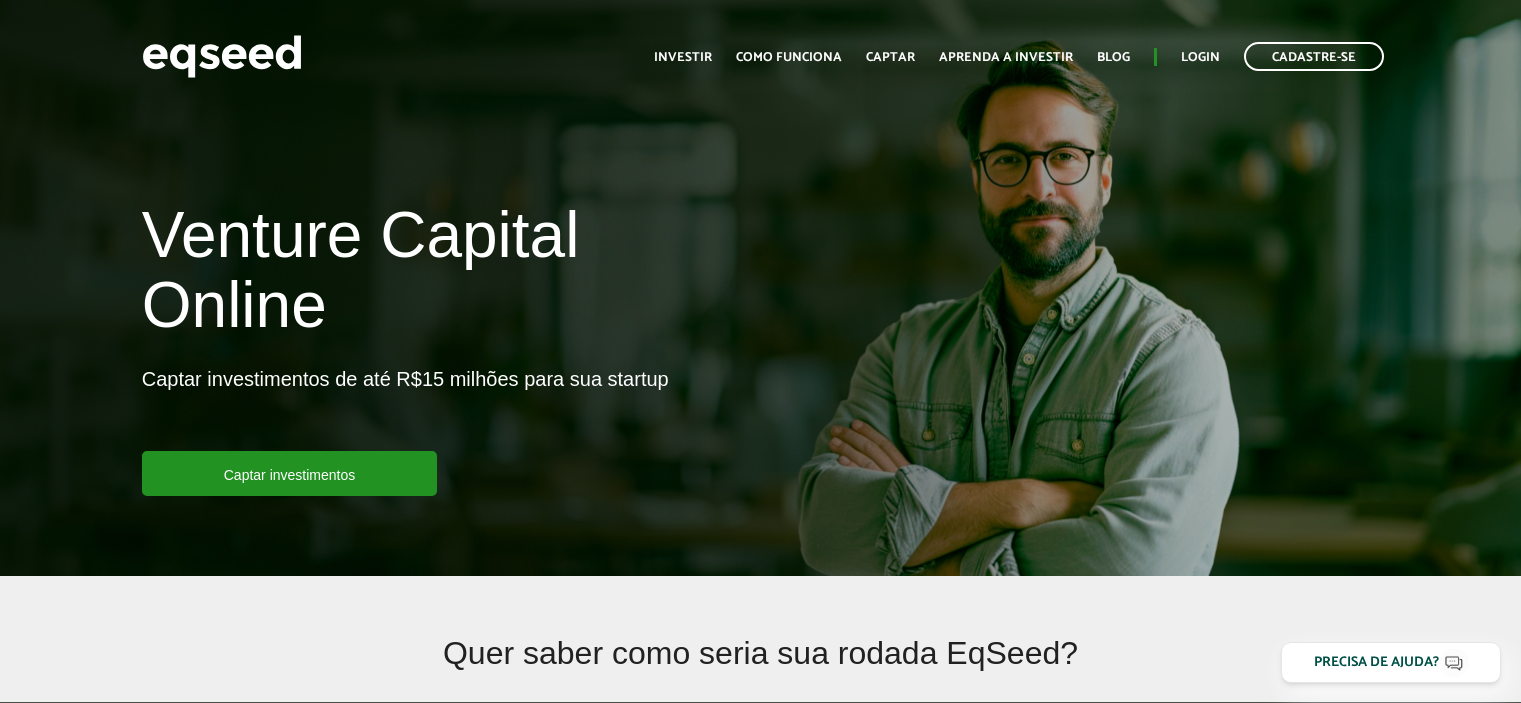scroll, scrollTop: 0, scrollLeft: 0, axis: both 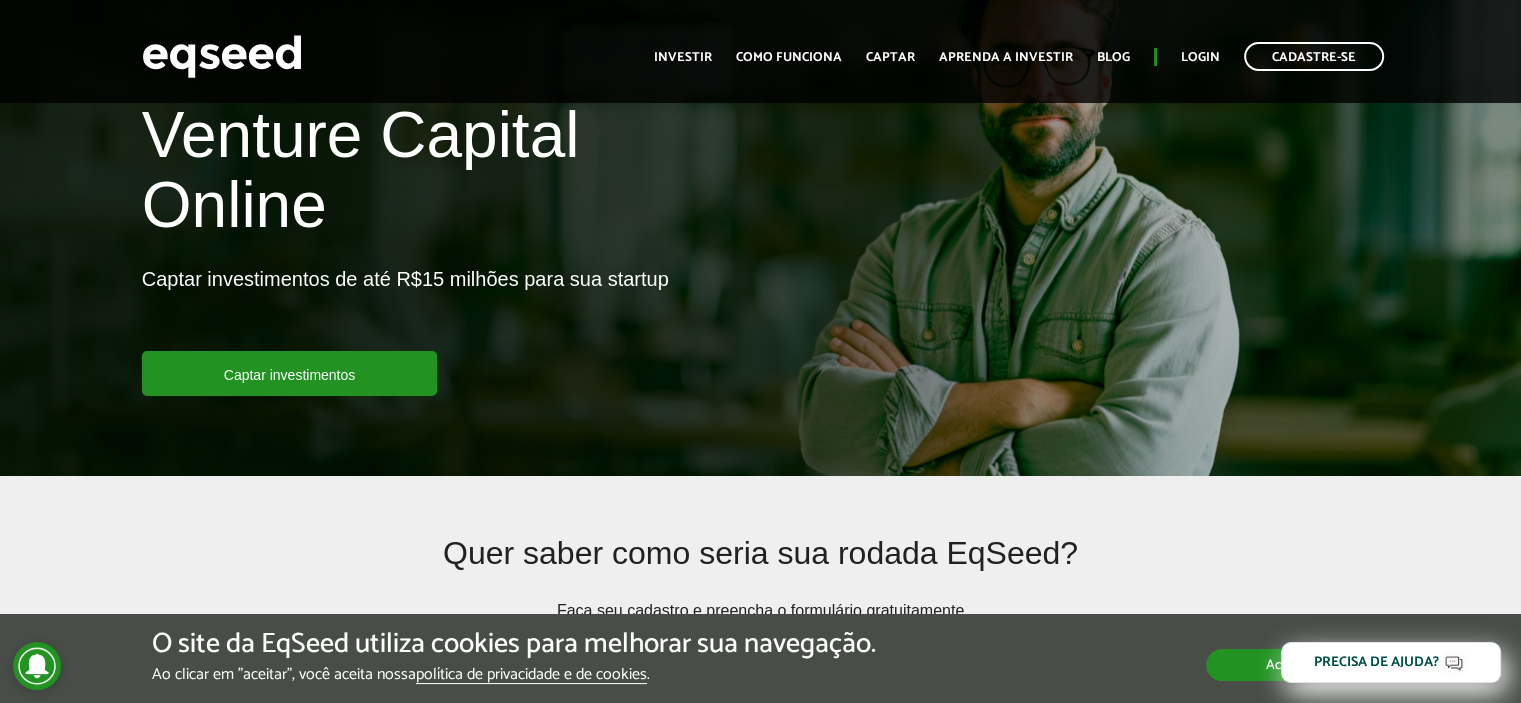 click on "Aceitar" at bounding box center [1287, 665] 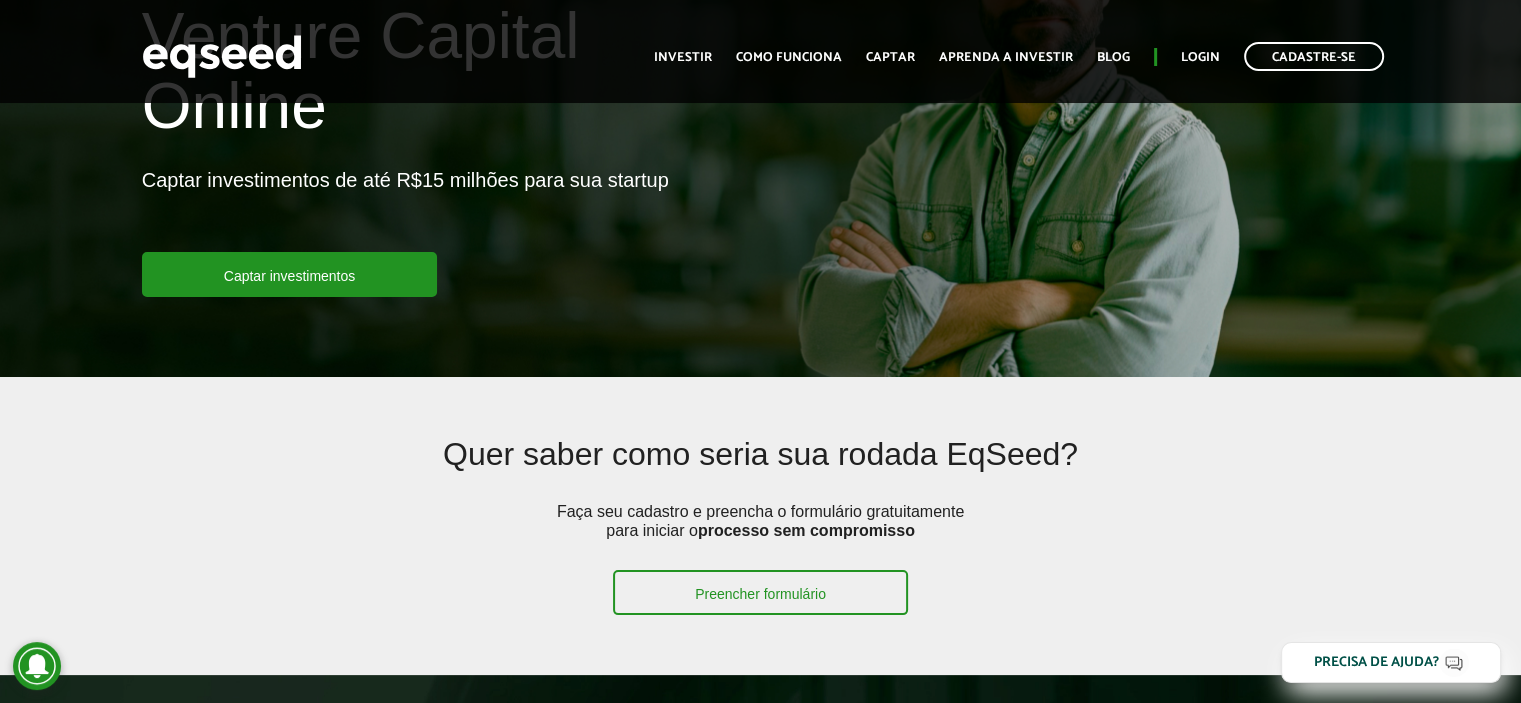 scroll, scrollTop: 200, scrollLeft: 0, axis: vertical 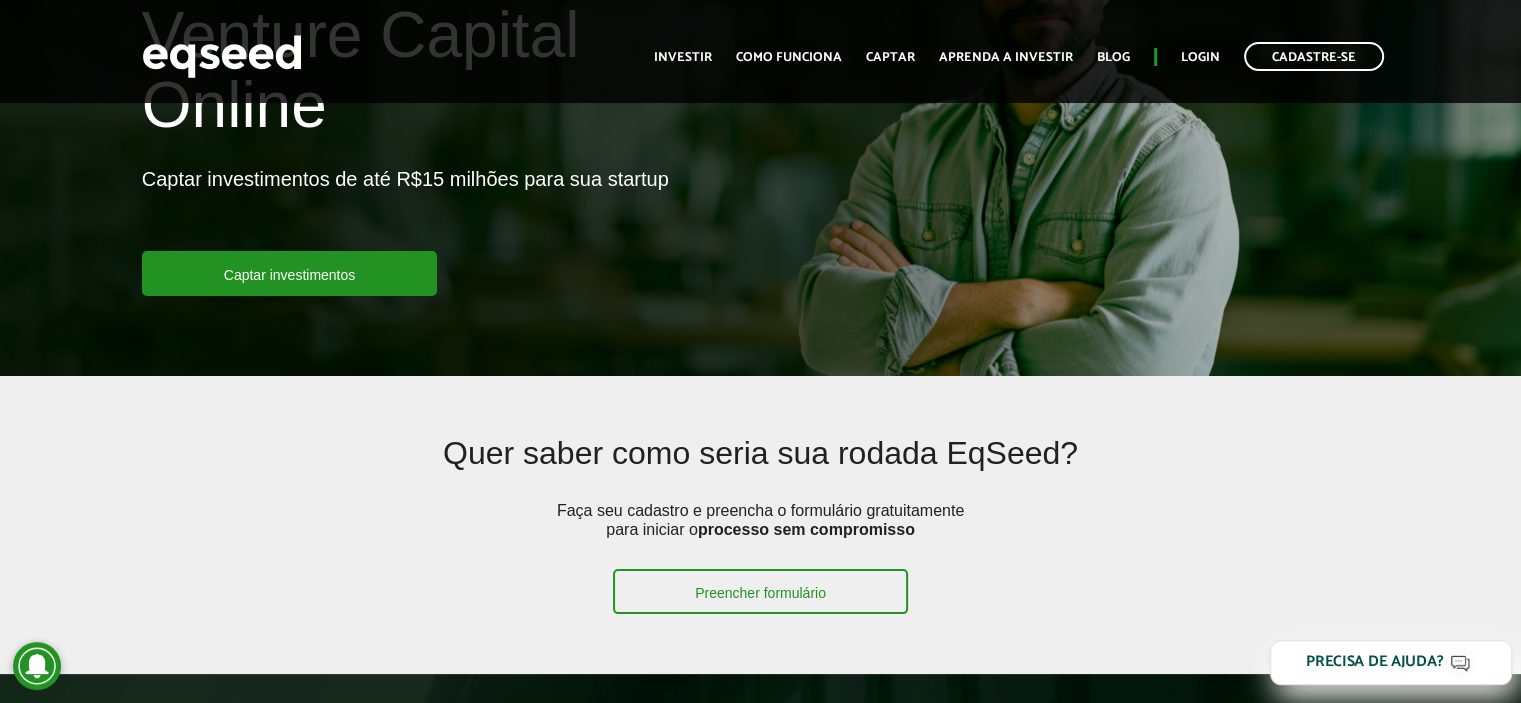 click on "Precisa de ajuda?" at bounding box center (1375, 662) 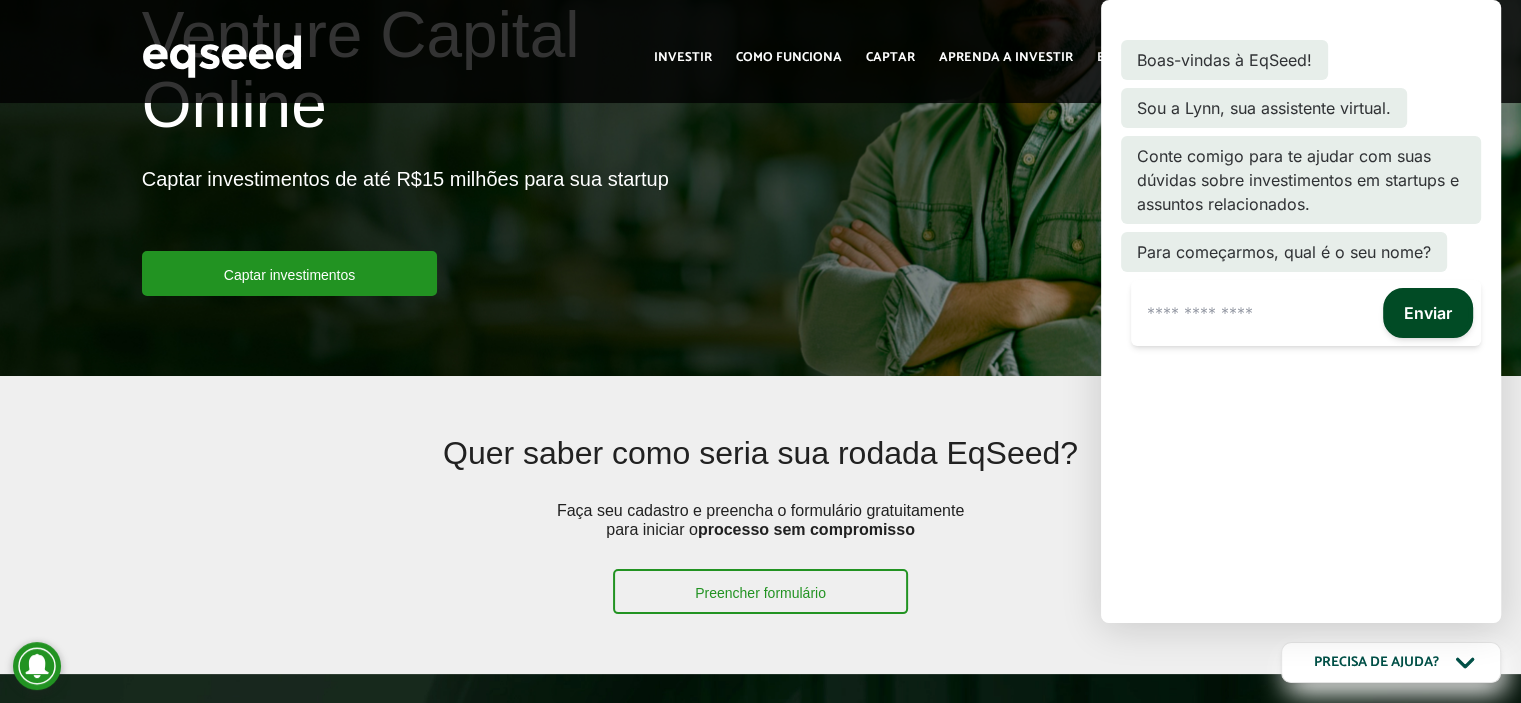click at bounding box center [1253, 313] 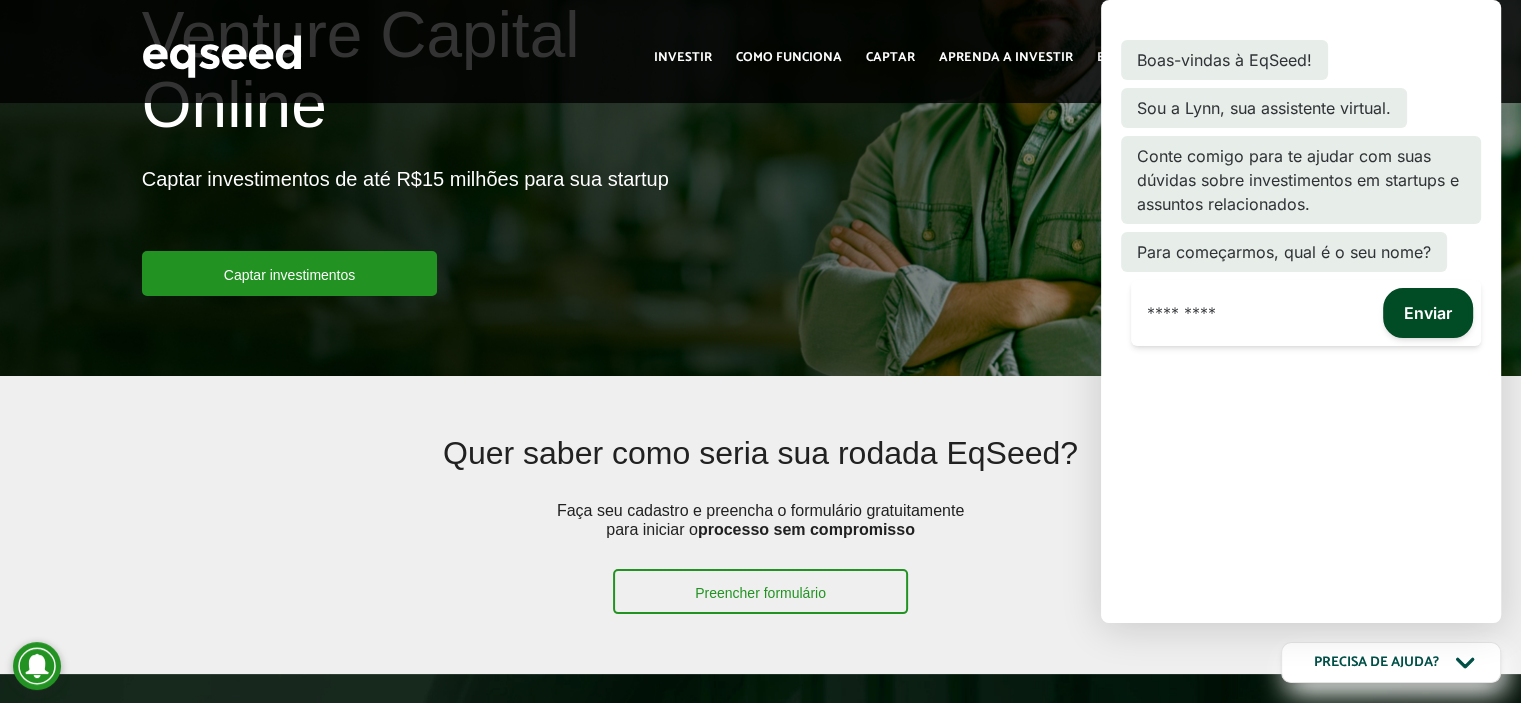 type on "**********" 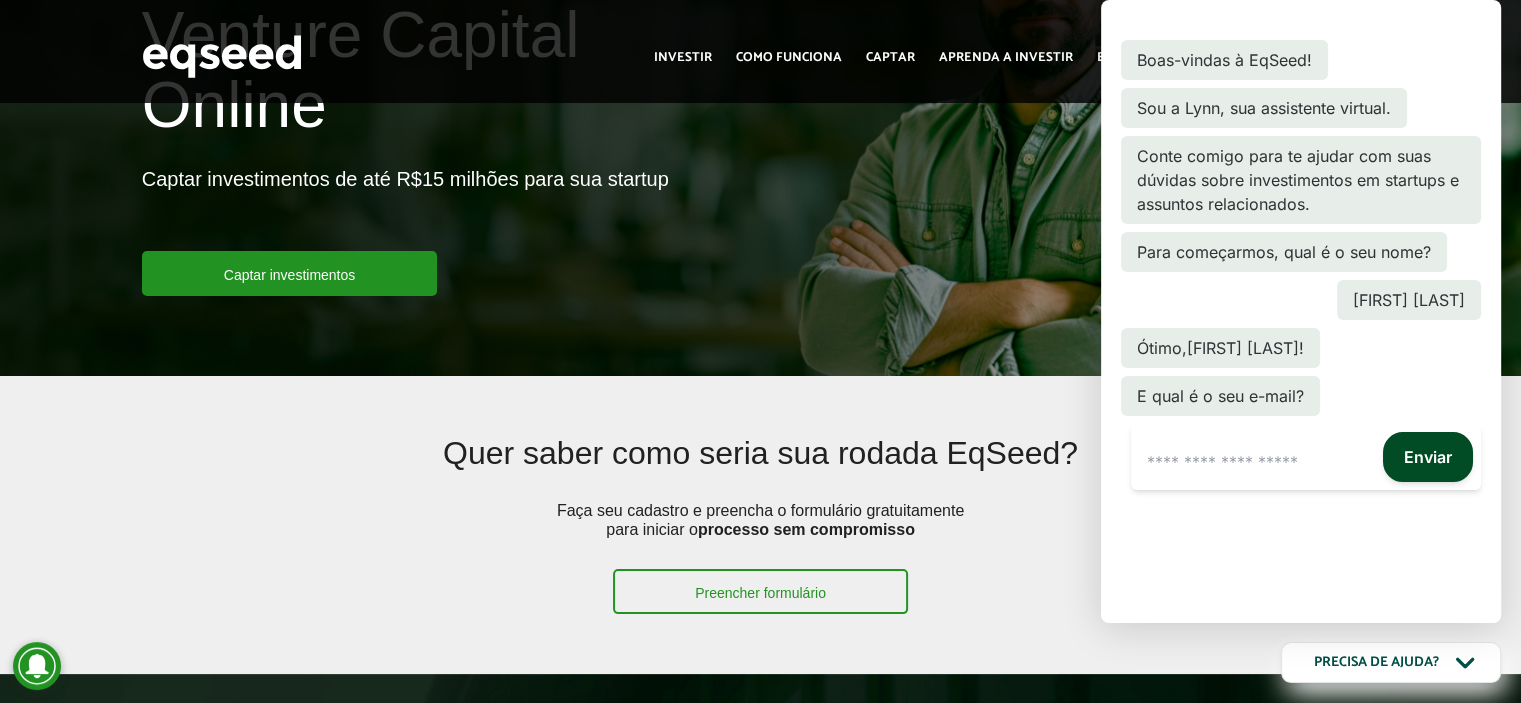 scroll, scrollTop: 2, scrollLeft: 0, axis: vertical 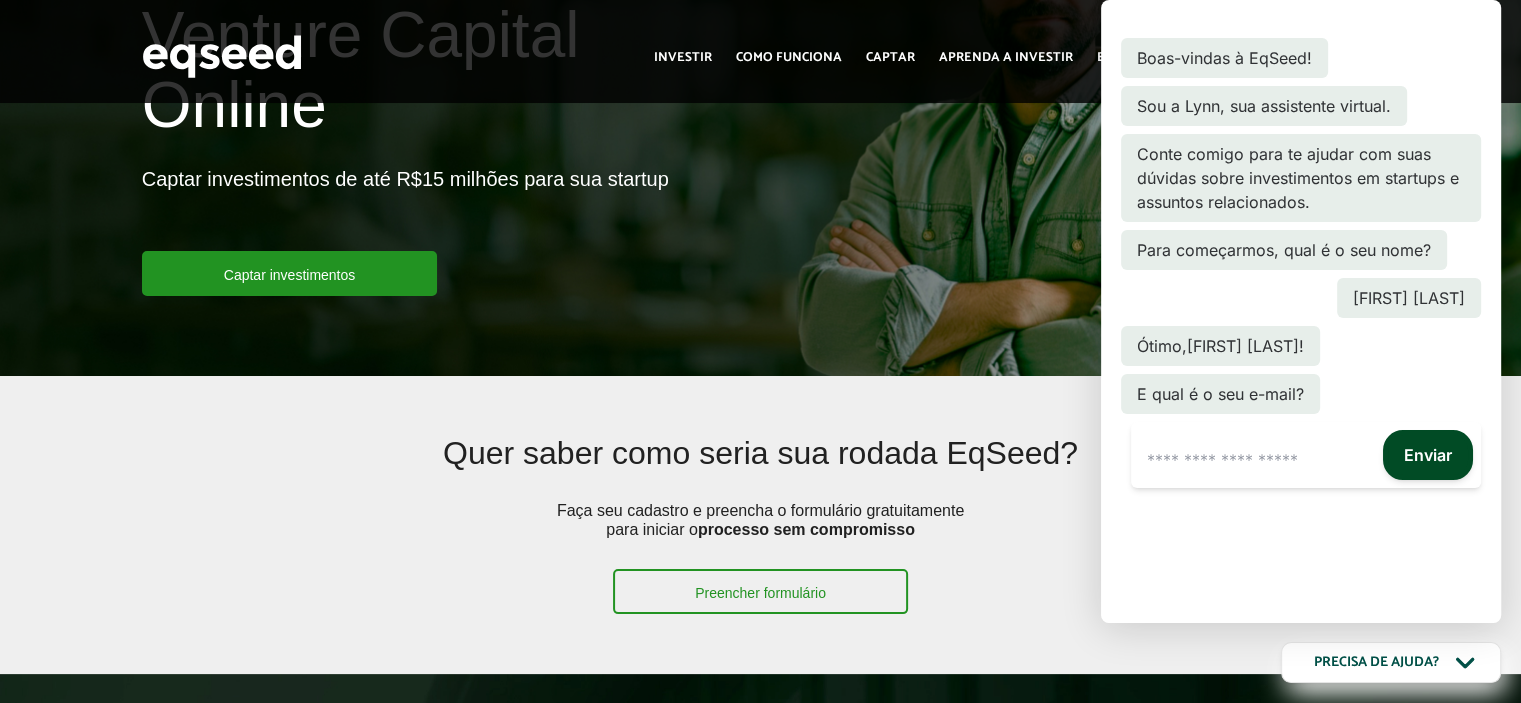 click at bounding box center (1253, 460) 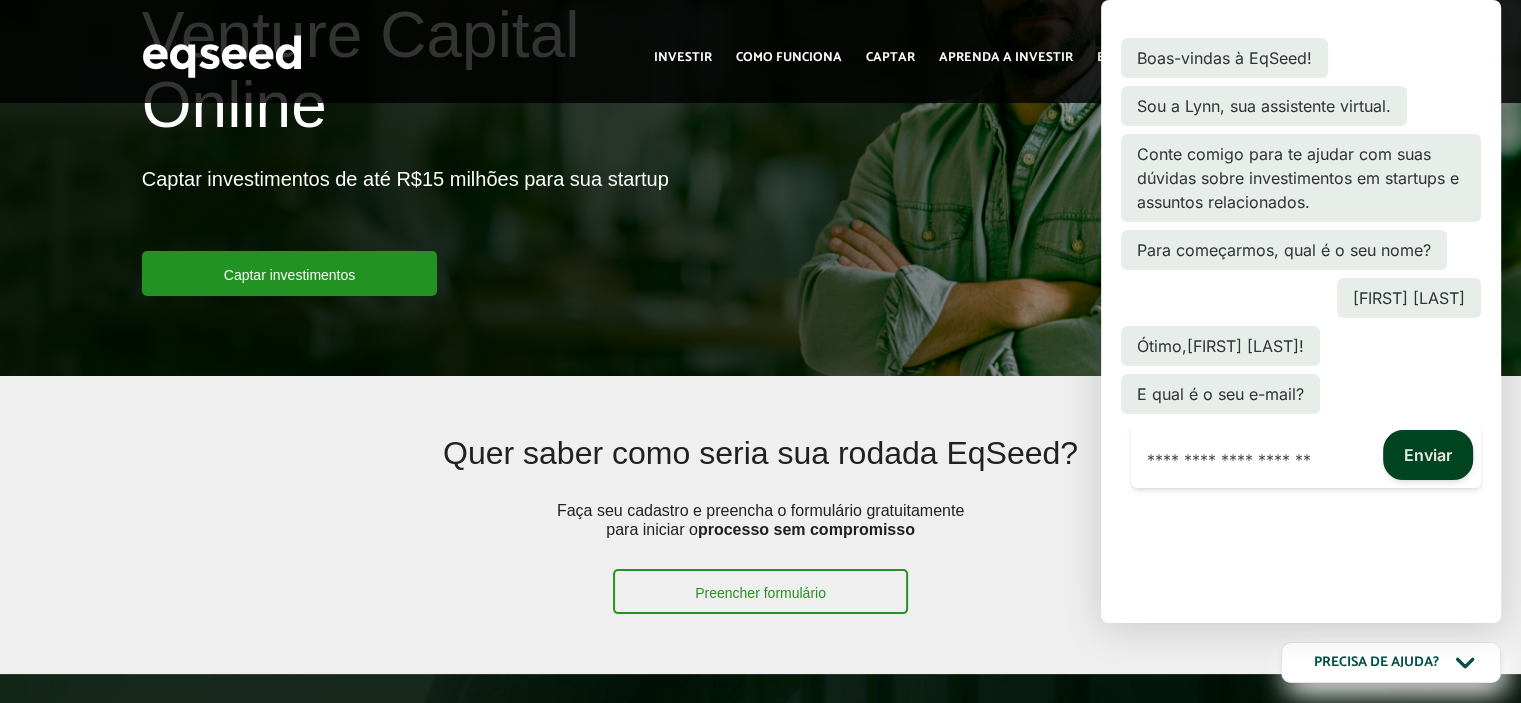 type on "**********" 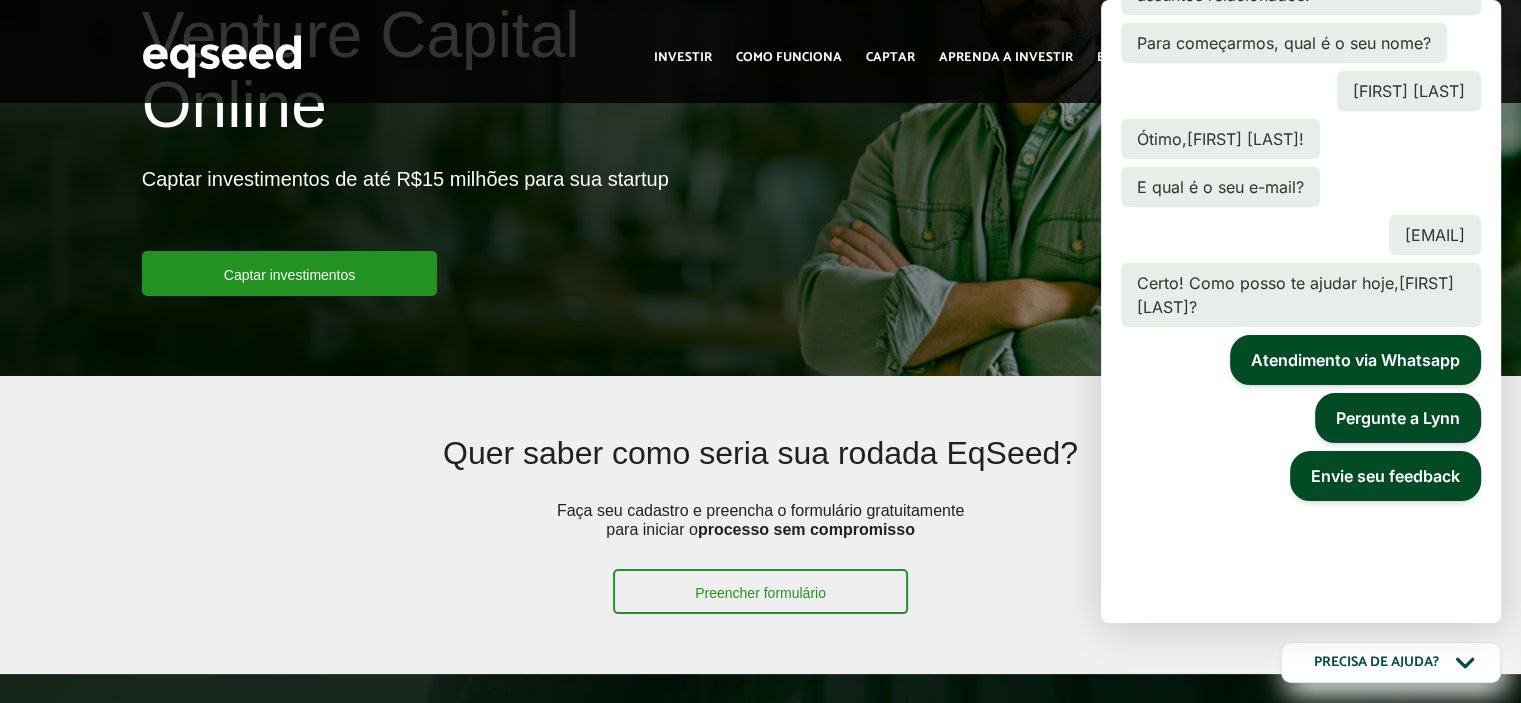 scroll, scrollTop: 221, scrollLeft: 0, axis: vertical 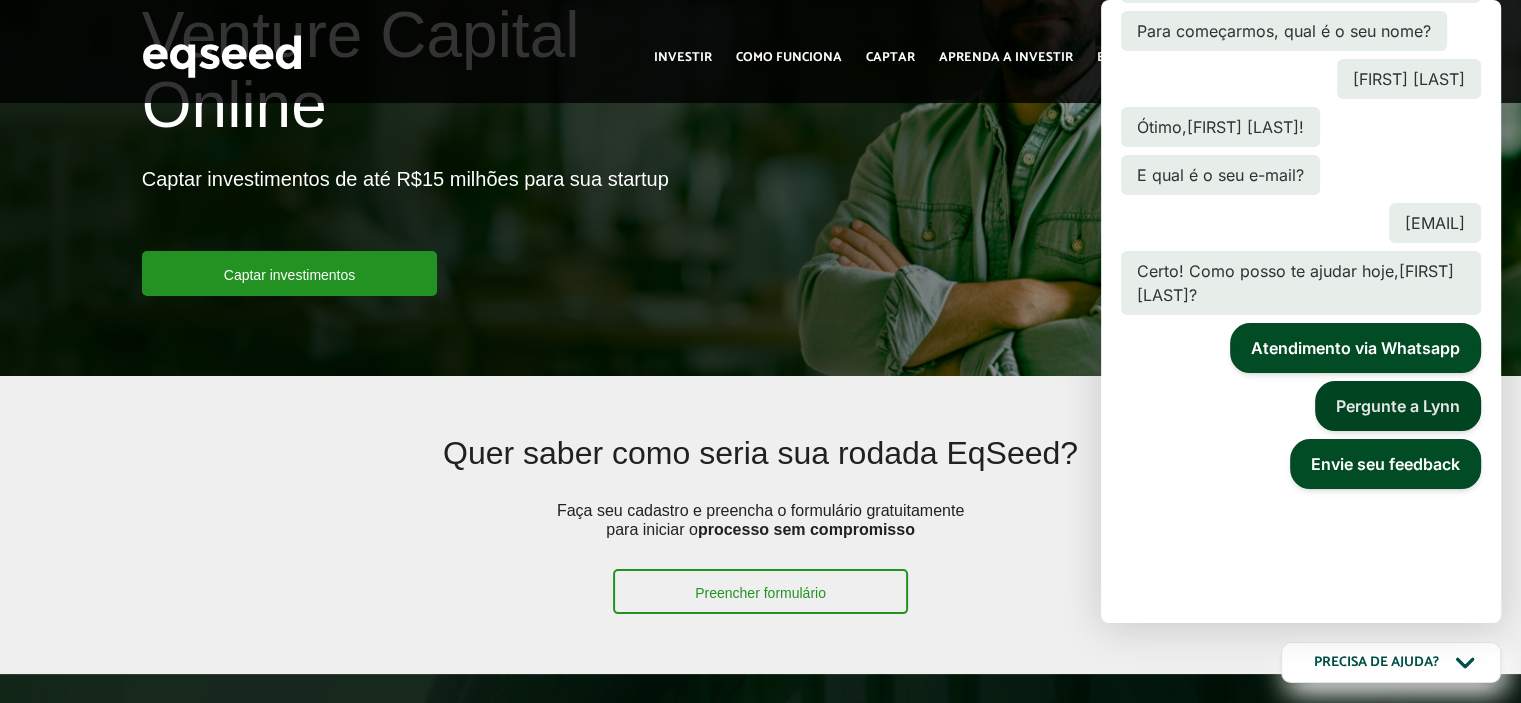 click on "Pergunte a Lynn" at bounding box center [1398, 406] 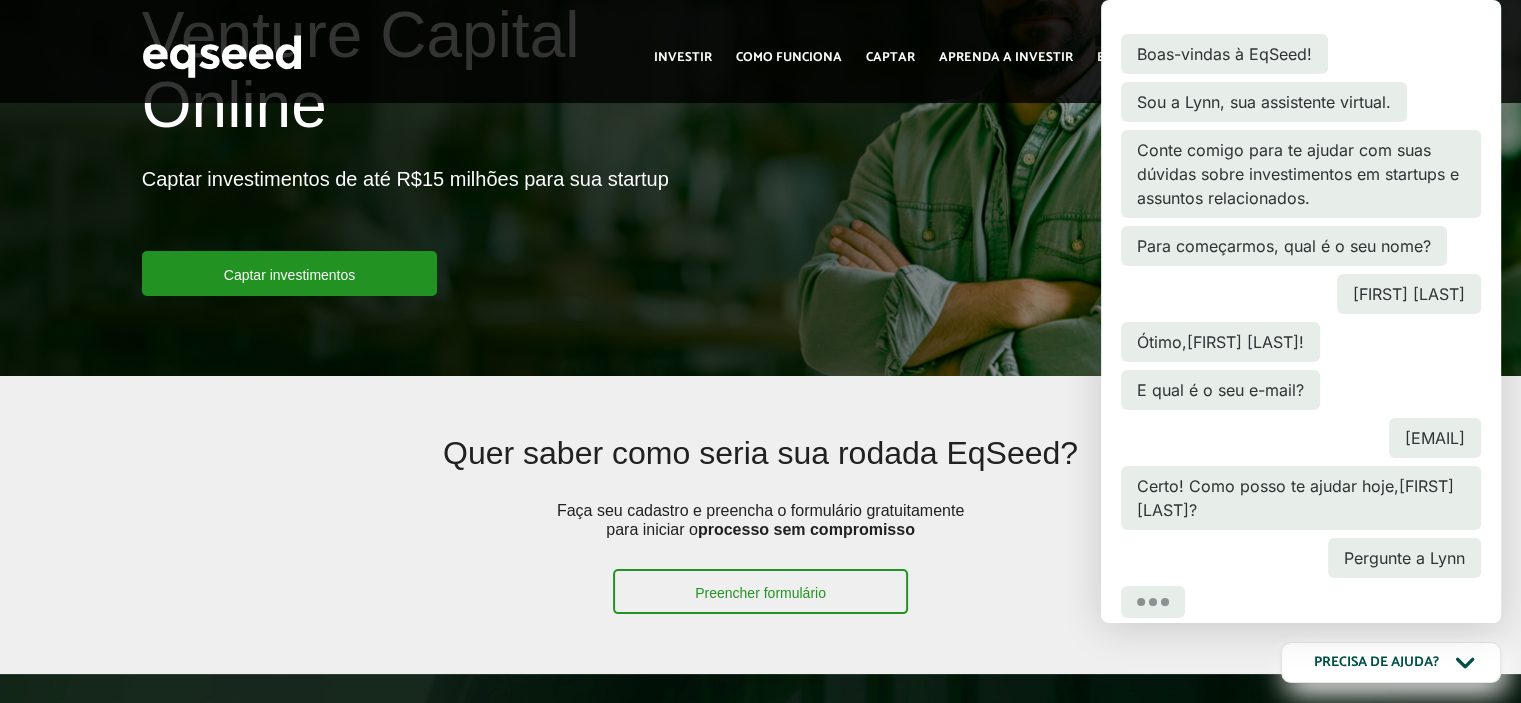 scroll, scrollTop: 0, scrollLeft: 0, axis: both 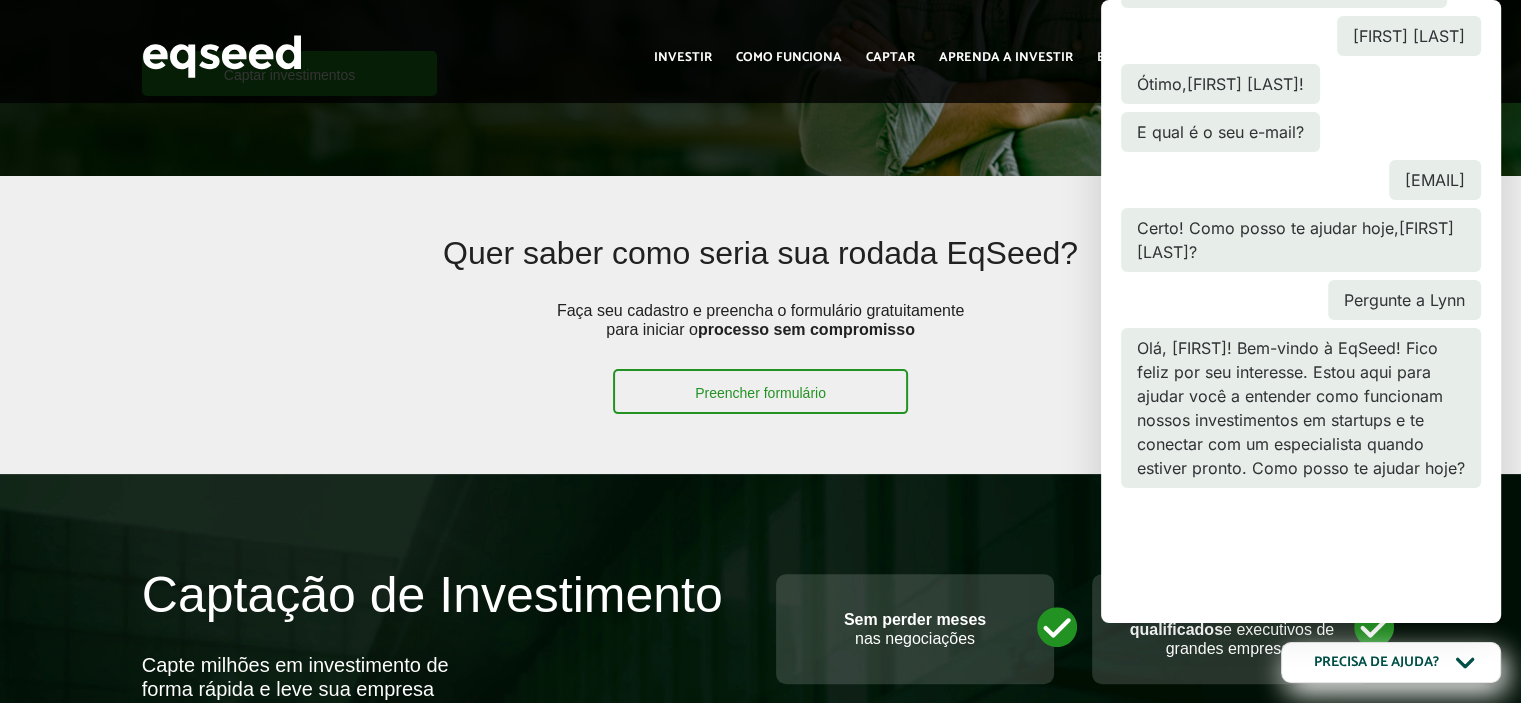 click 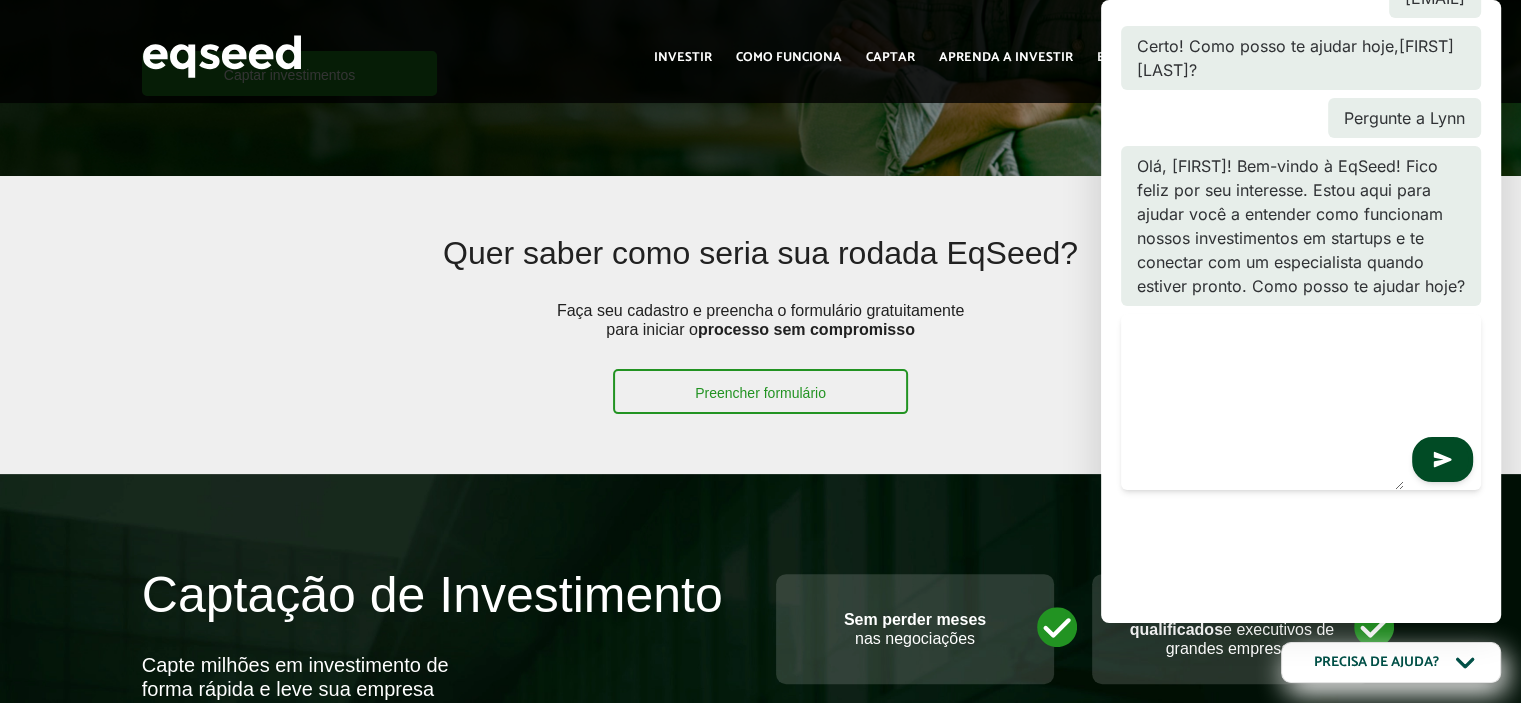 scroll, scrollTop: 448, scrollLeft: 0, axis: vertical 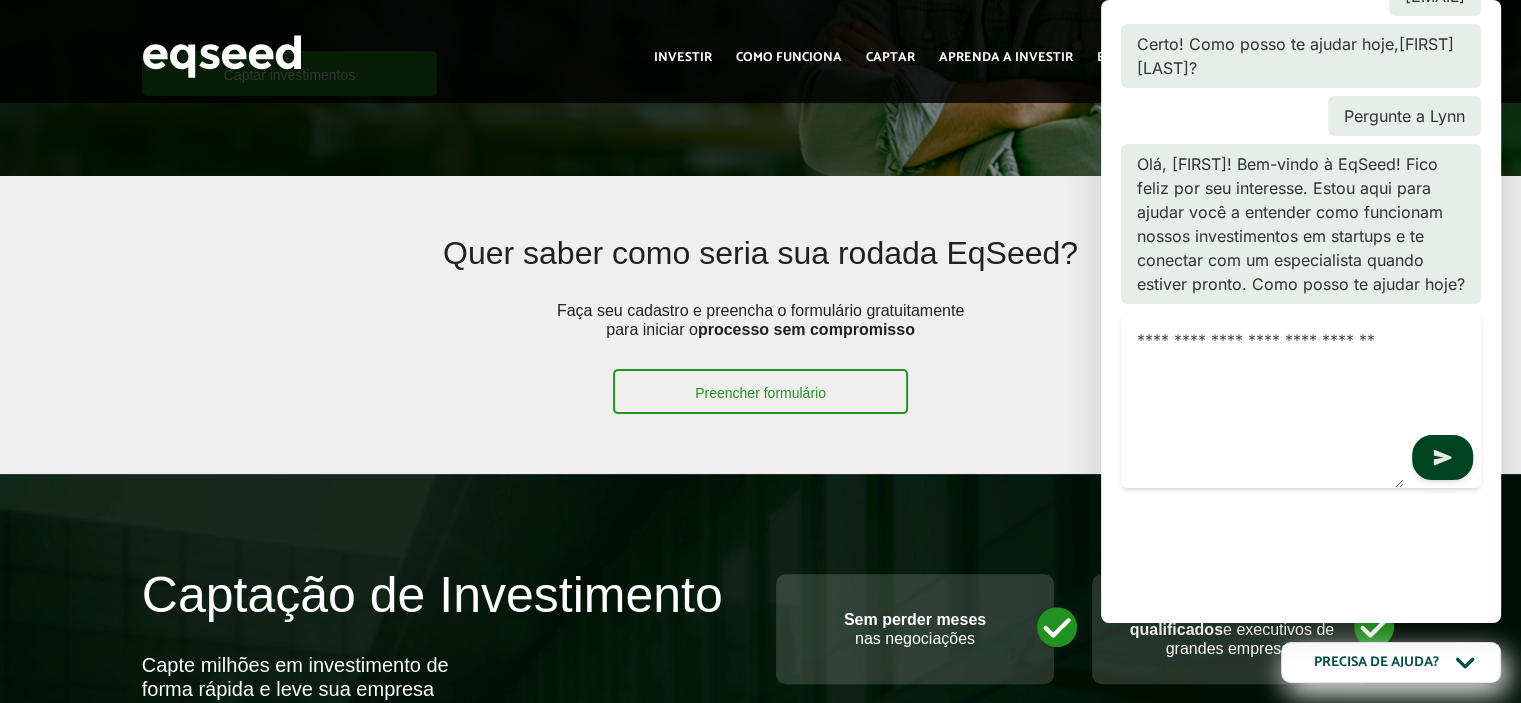type on "**********" 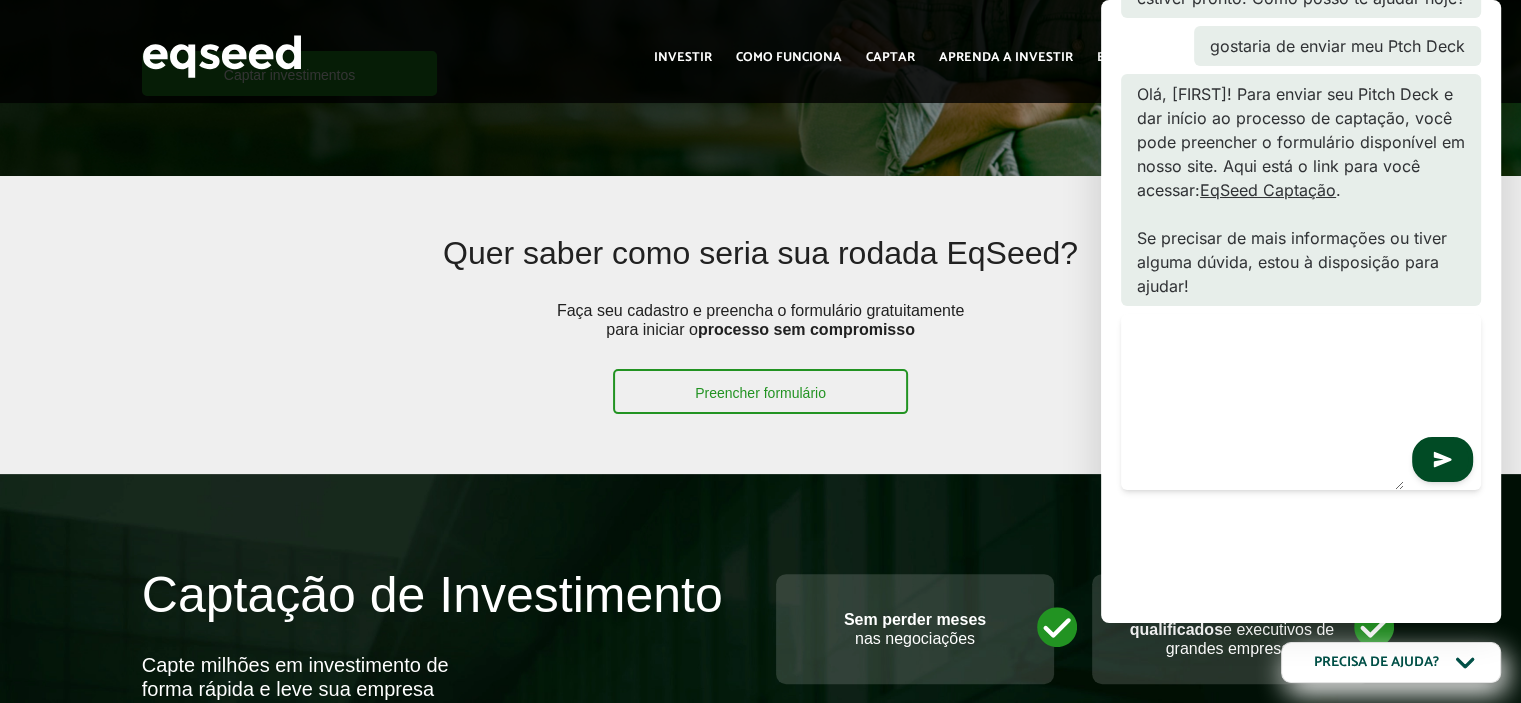 scroll, scrollTop: 736, scrollLeft: 0, axis: vertical 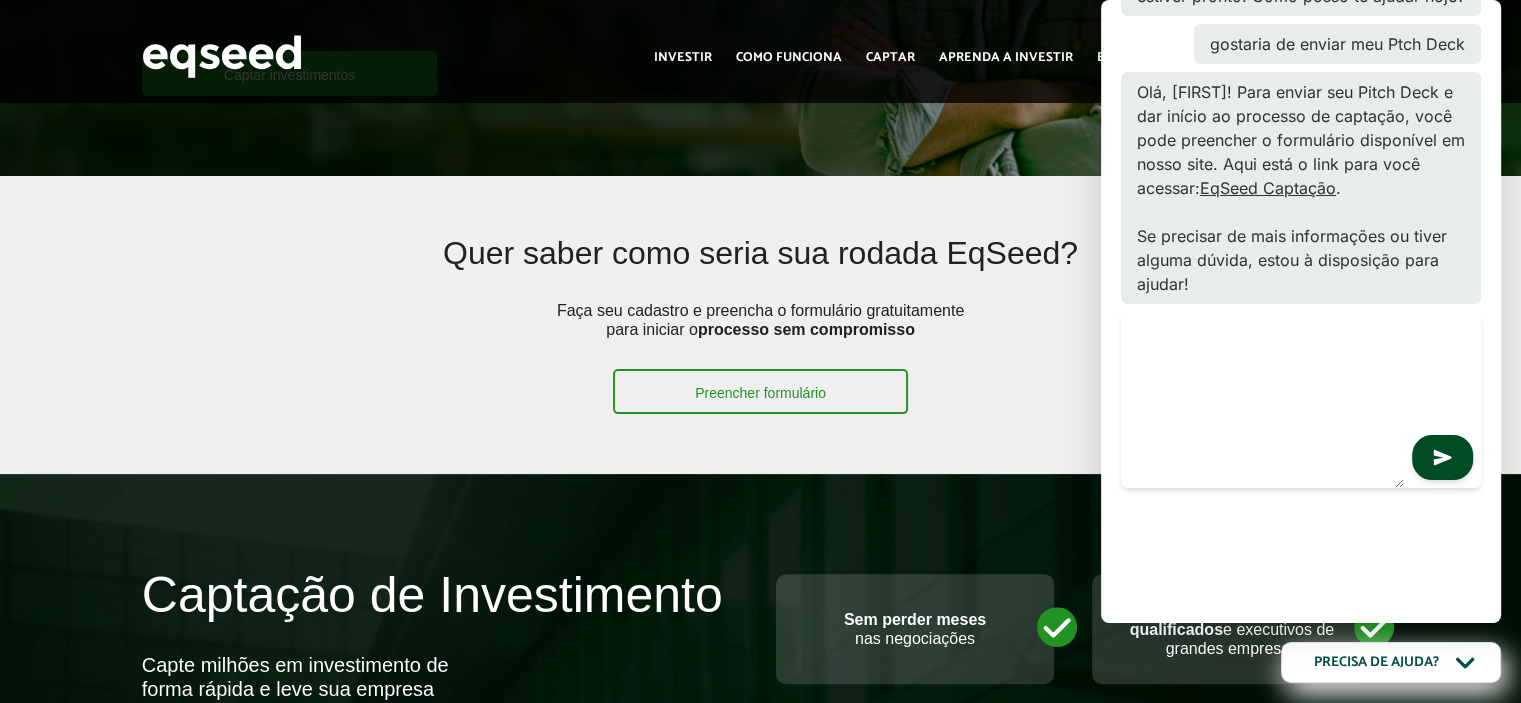 click on "EqSeed Captação" at bounding box center [1268, 188] 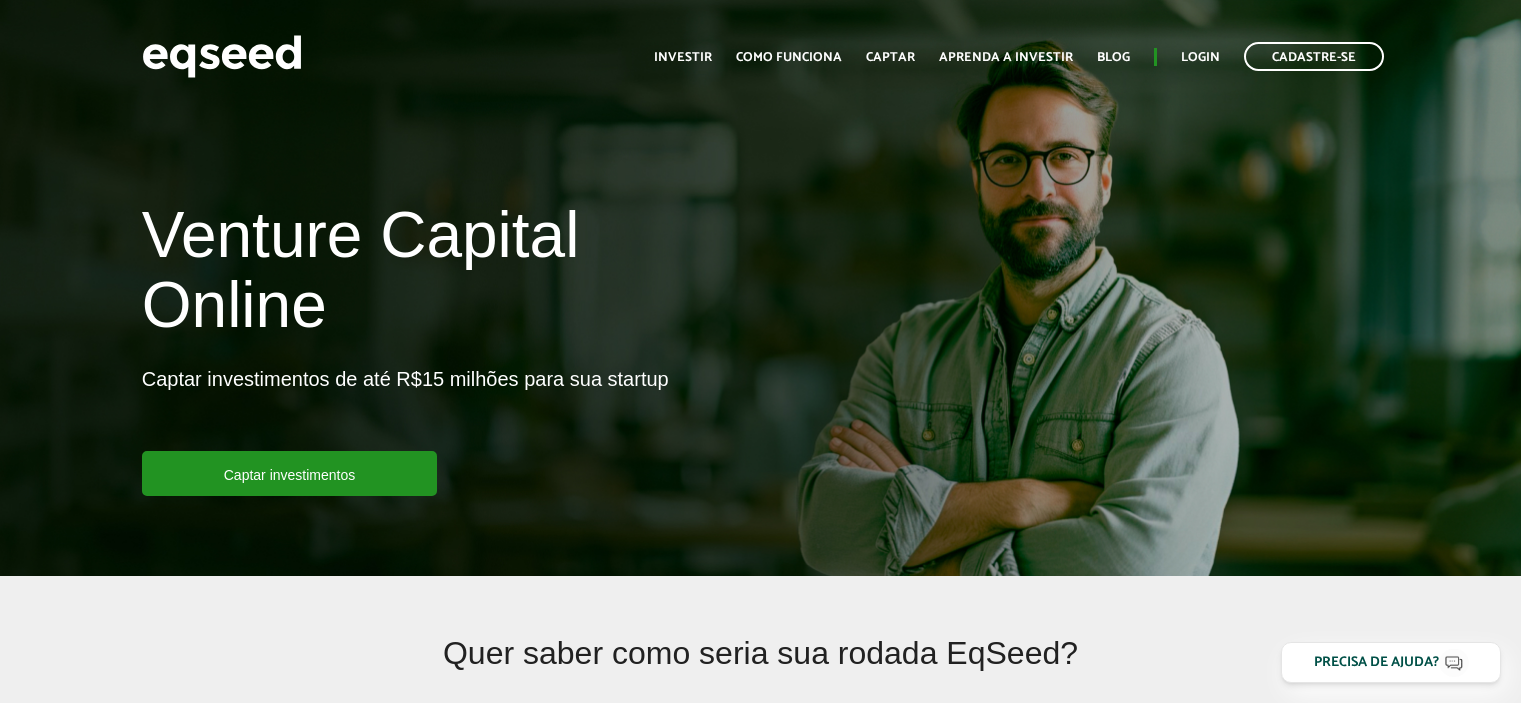 scroll, scrollTop: 0, scrollLeft: 0, axis: both 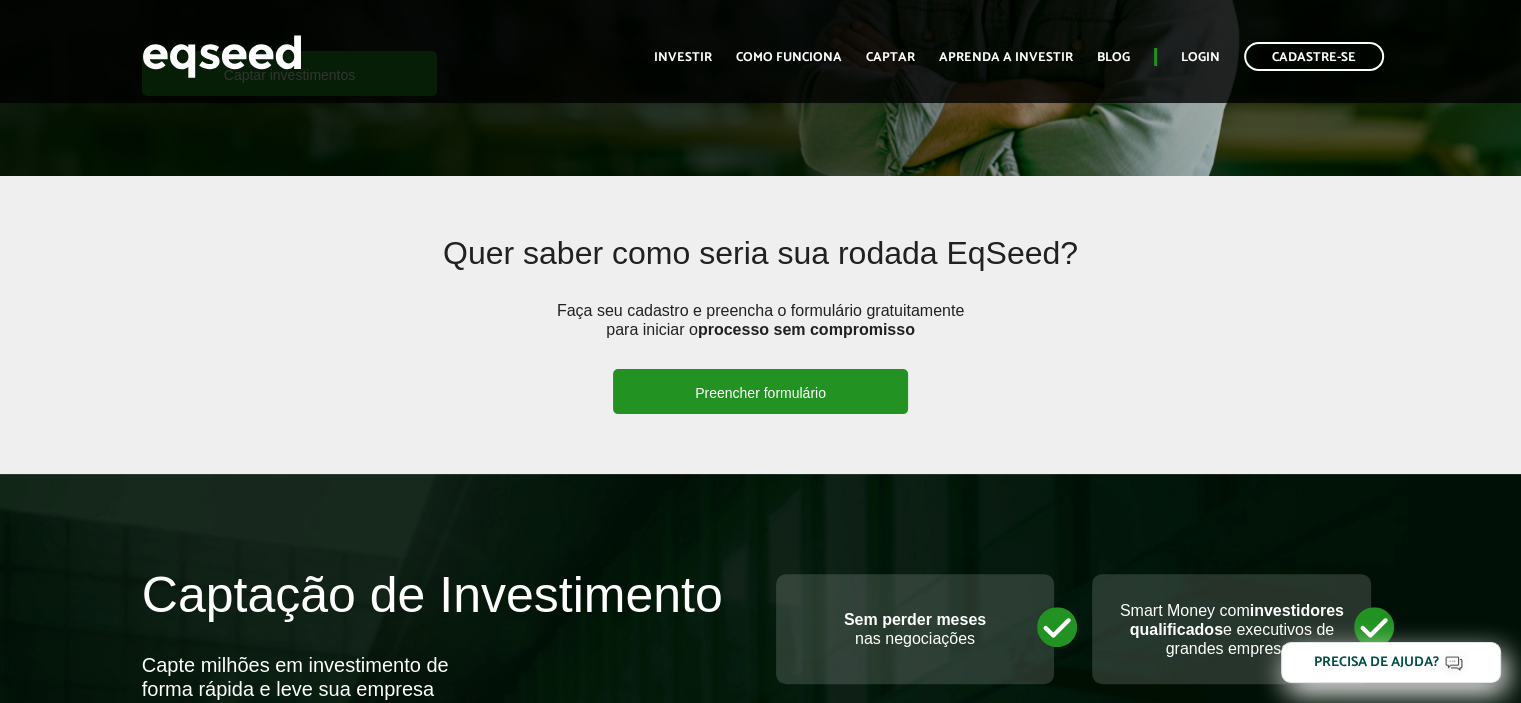click on "Preencher formulário" at bounding box center [760, 391] 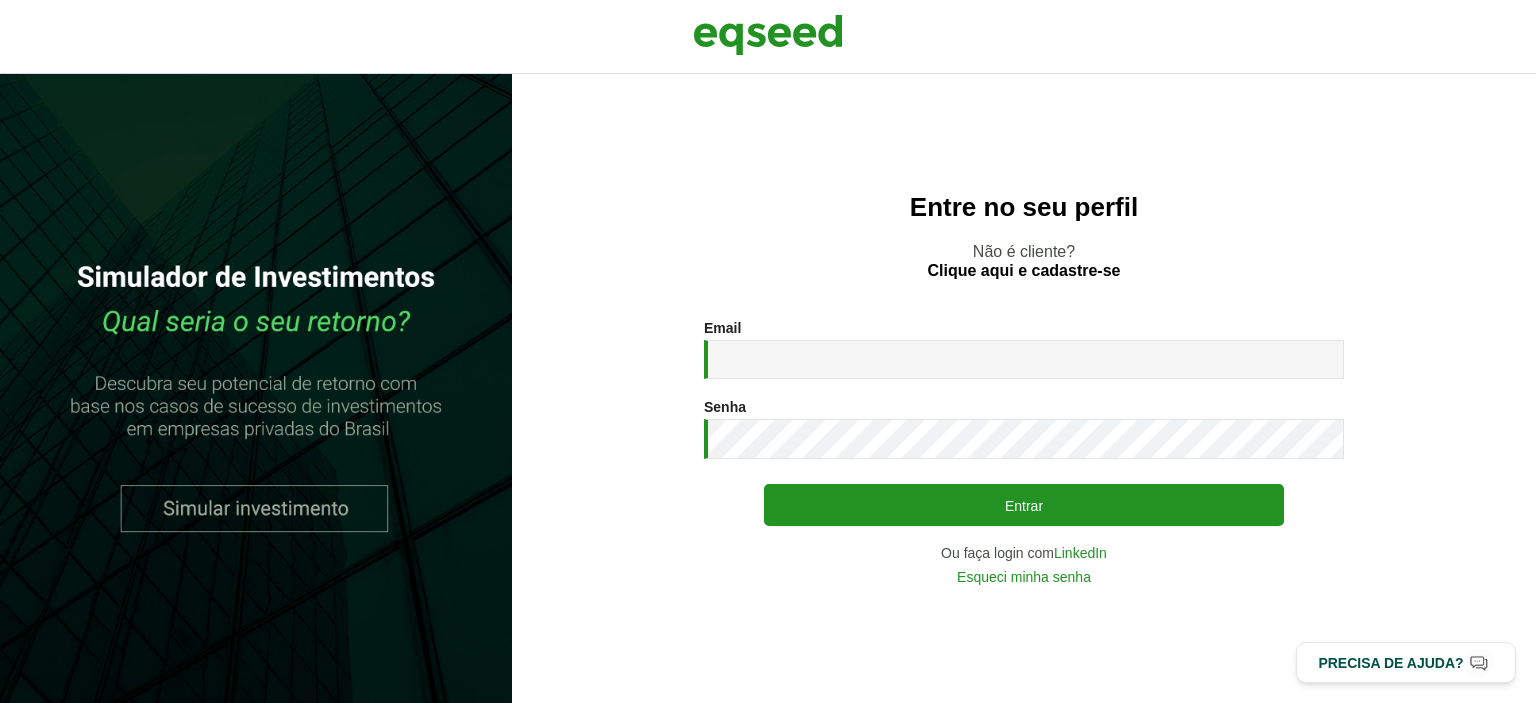 scroll, scrollTop: 0, scrollLeft: 0, axis: both 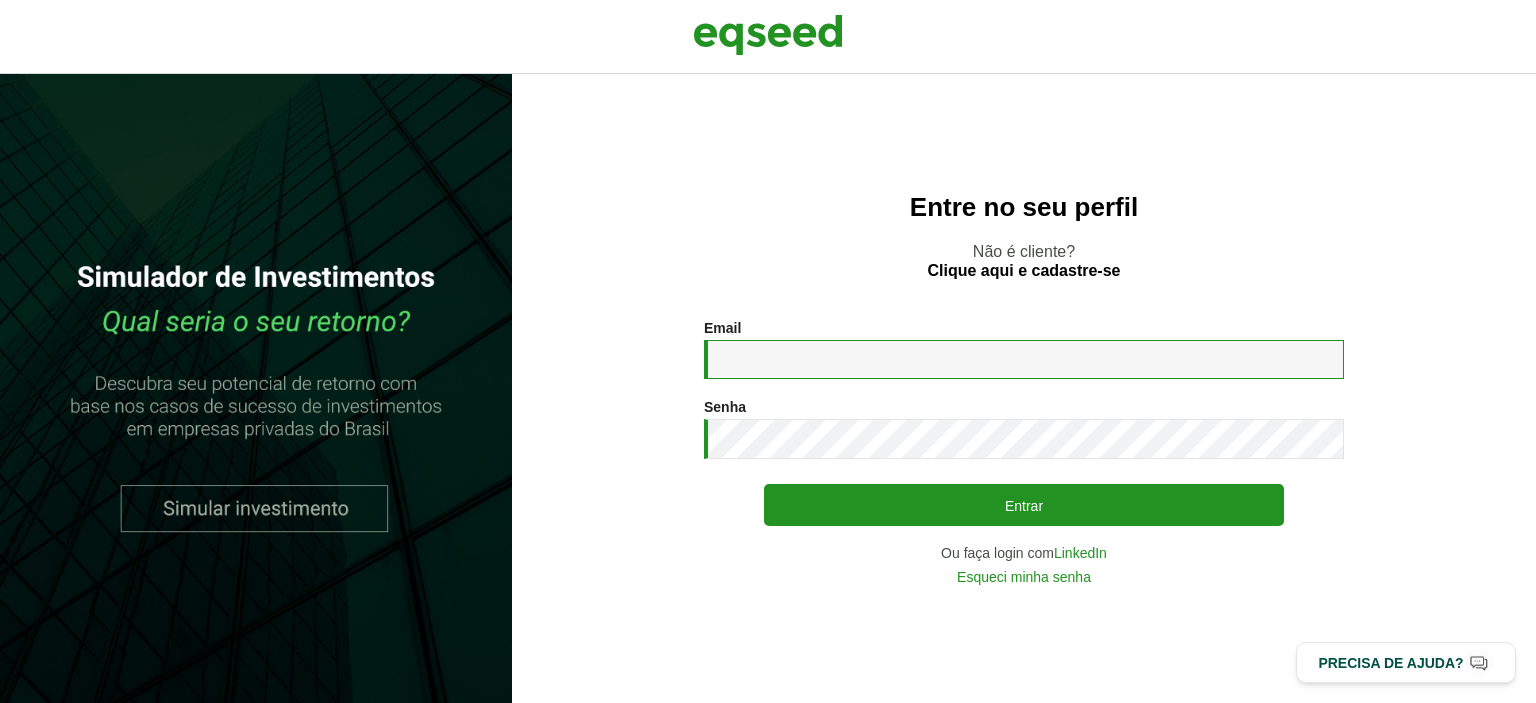click on "Email  *" at bounding box center (1024, 359) 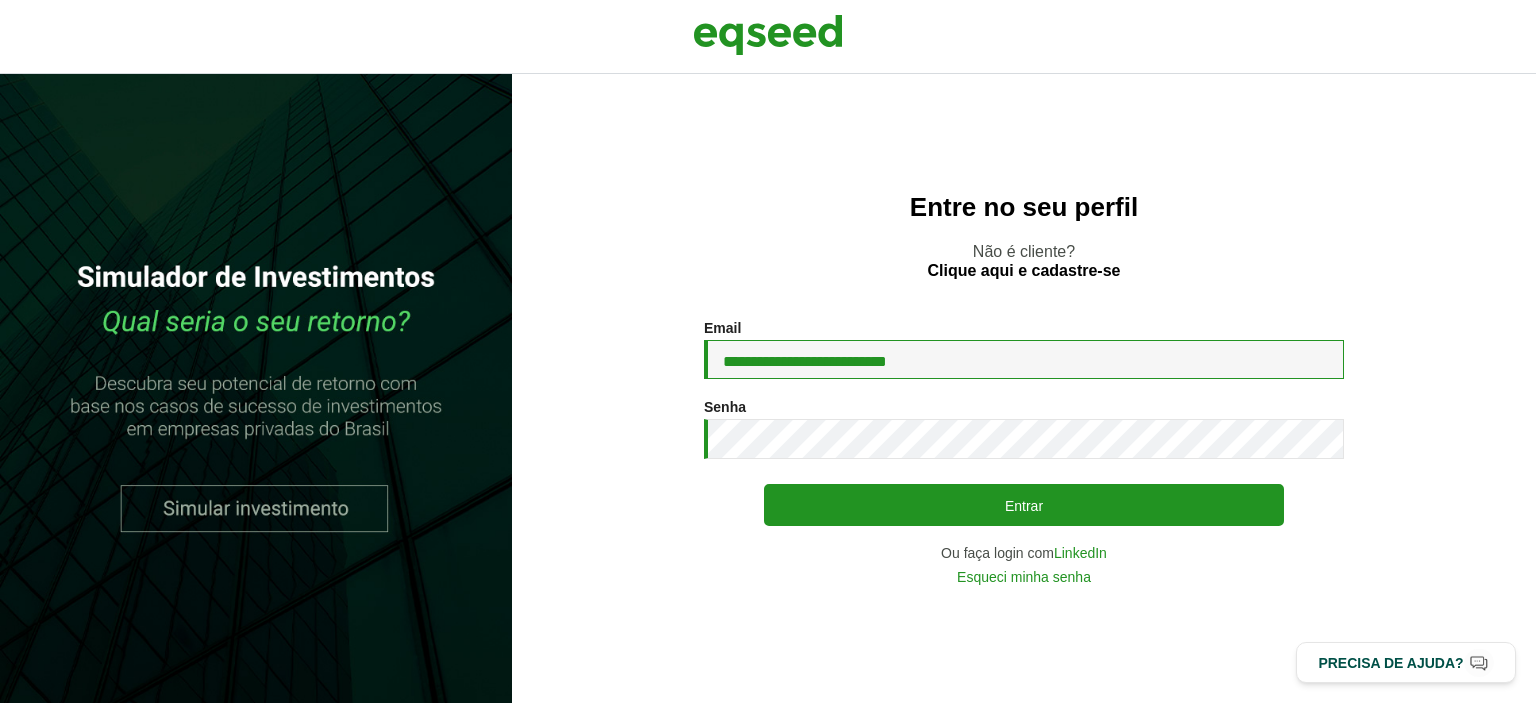 drag, startPoint x: 998, startPoint y: 365, endPoint x: 636, endPoint y: 328, distance: 363.886 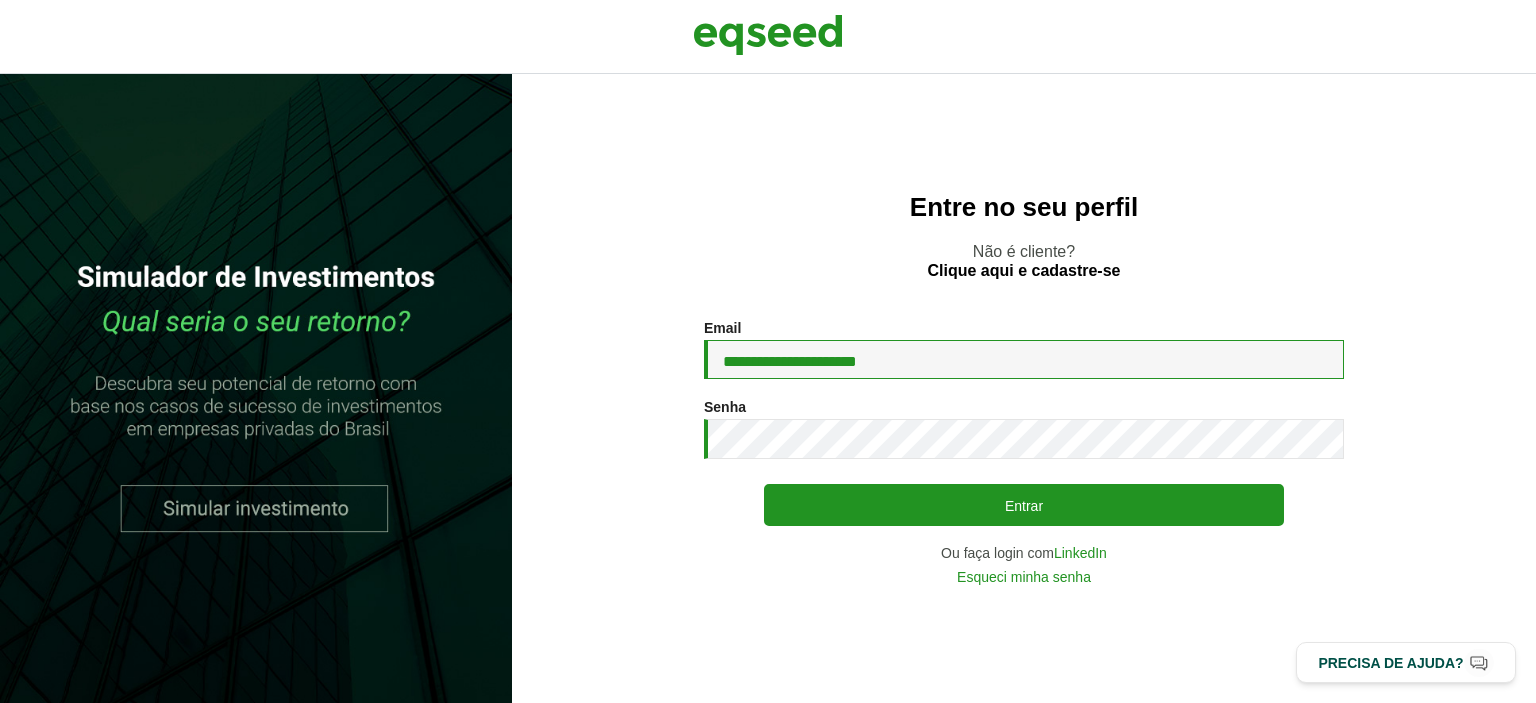 type on "**********" 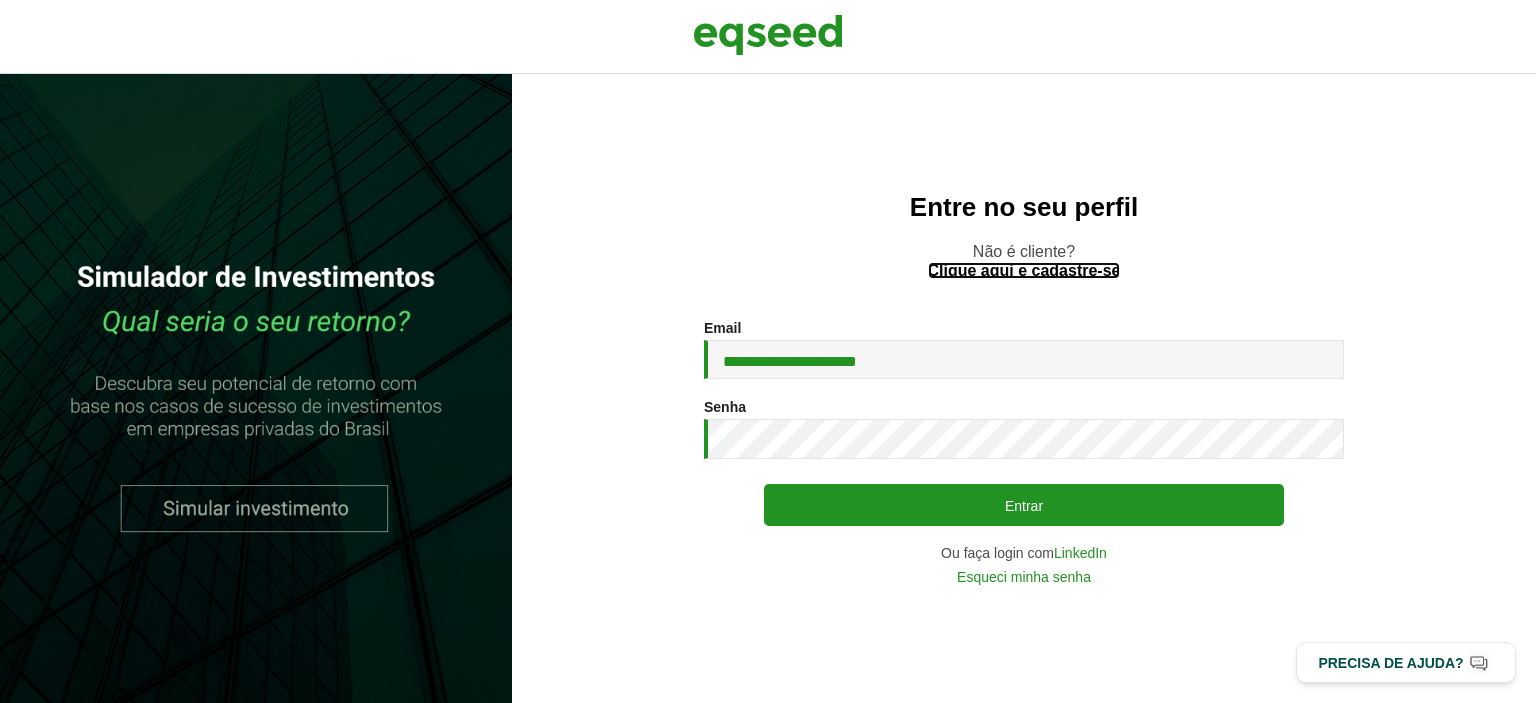 click on "Clique aqui e cadastre-se" at bounding box center (1024, 271) 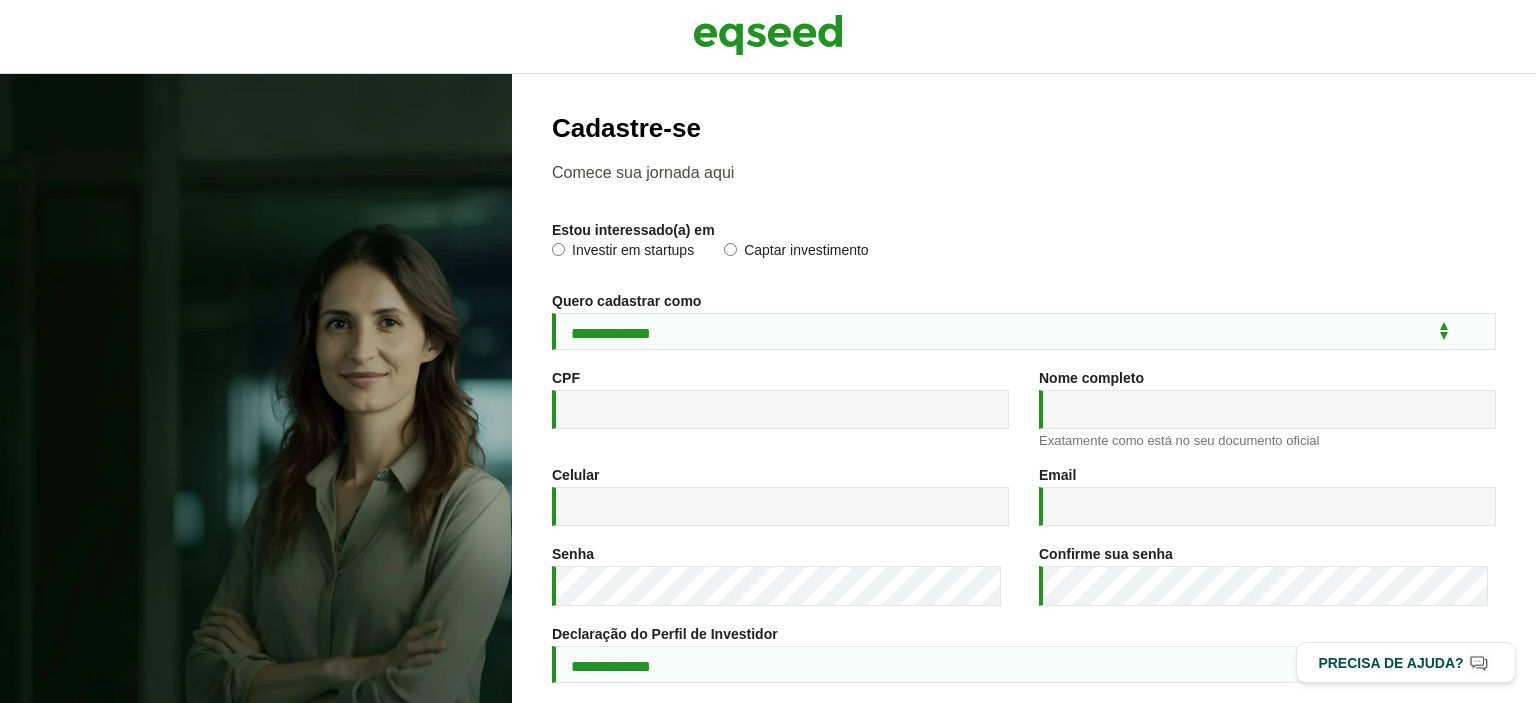 scroll, scrollTop: 0, scrollLeft: 0, axis: both 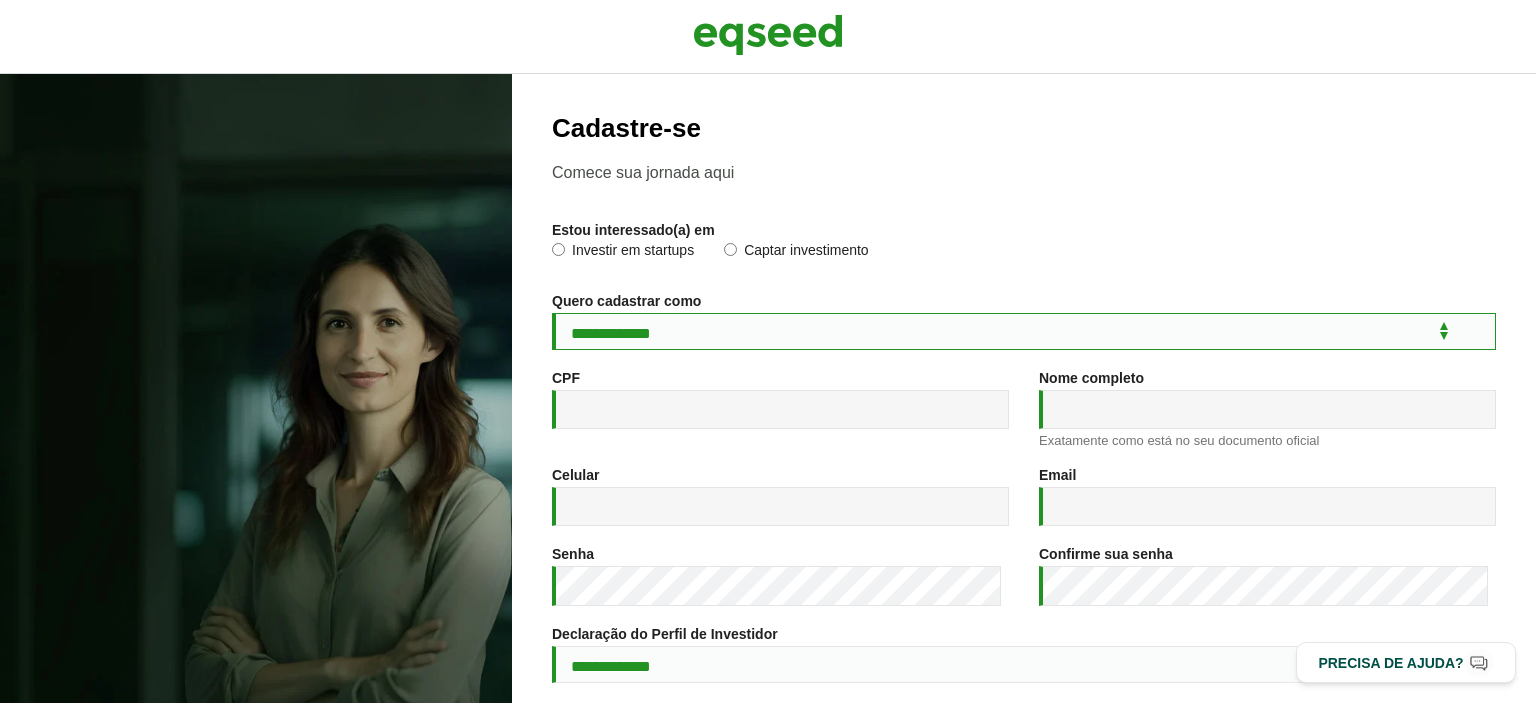 click on "**********" at bounding box center [1024, 331] 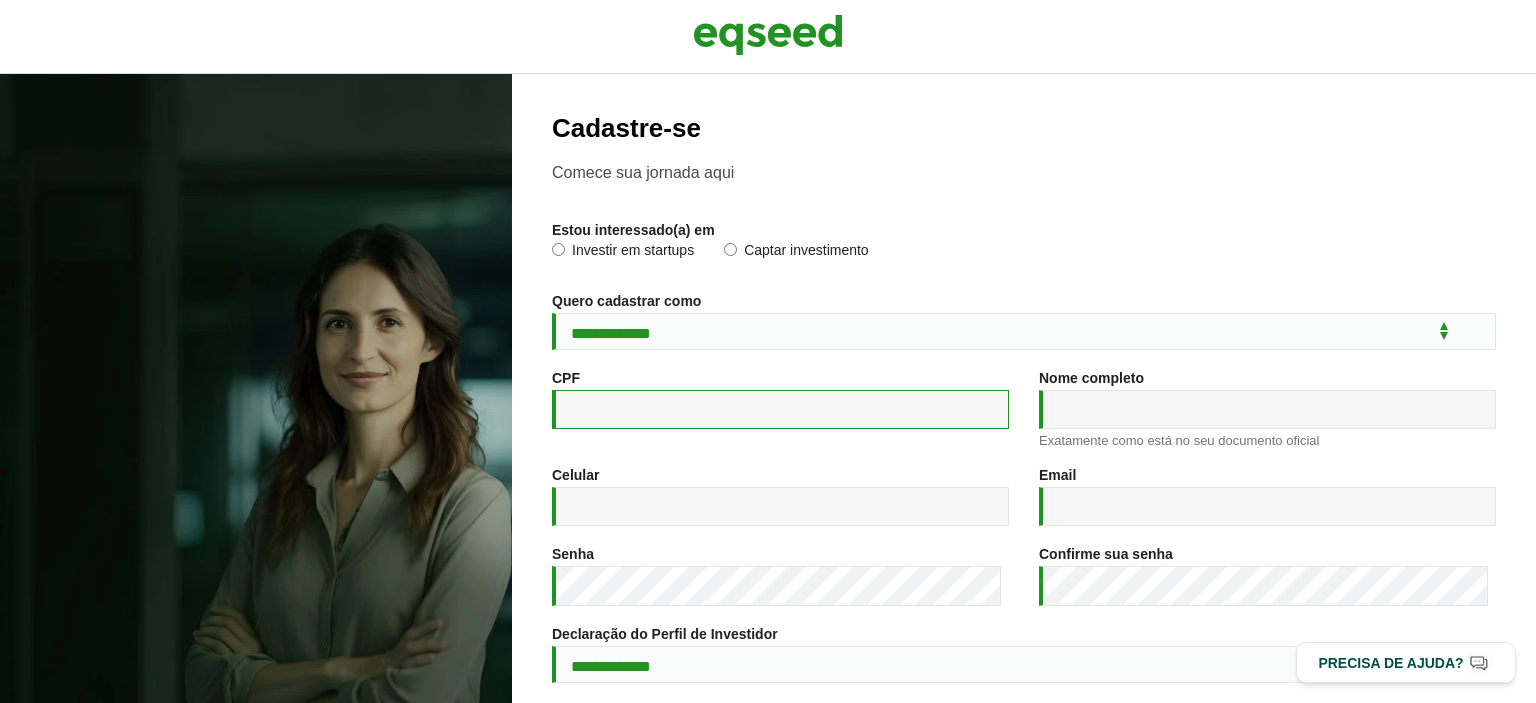 click on "CPF  *" at bounding box center (780, 409) 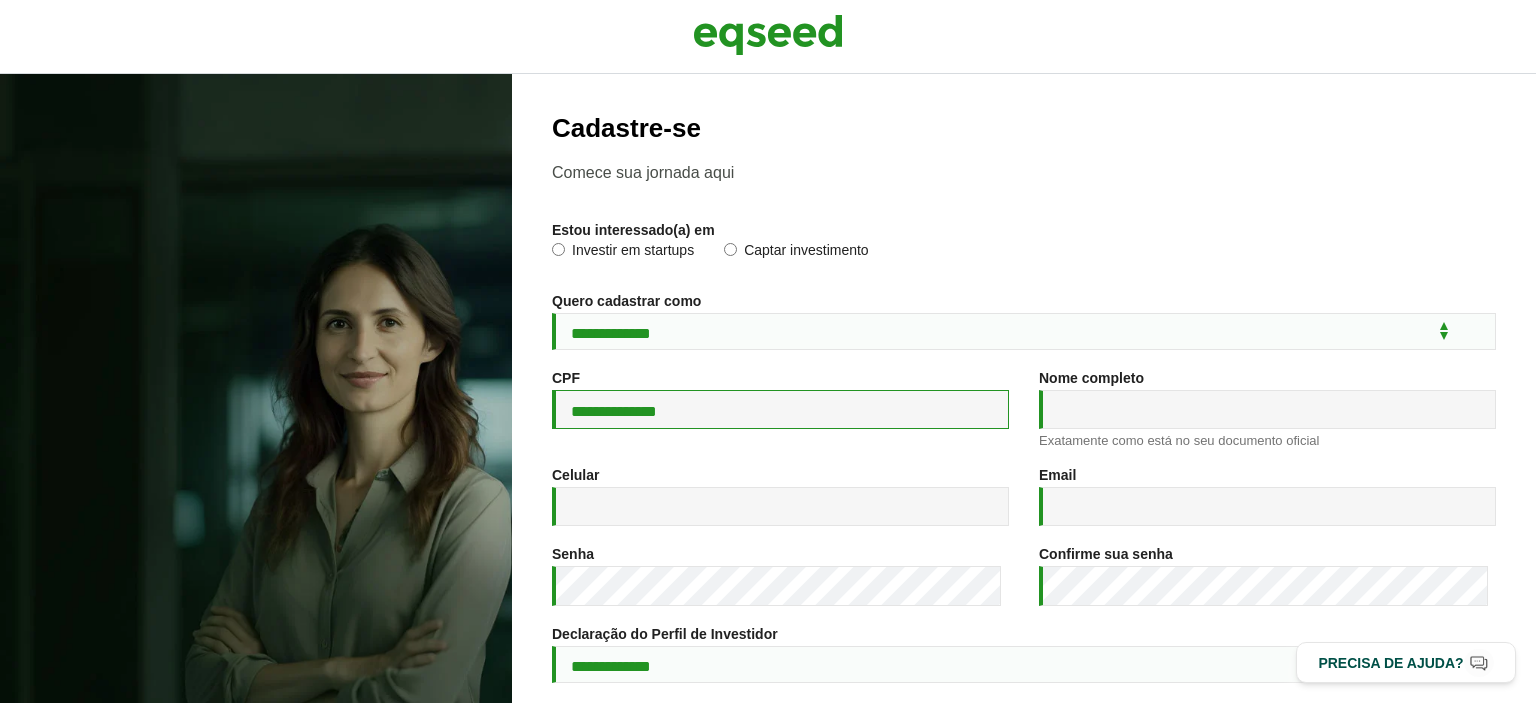 type on "**********" 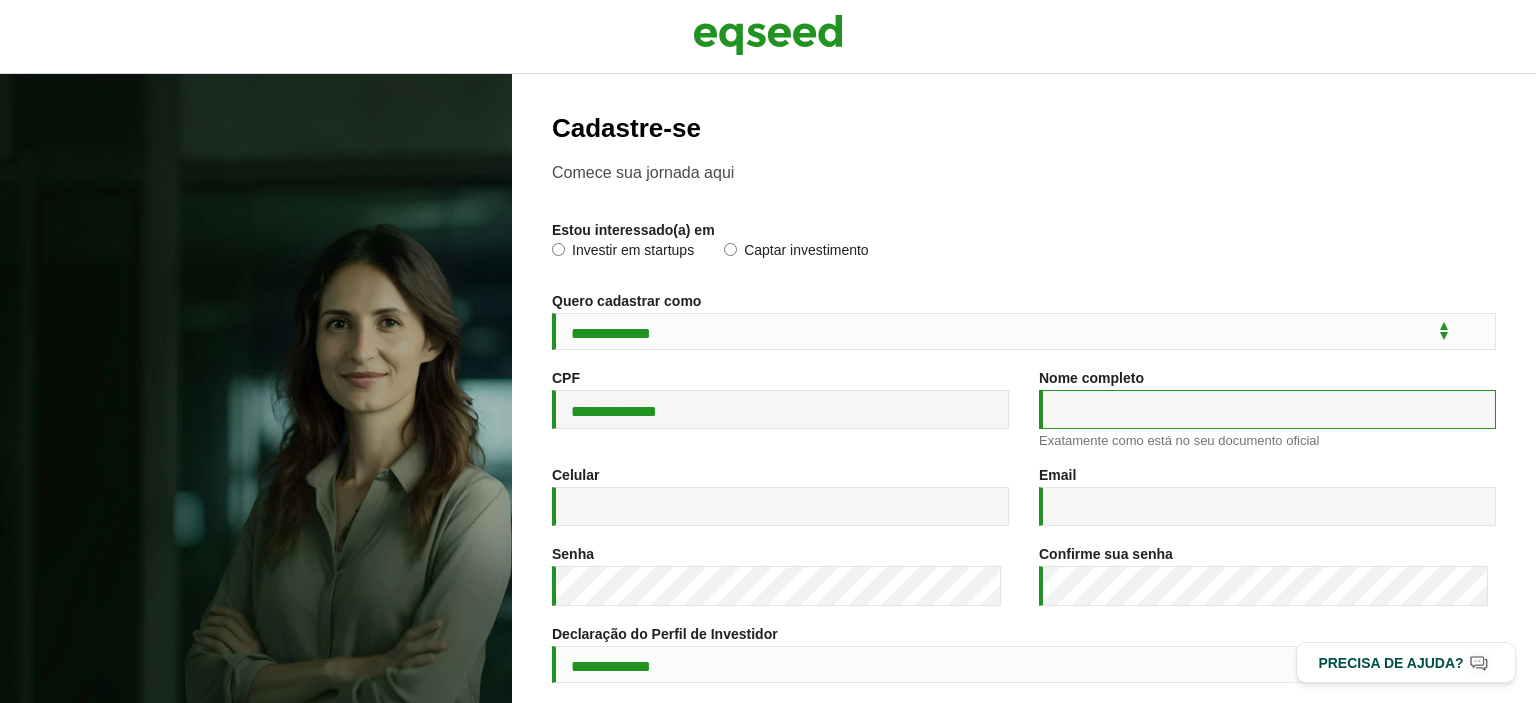 click on "Nome completo  *" at bounding box center [1267, 409] 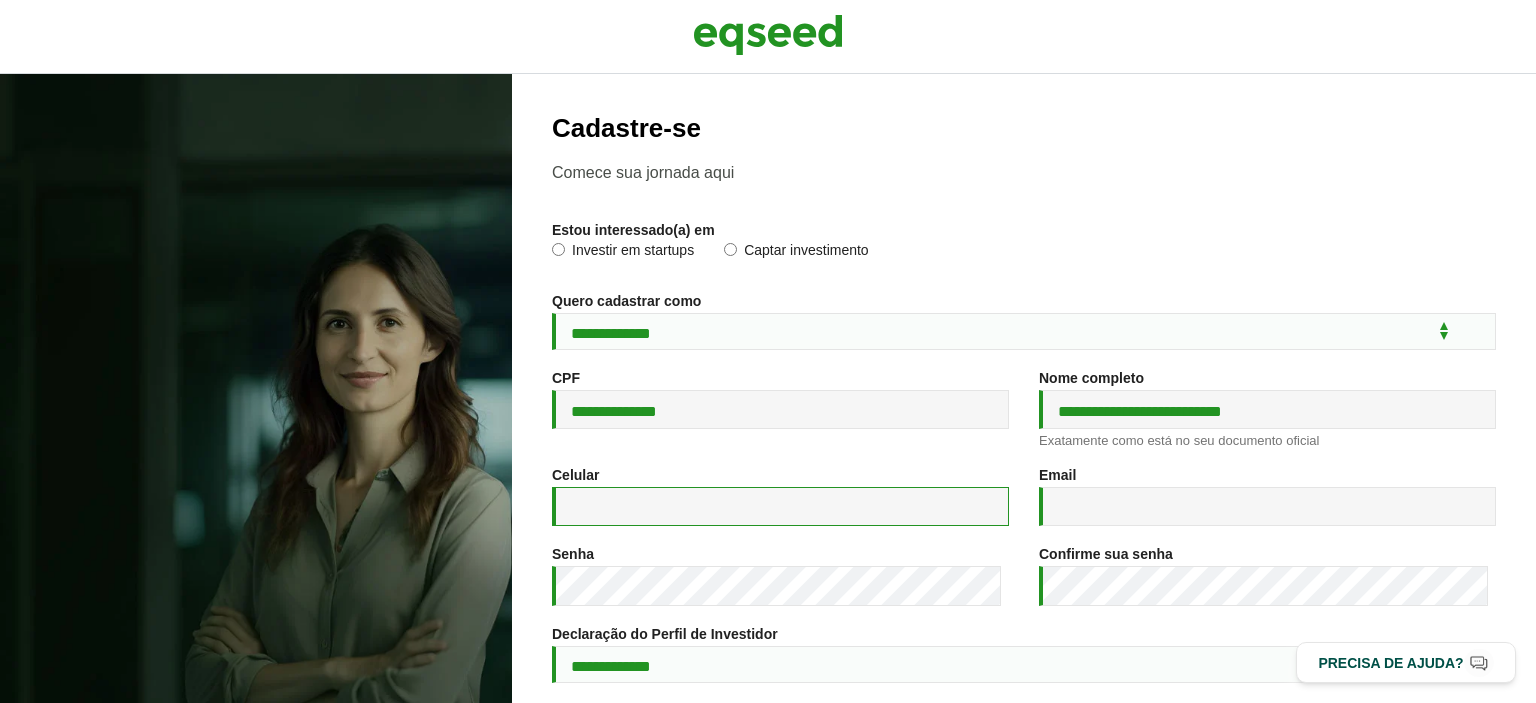 type on "**********" 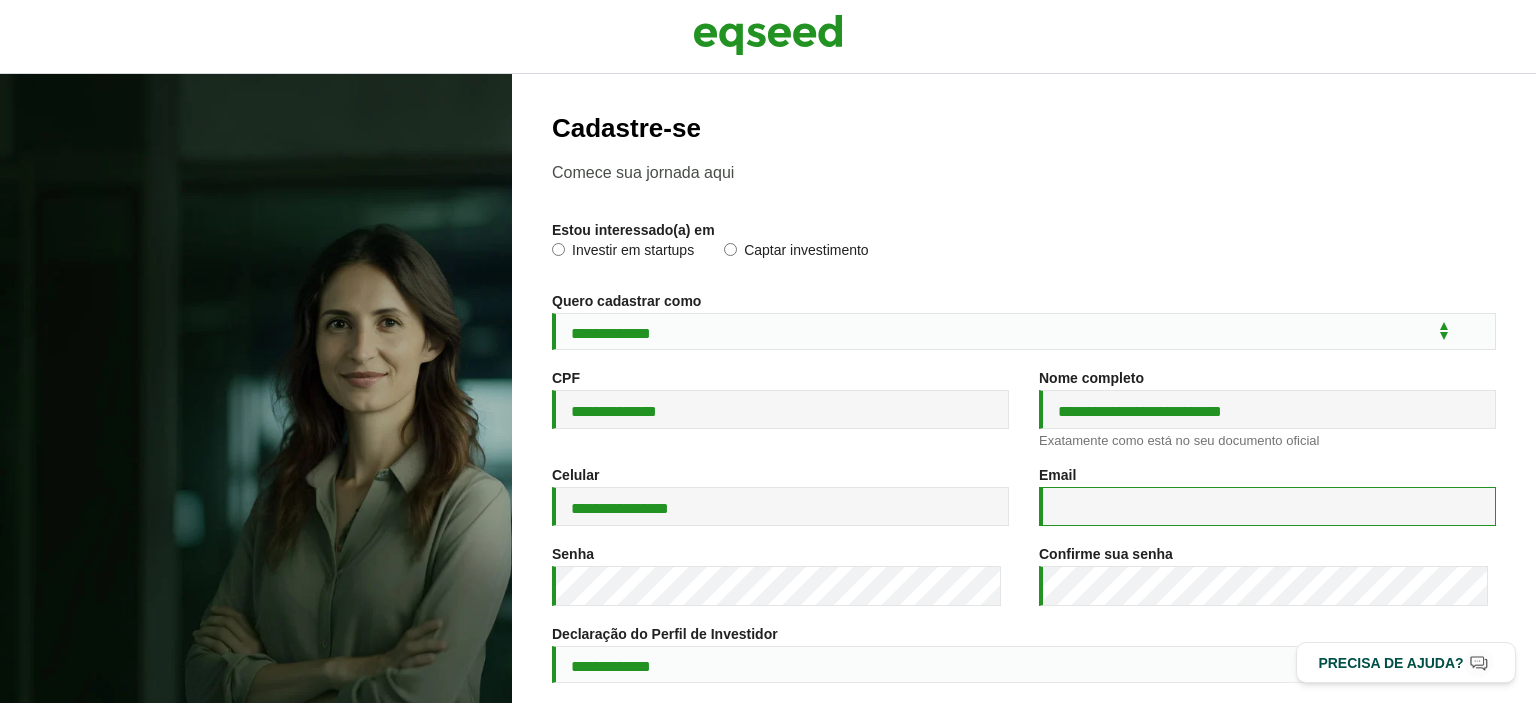 click on "Email  *" at bounding box center [1267, 506] 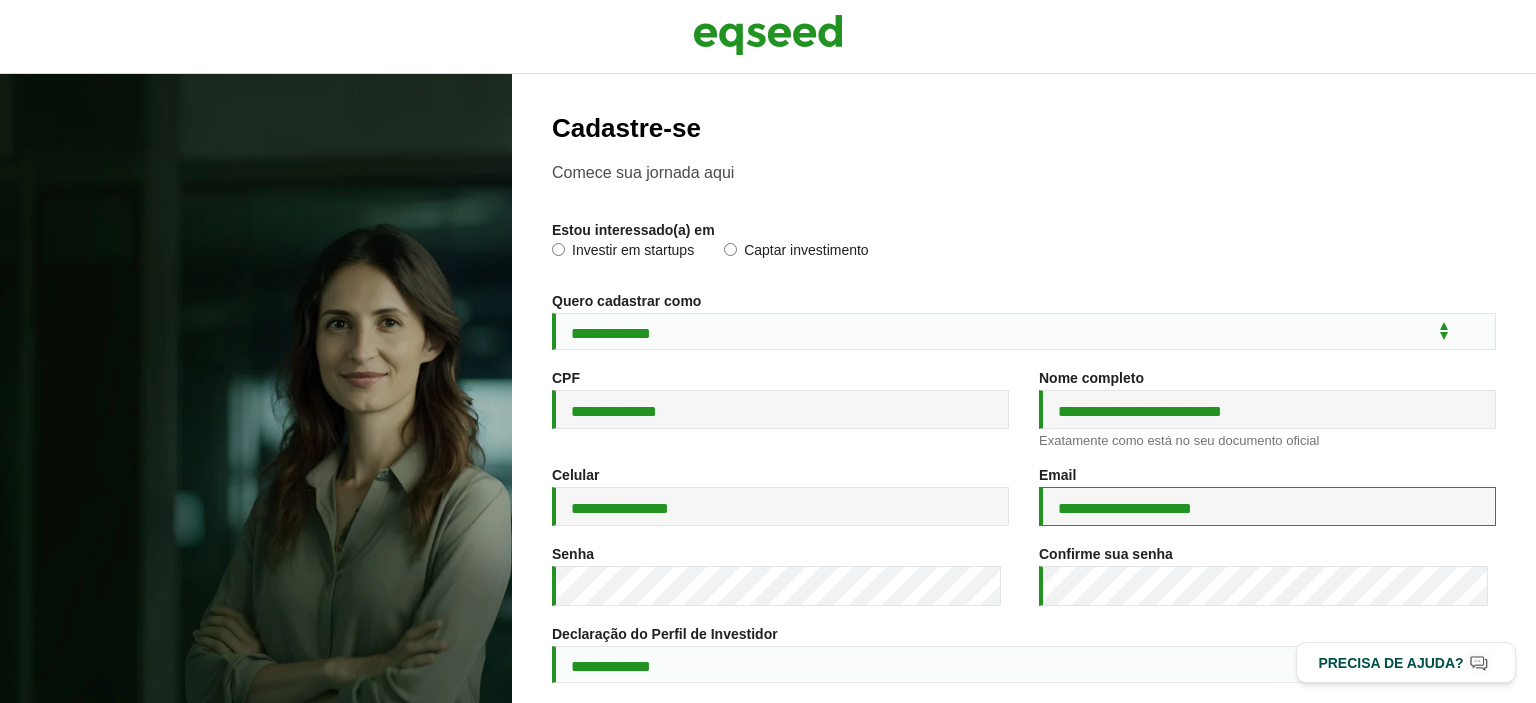 type on "**********" 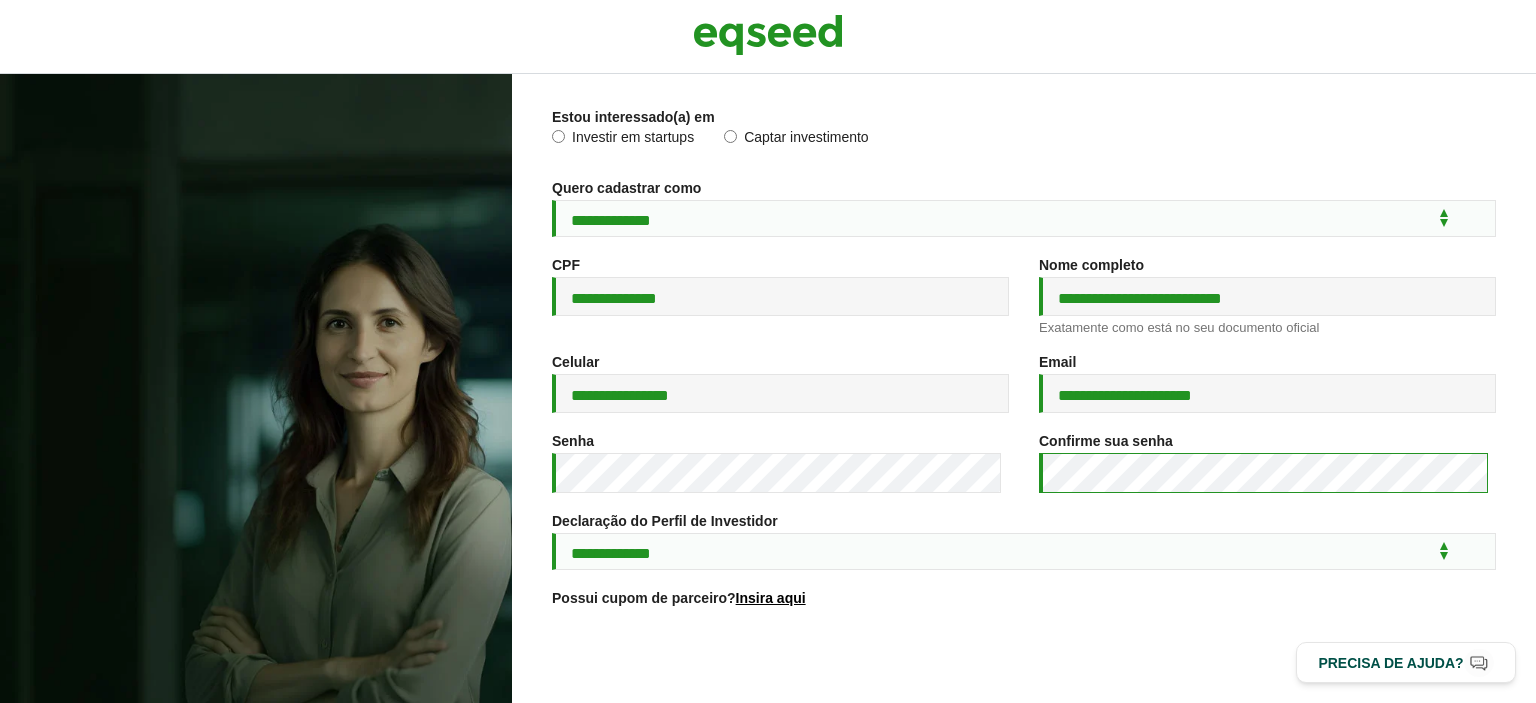 scroll, scrollTop: 200, scrollLeft: 0, axis: vertical 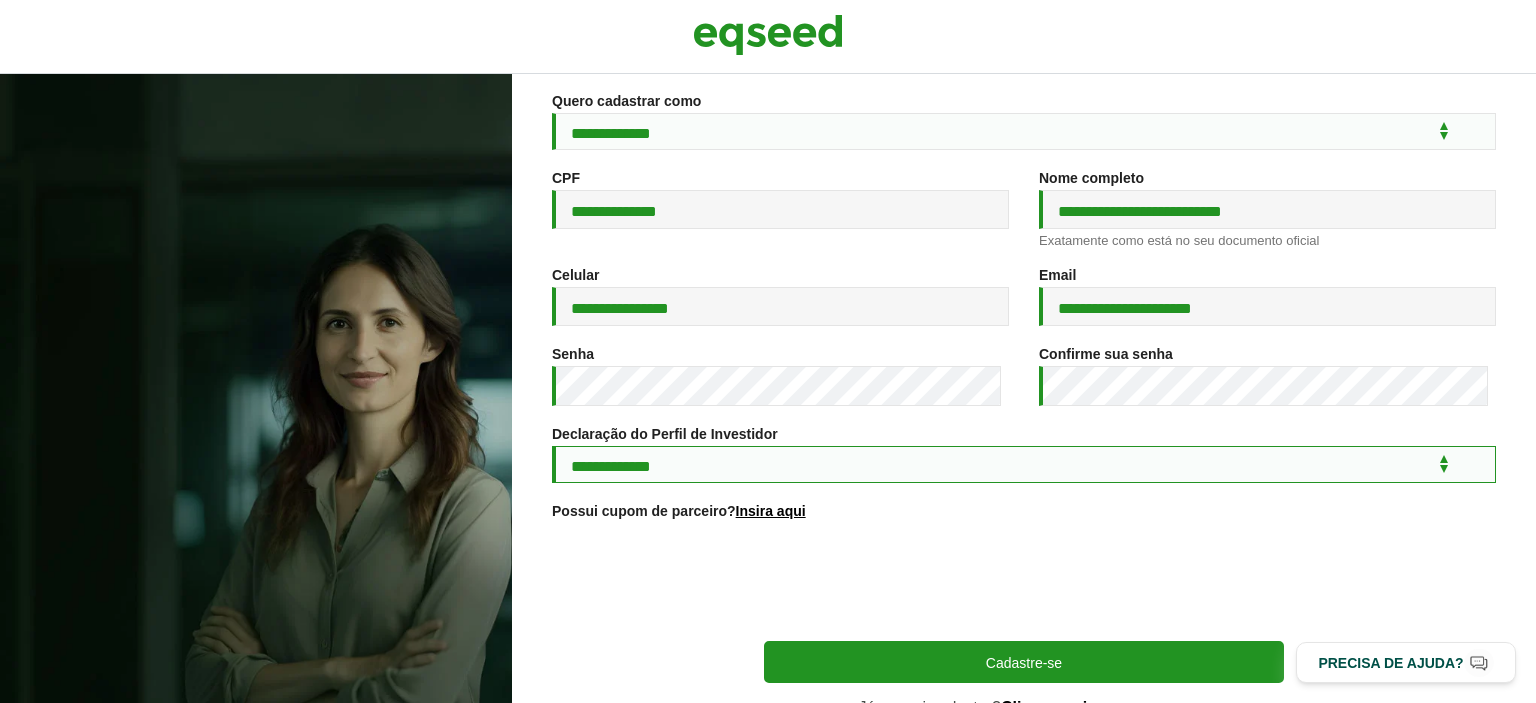 click on "**********" at bounding box center (1024, 464) 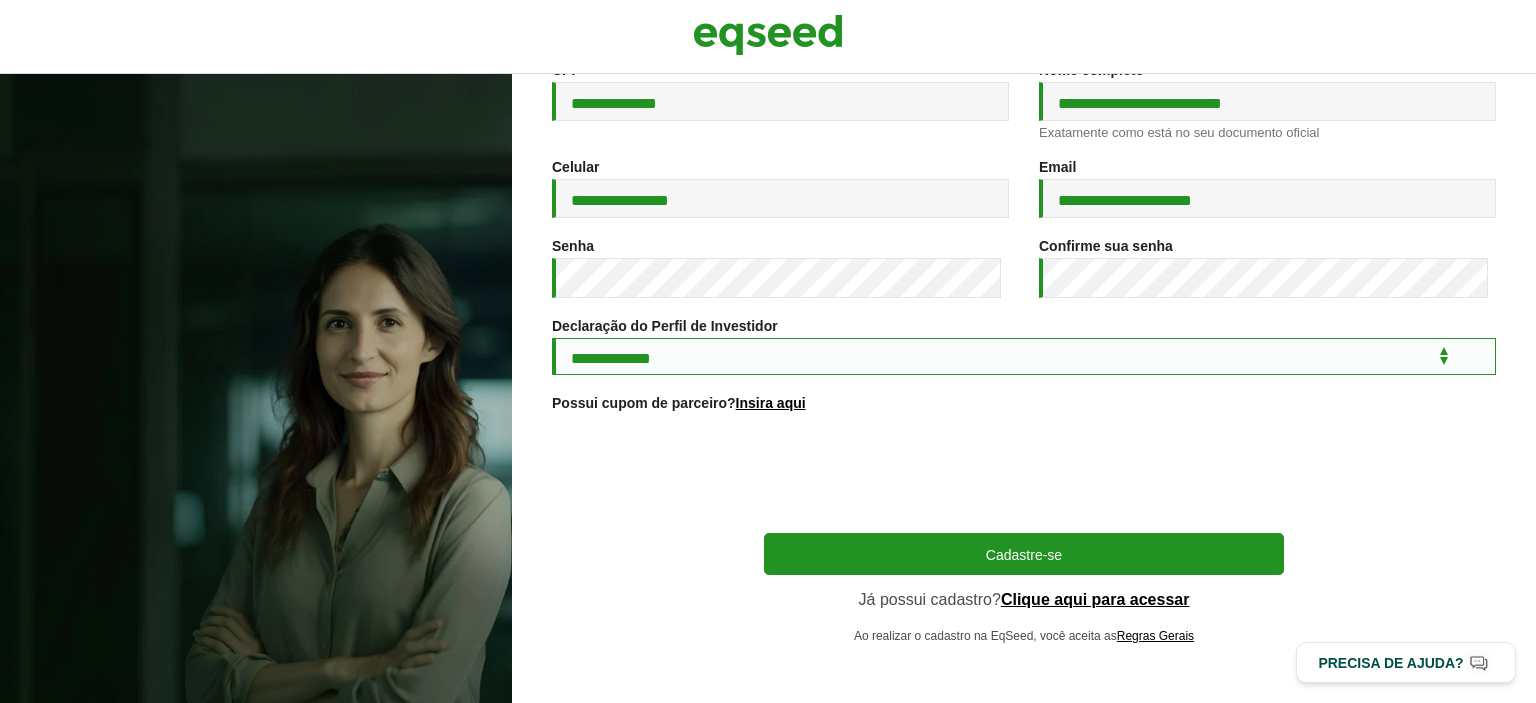 scroll, scrollTop: 324, scrollLeft: 0, axis: vertical 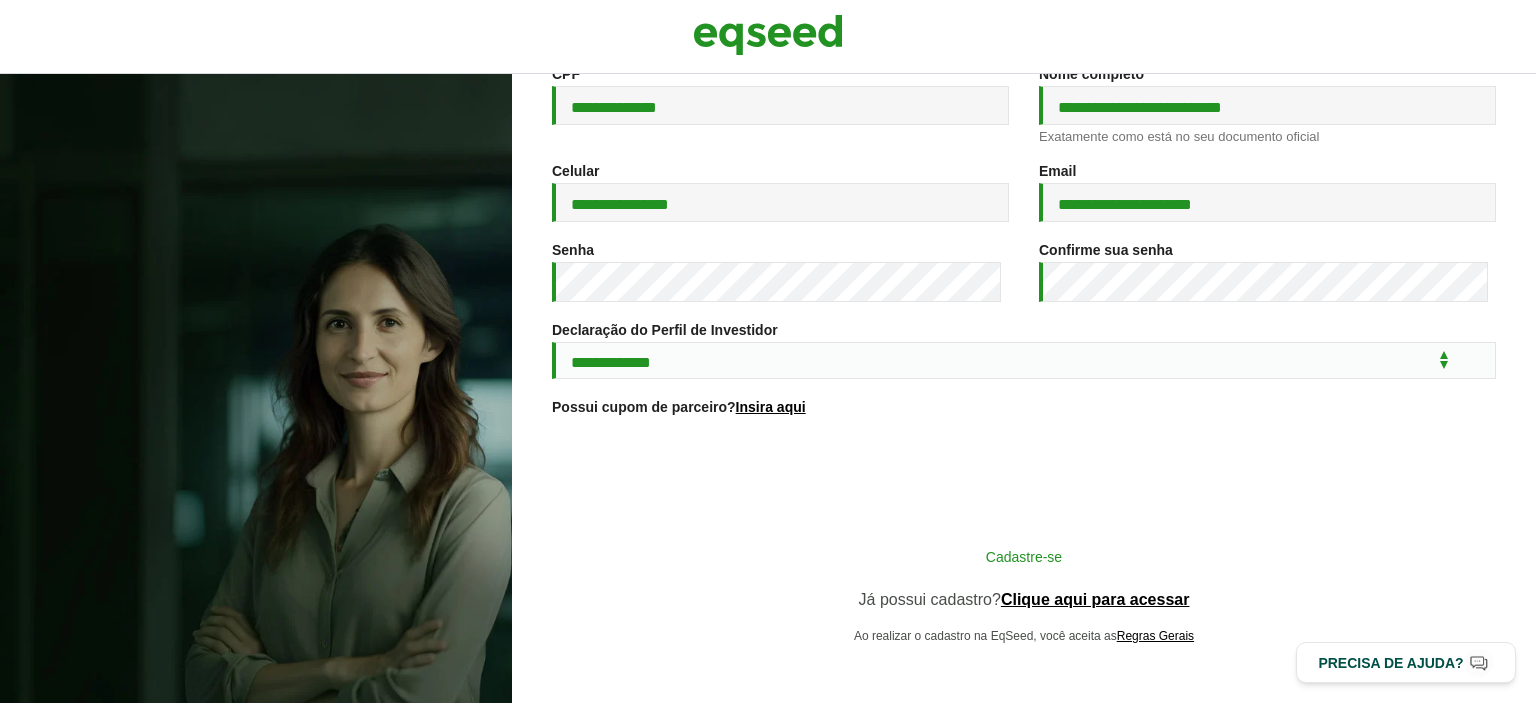 click on "Cadastre-se" at bounding box center (1024, 556) 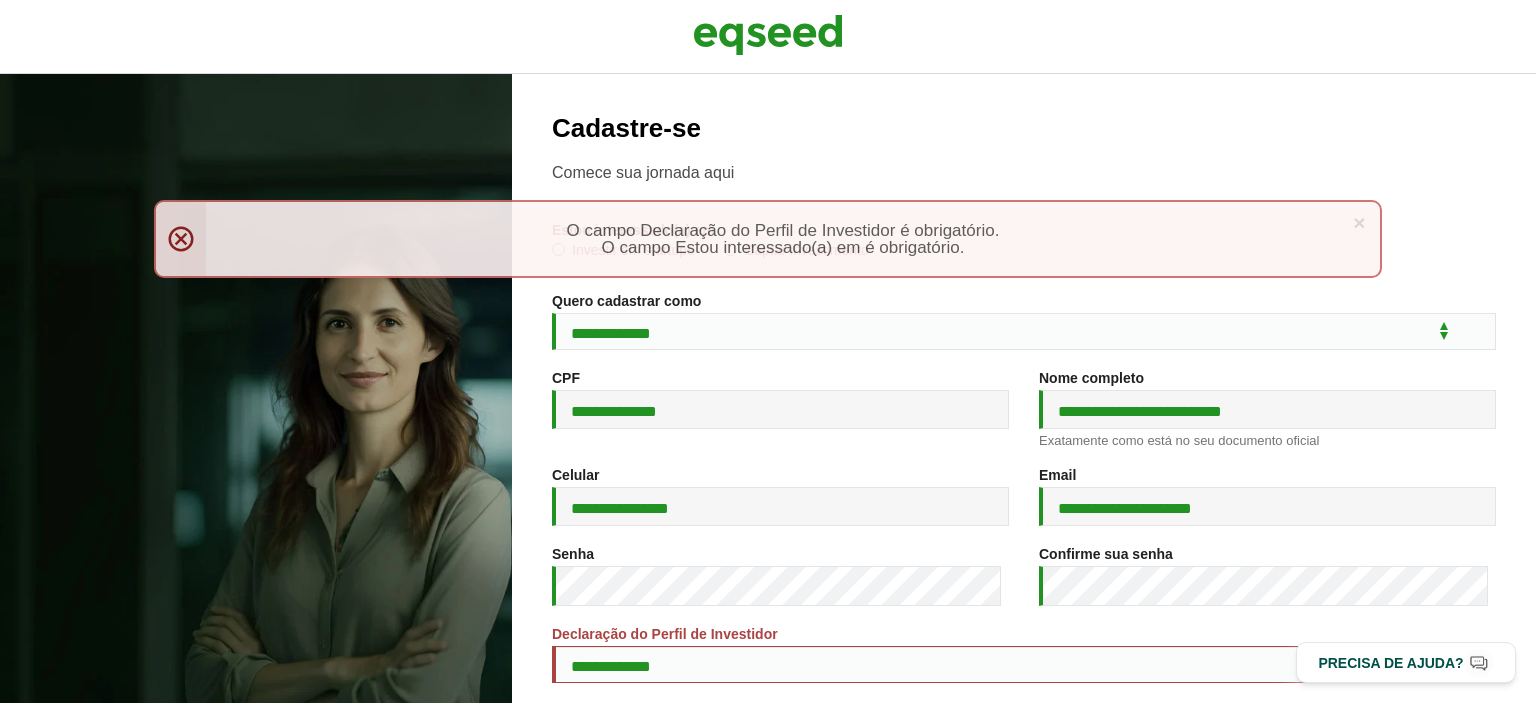 scroll, scrollTop: 0, scrollLeft: 0, axis: both 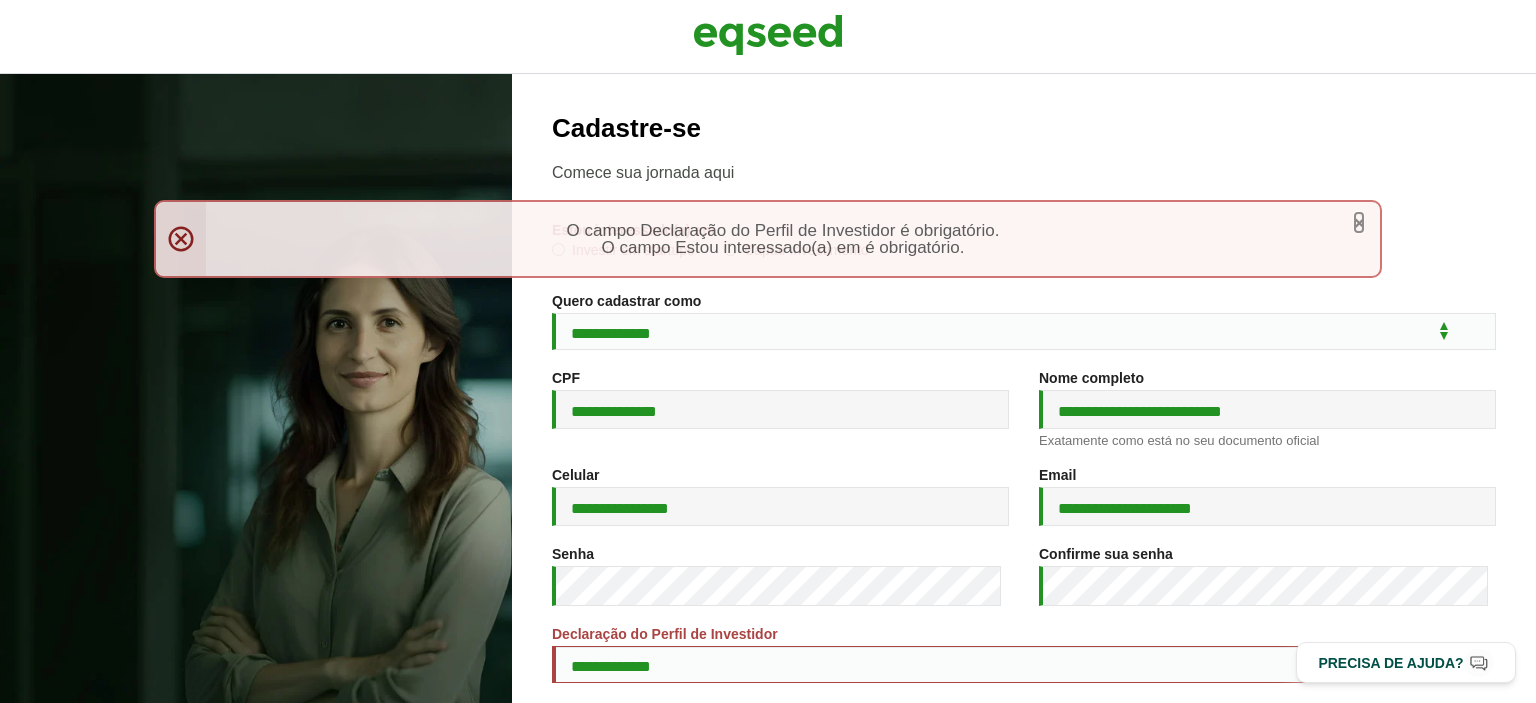 click on "×" at bounding box center [1359, 222] 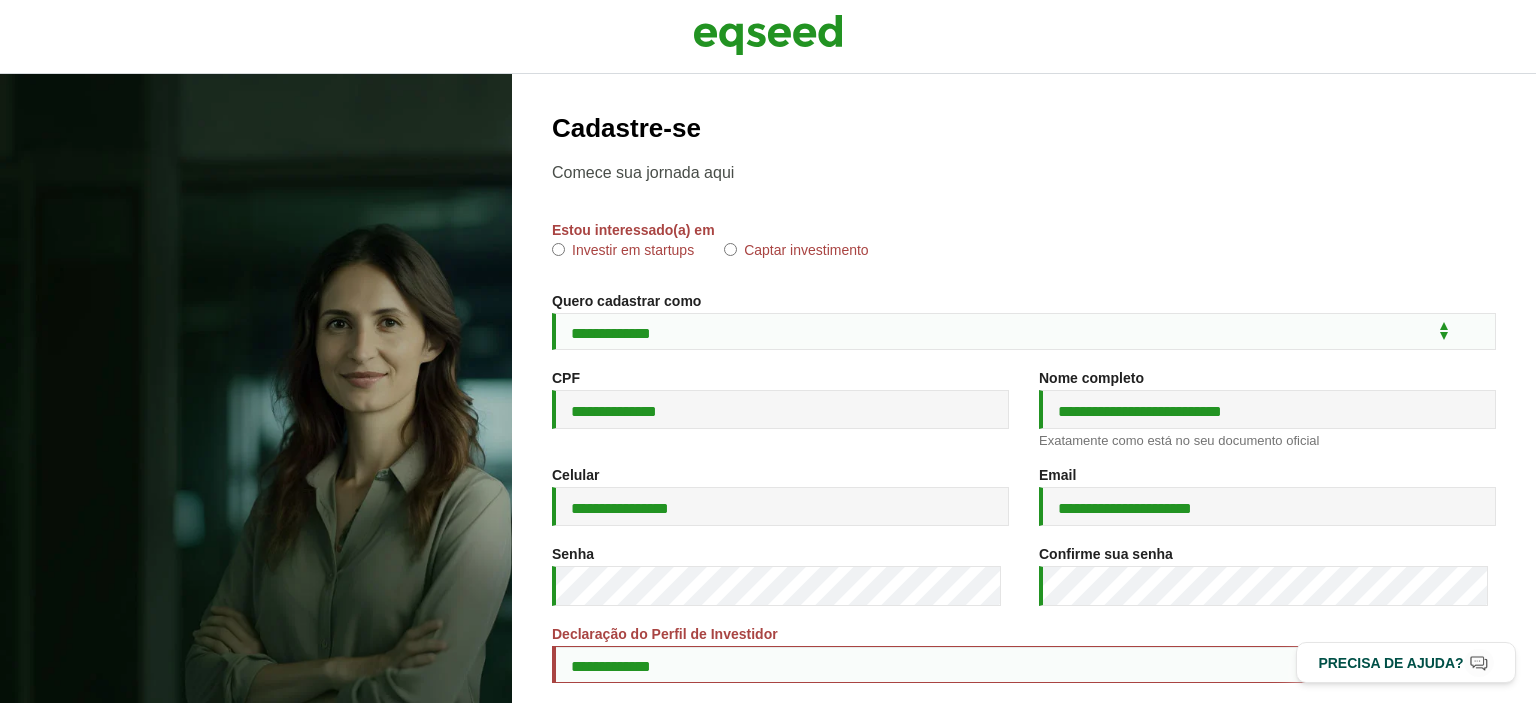 scroll, scrollTop: 245, scrollLeft: 0, axis: vertical 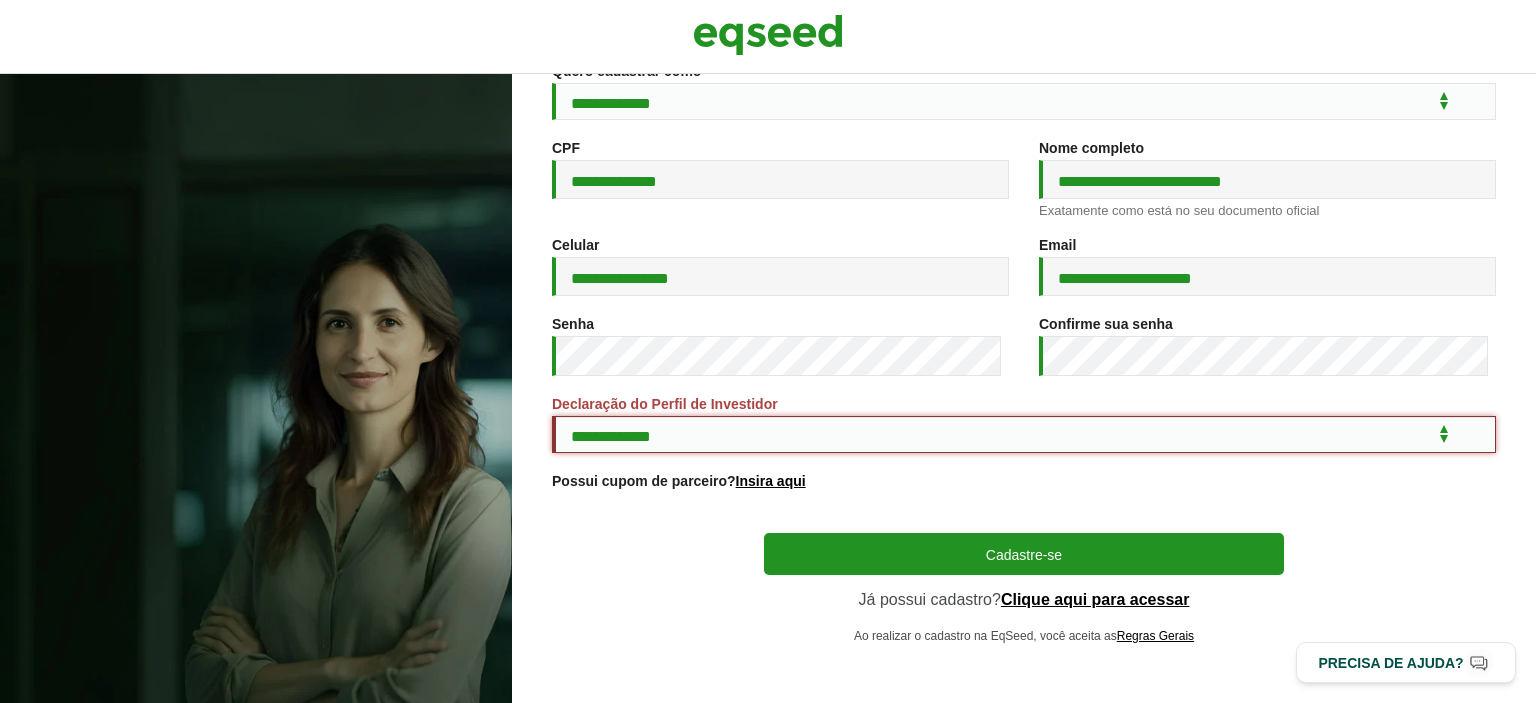 click on "**********" at bounding box center (1024, 434) 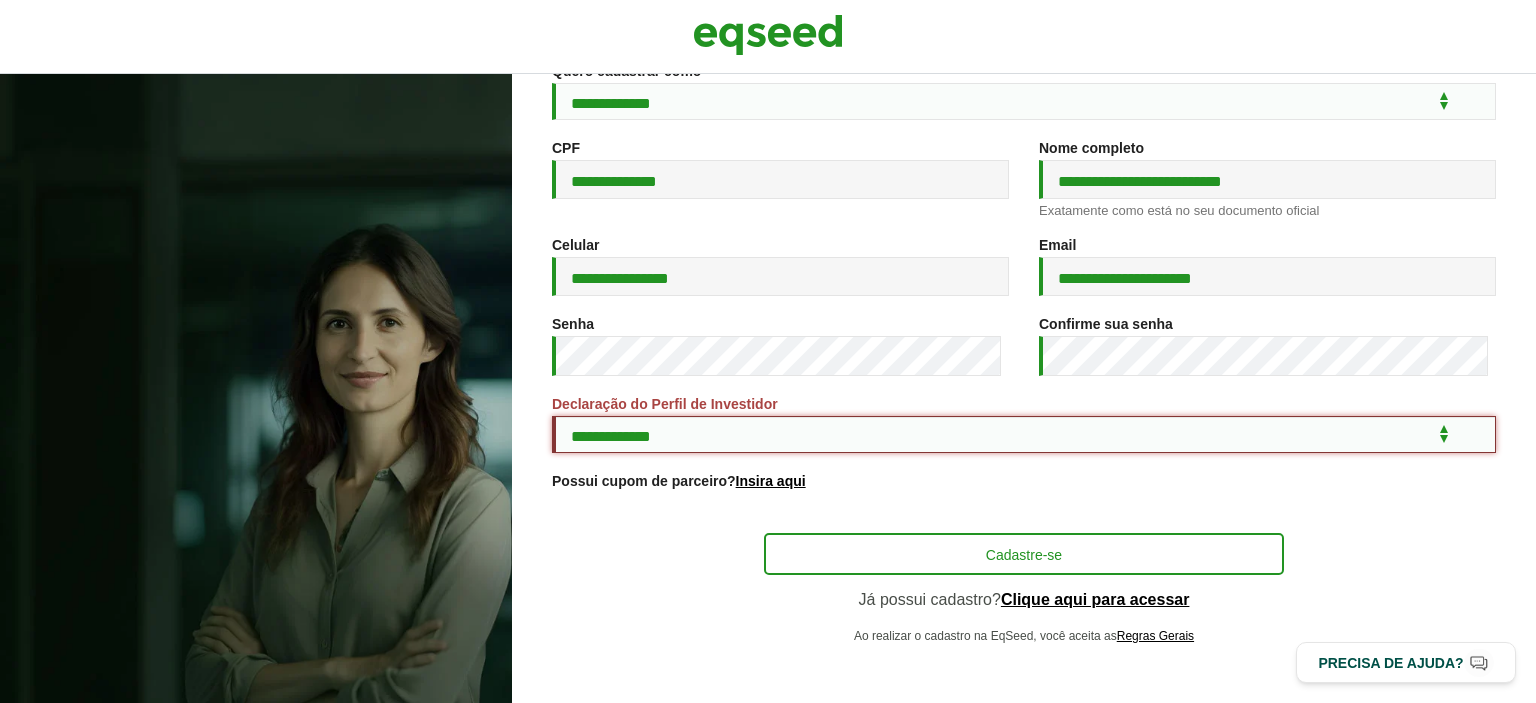 select on "***" 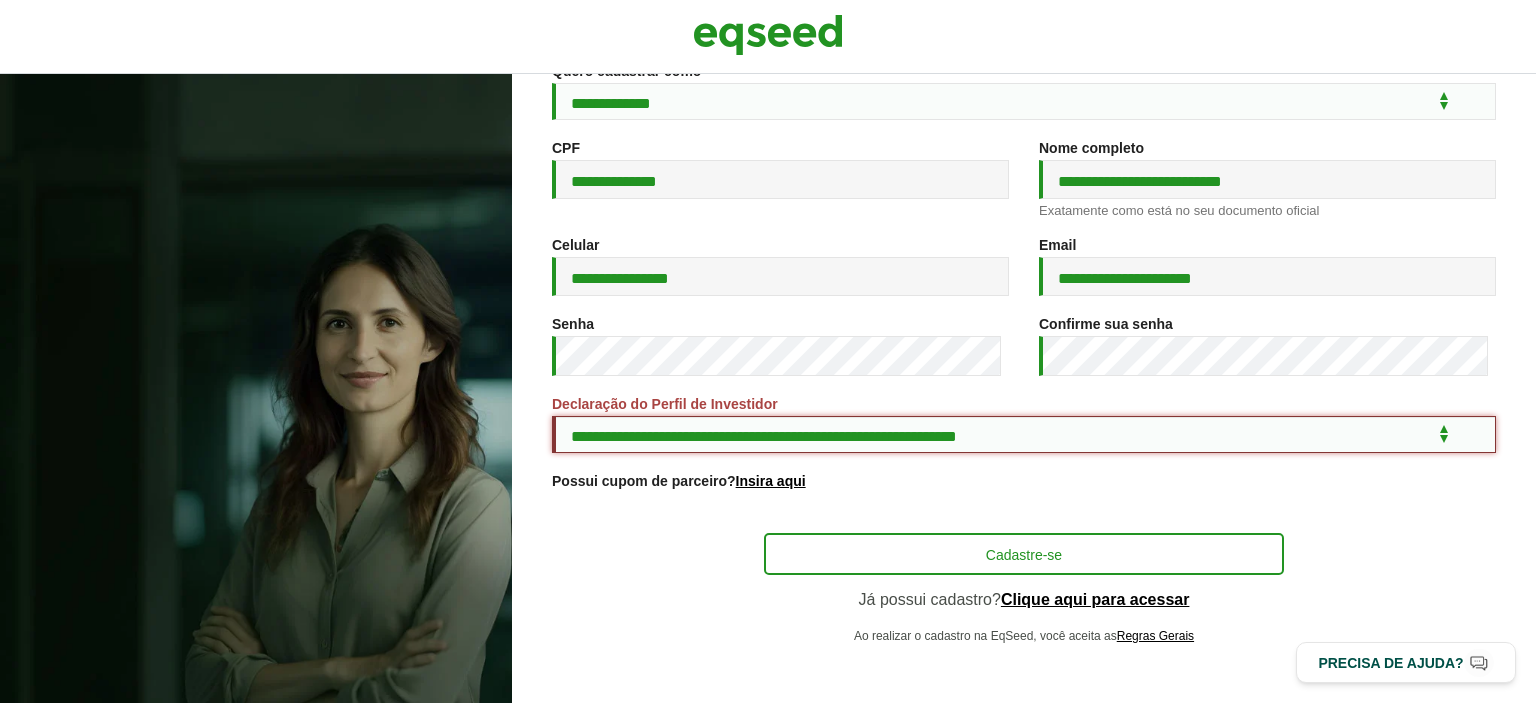 click on "**********" at bounding box center (1024, 434) 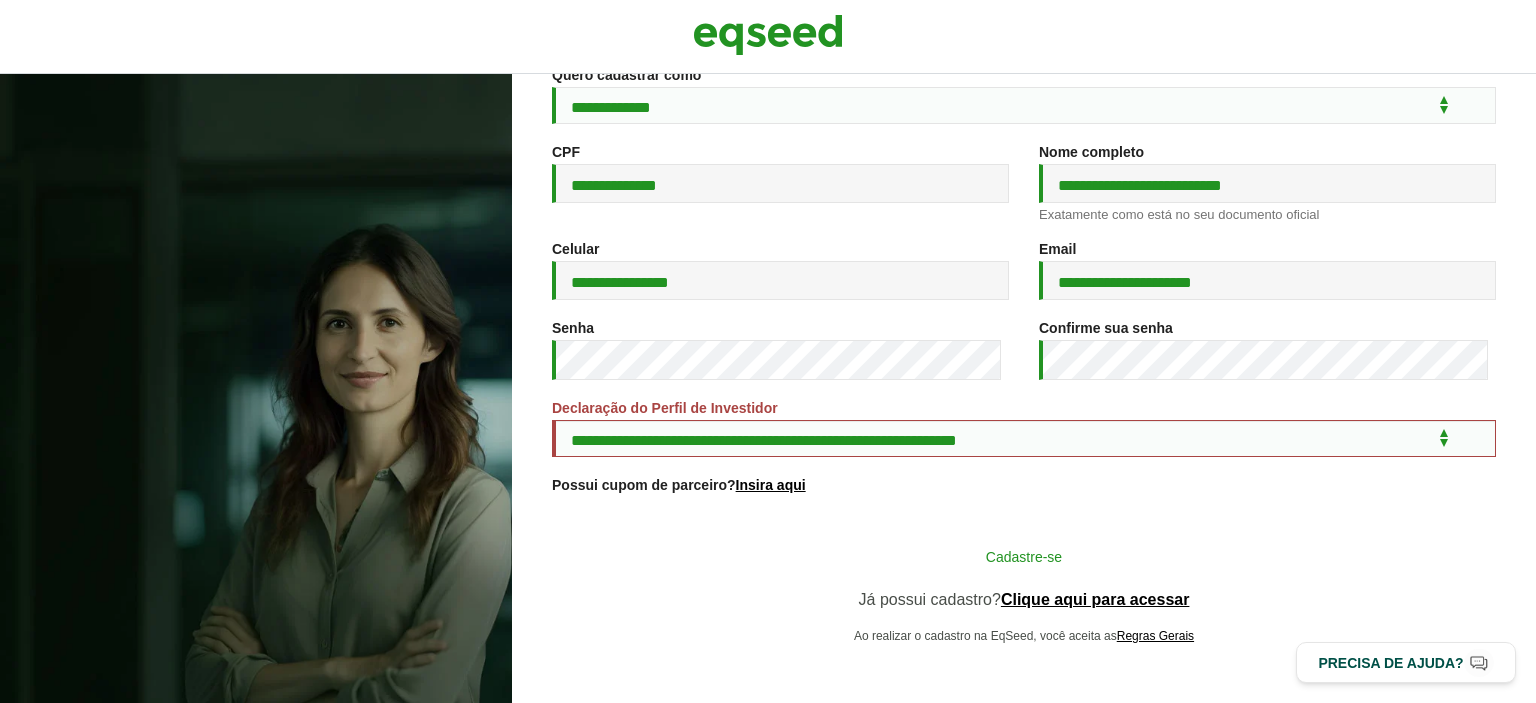 scroll, scrollTop: 242, scrollLeft: 0, axis: vertical 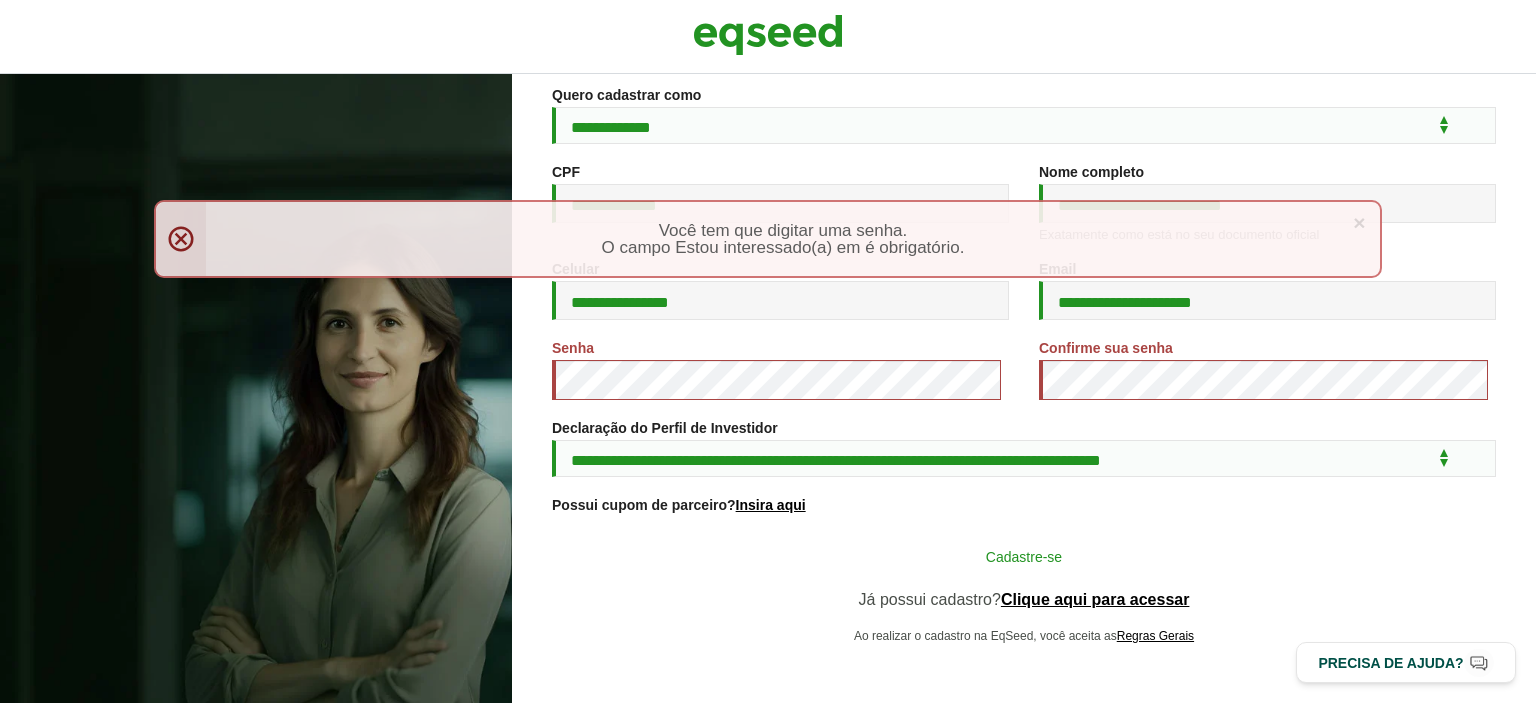 click on "Cadastre-se" at bounding box center (1024, 556) 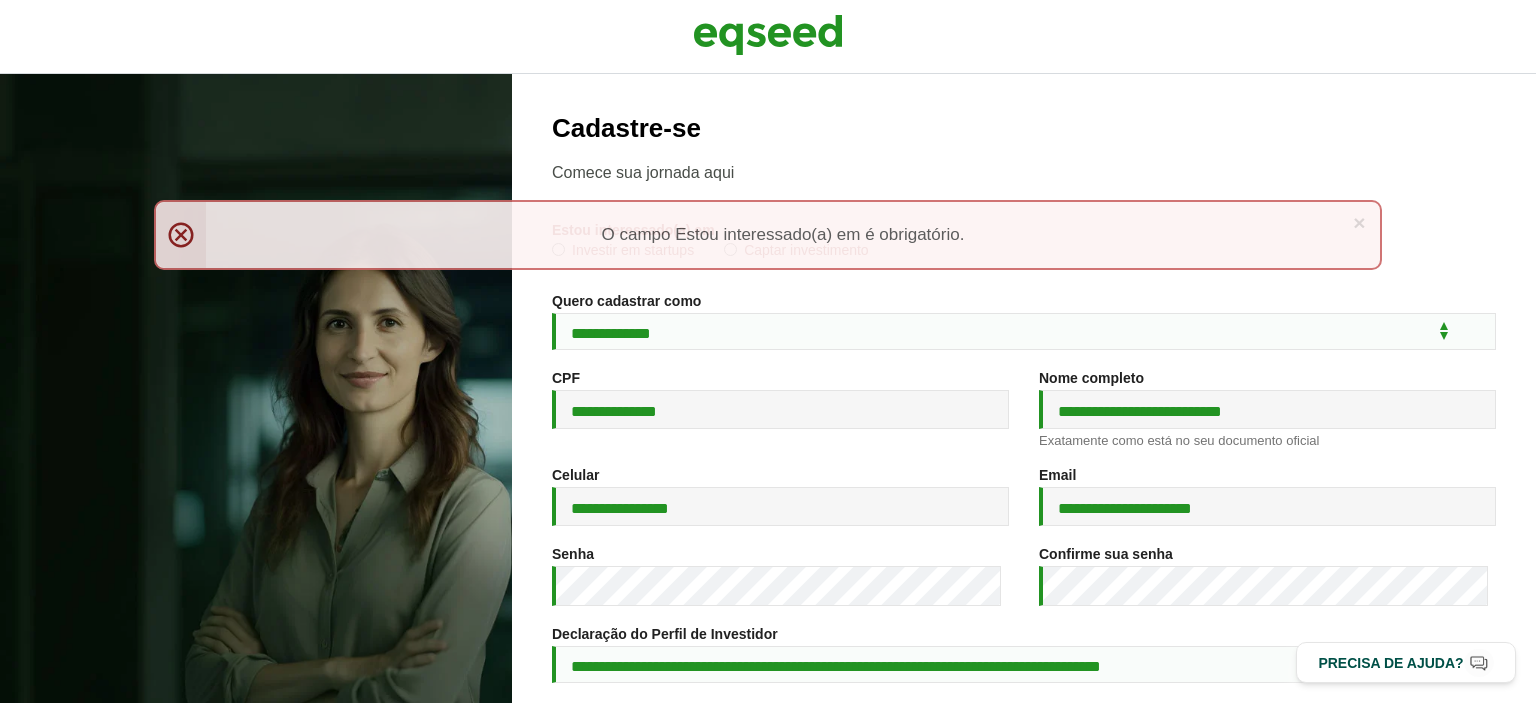 scroll, scrollTop: 0, scrollLeft: 0, axis: both 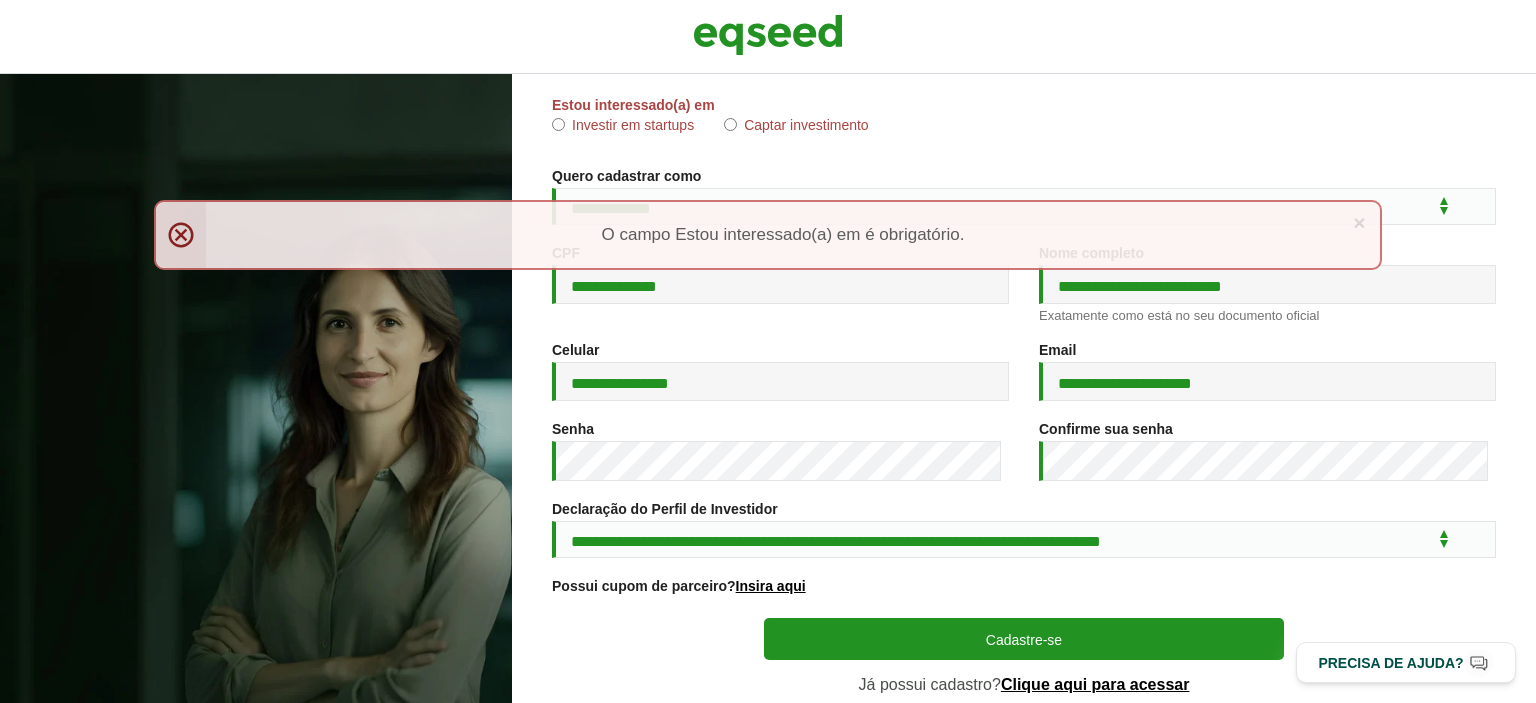 click on "Confirme sua senha  *" at bounding box center [1267, 451] 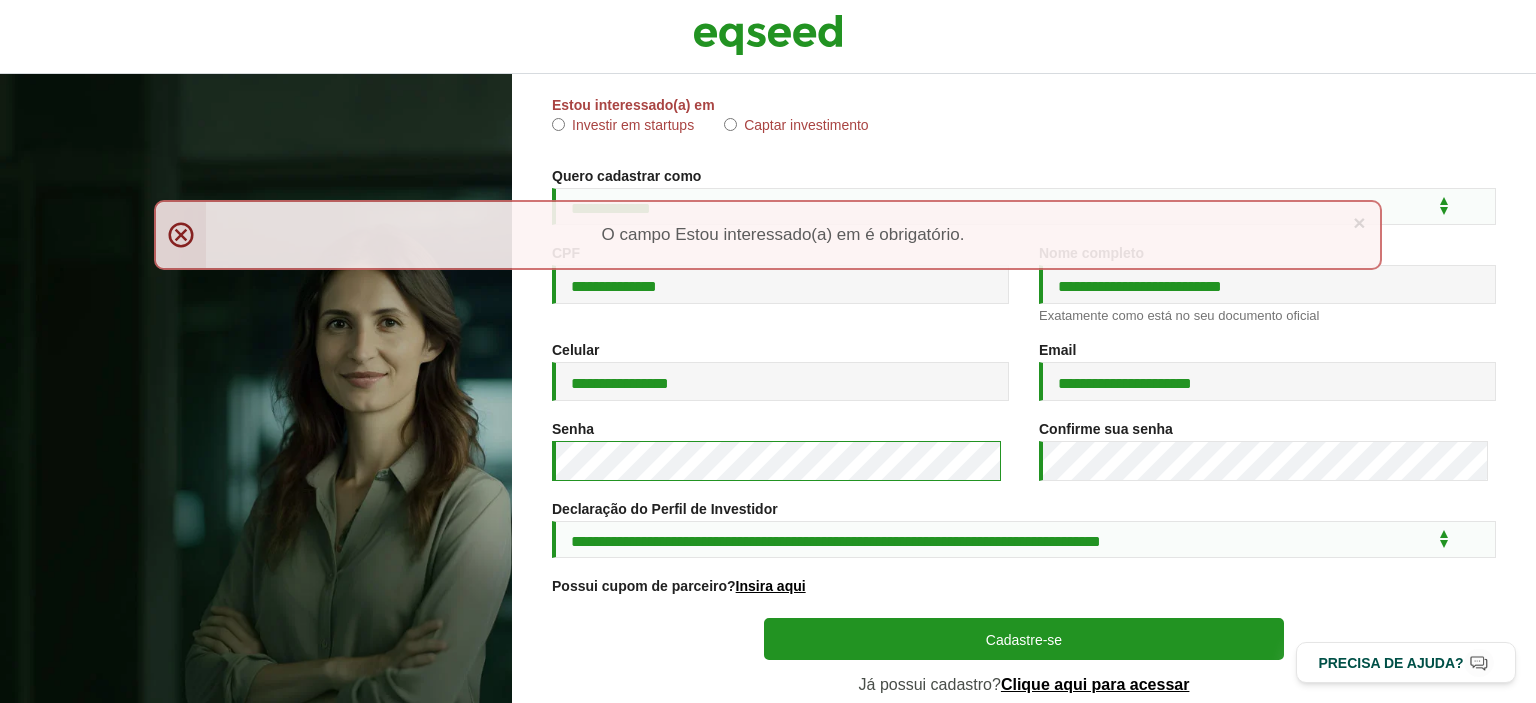 click on "**********" at bounding box center [768, 388] 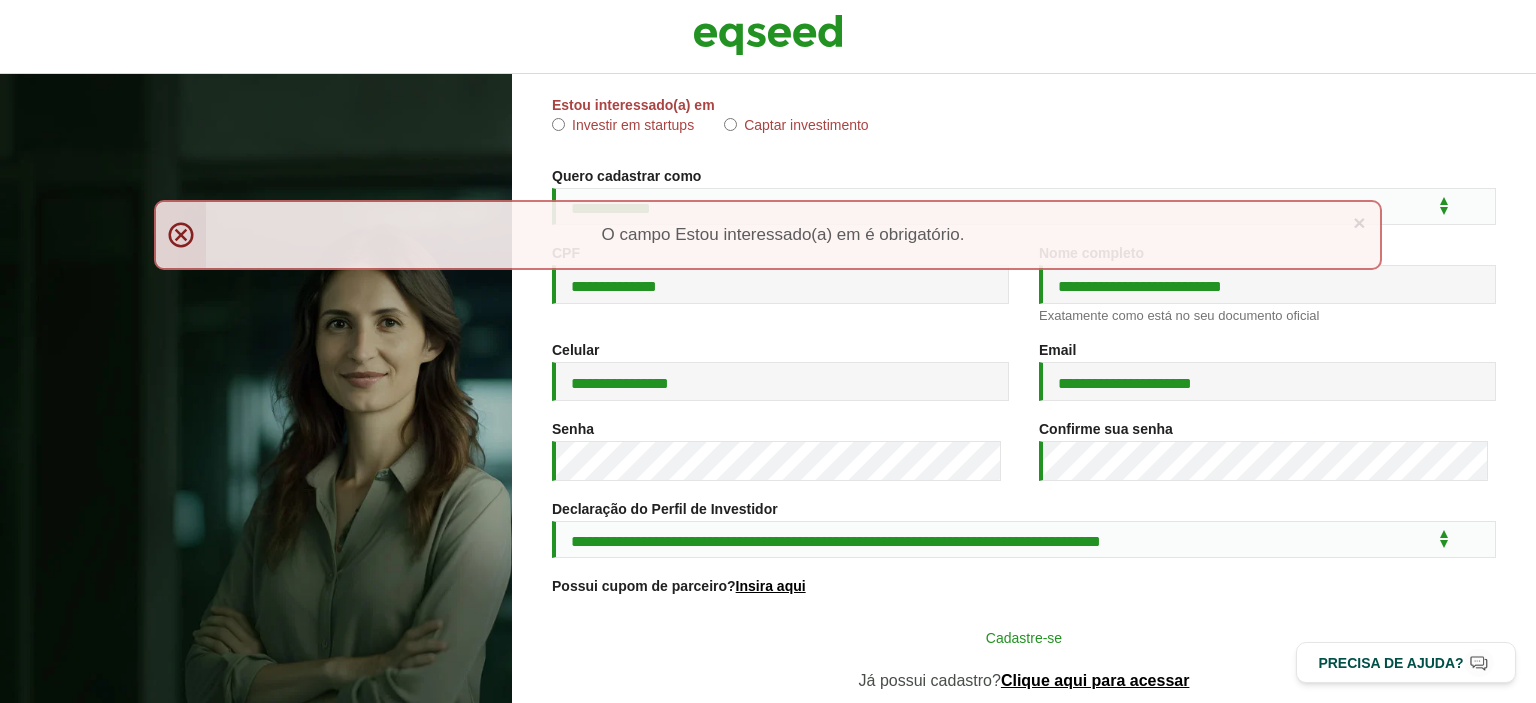 click on "Cadastre-se" at bounding box center [1024, 637] 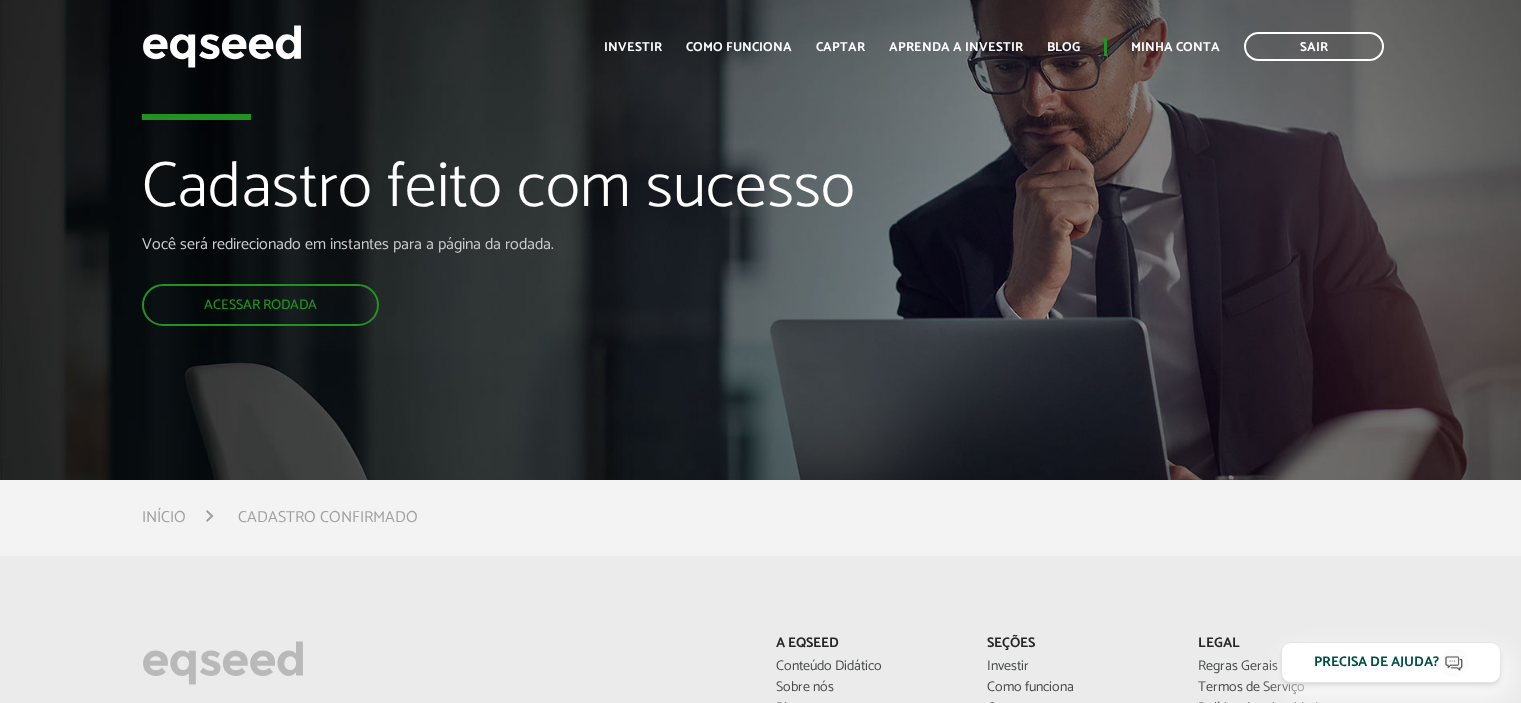scroll, scrollTop: 0, scrollLeft: 0, axis: both 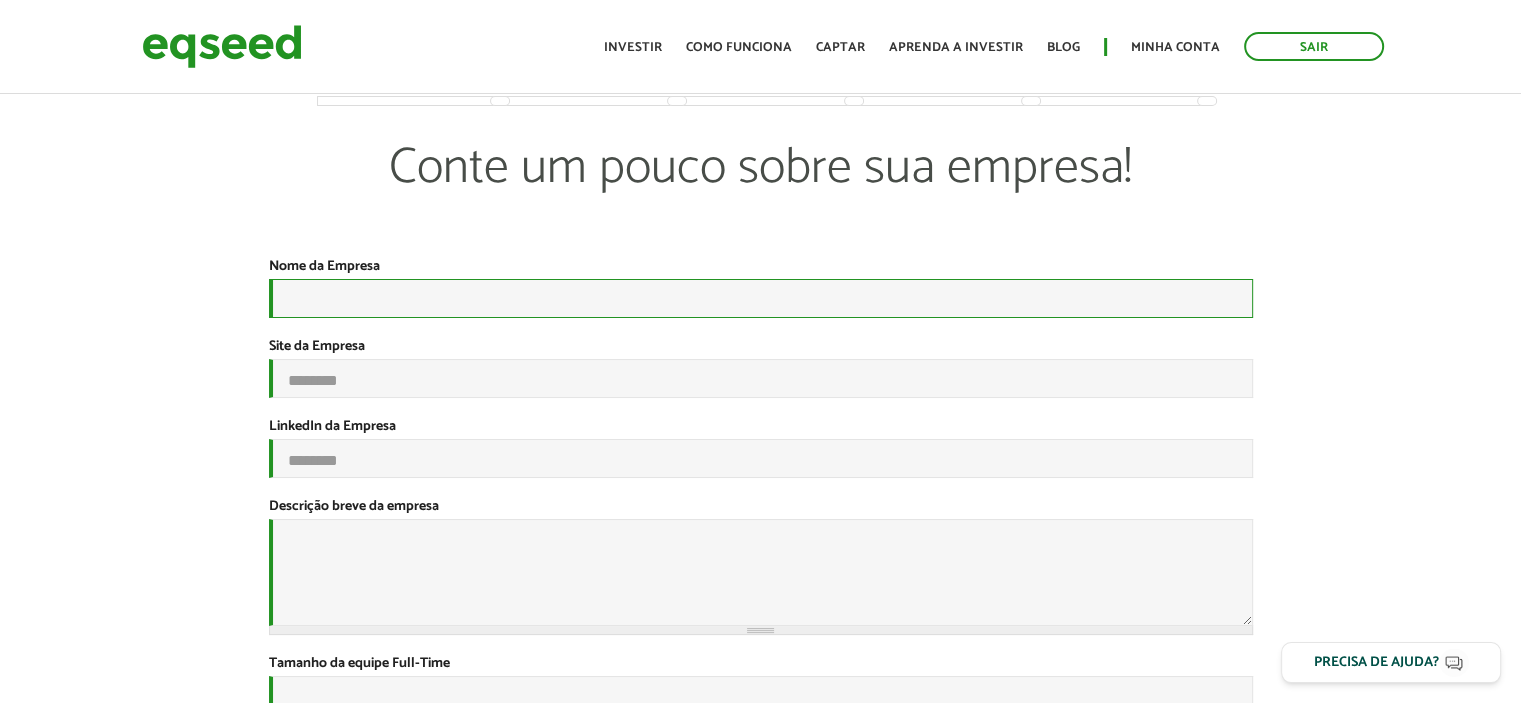 click on "Nome da Empresa  *" at bounding box center [761, 298] 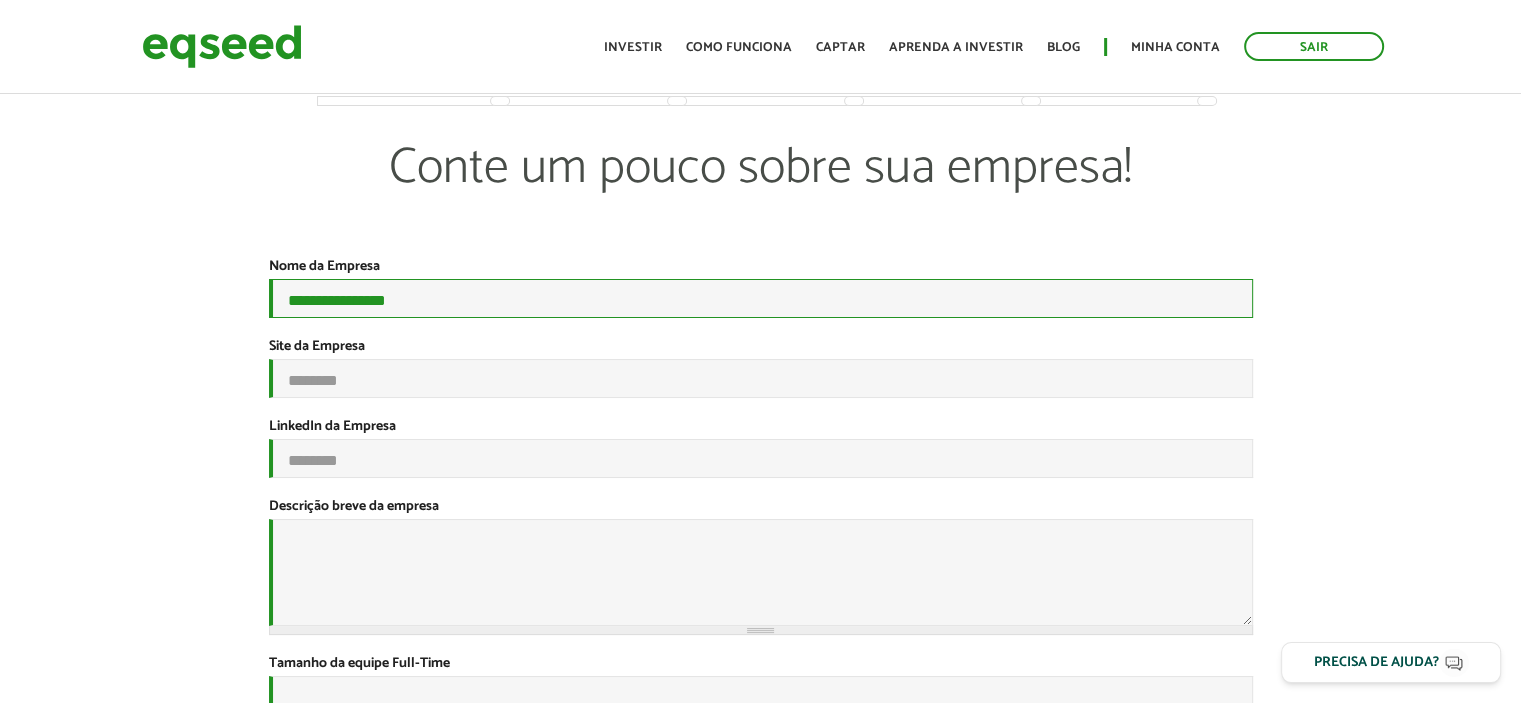 type on "**********" 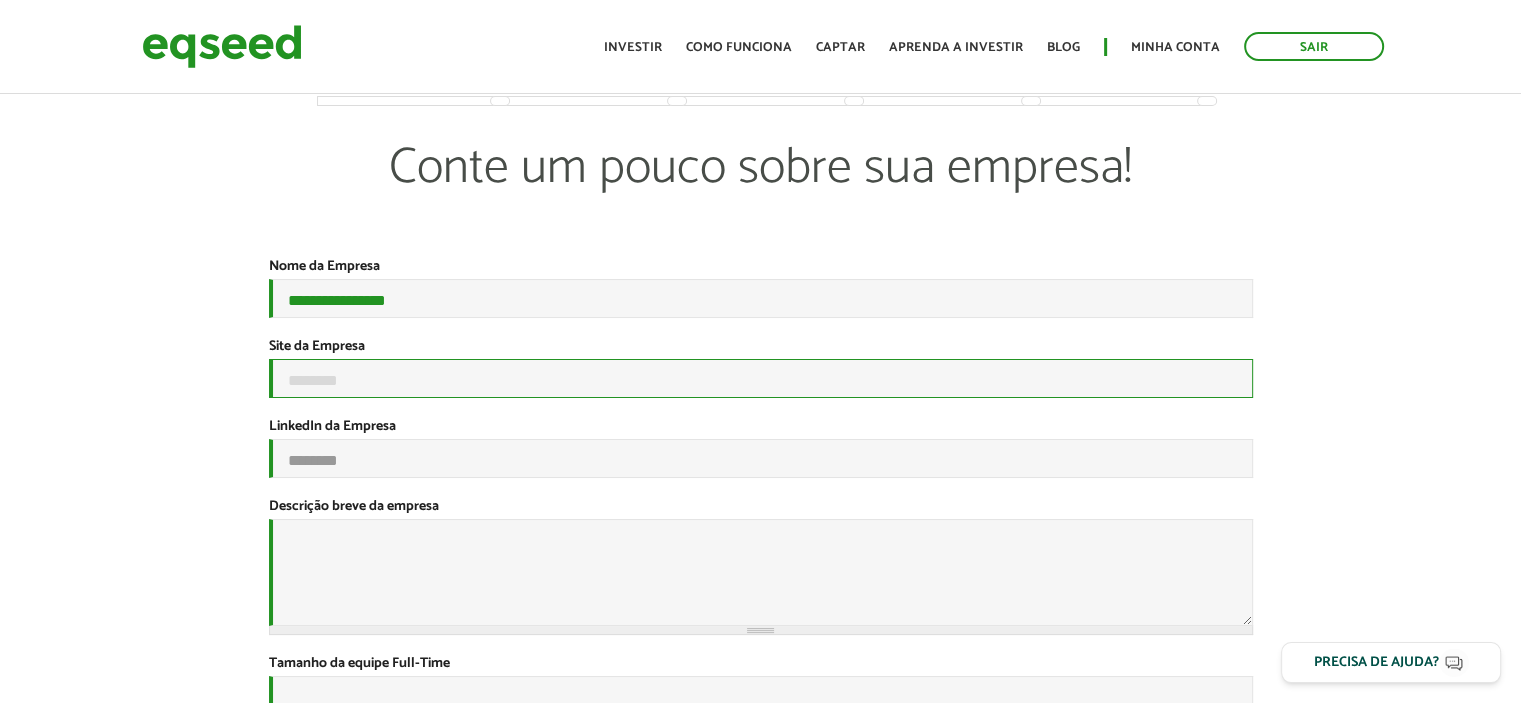click on "Site da Empresa" at bounding box center (761, 378) 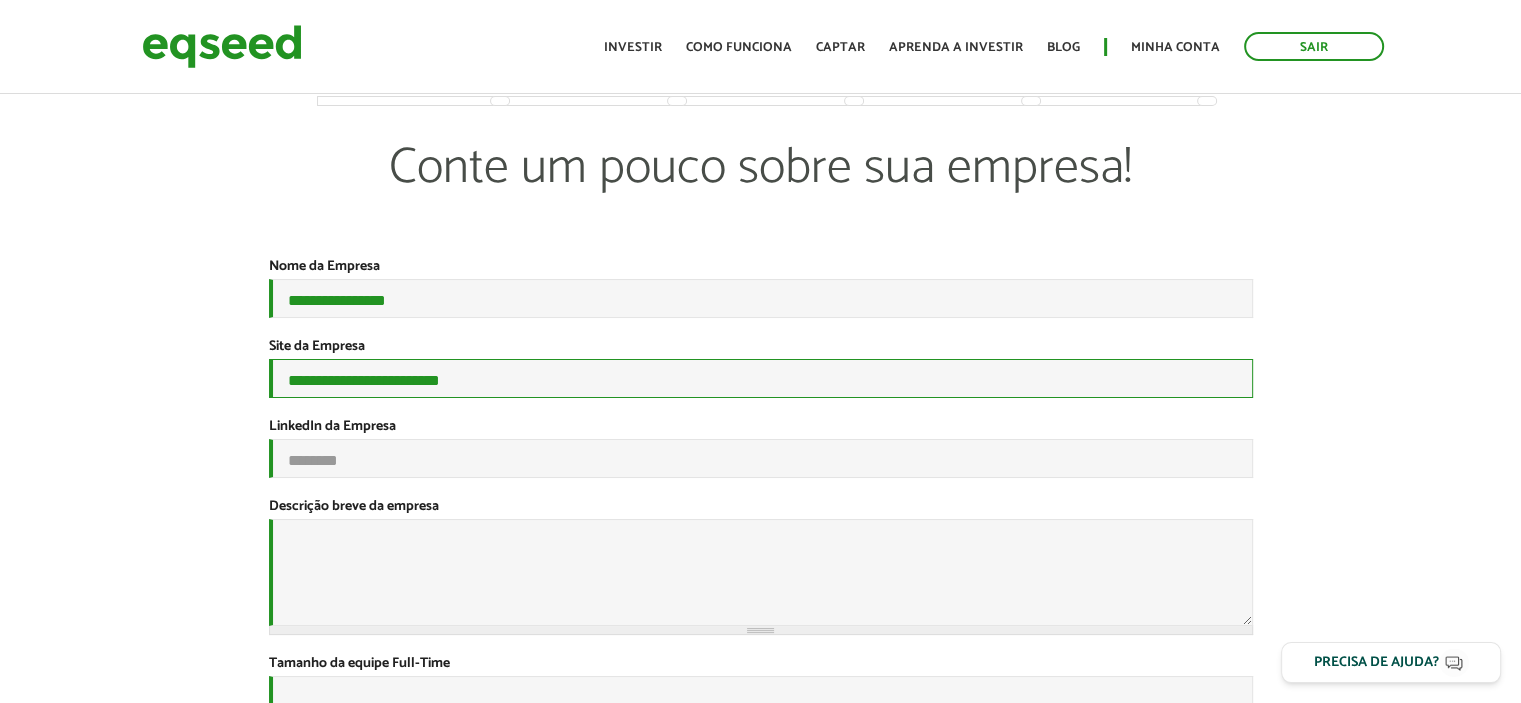 type on "**********" 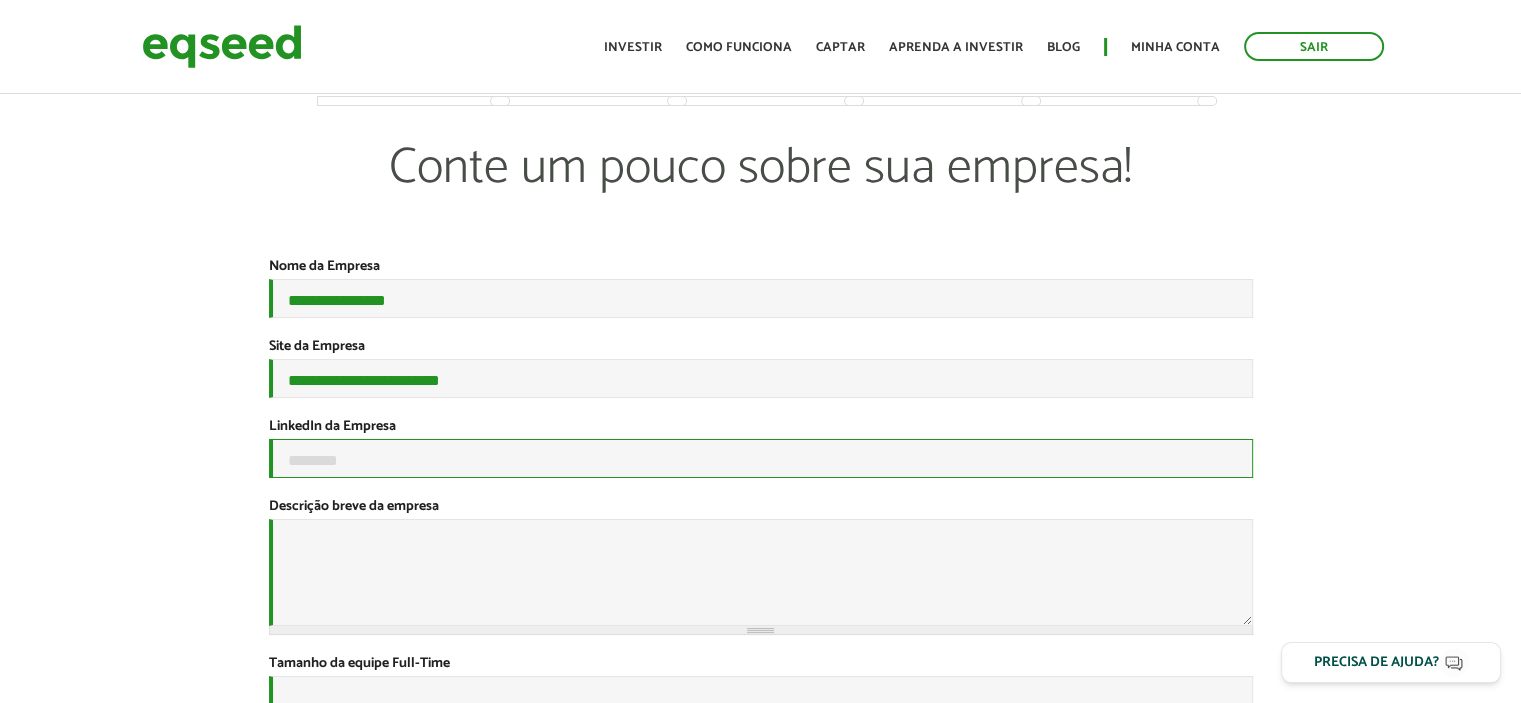 click on "LinkedIn da Empresa" at bounding box center (761, 458) 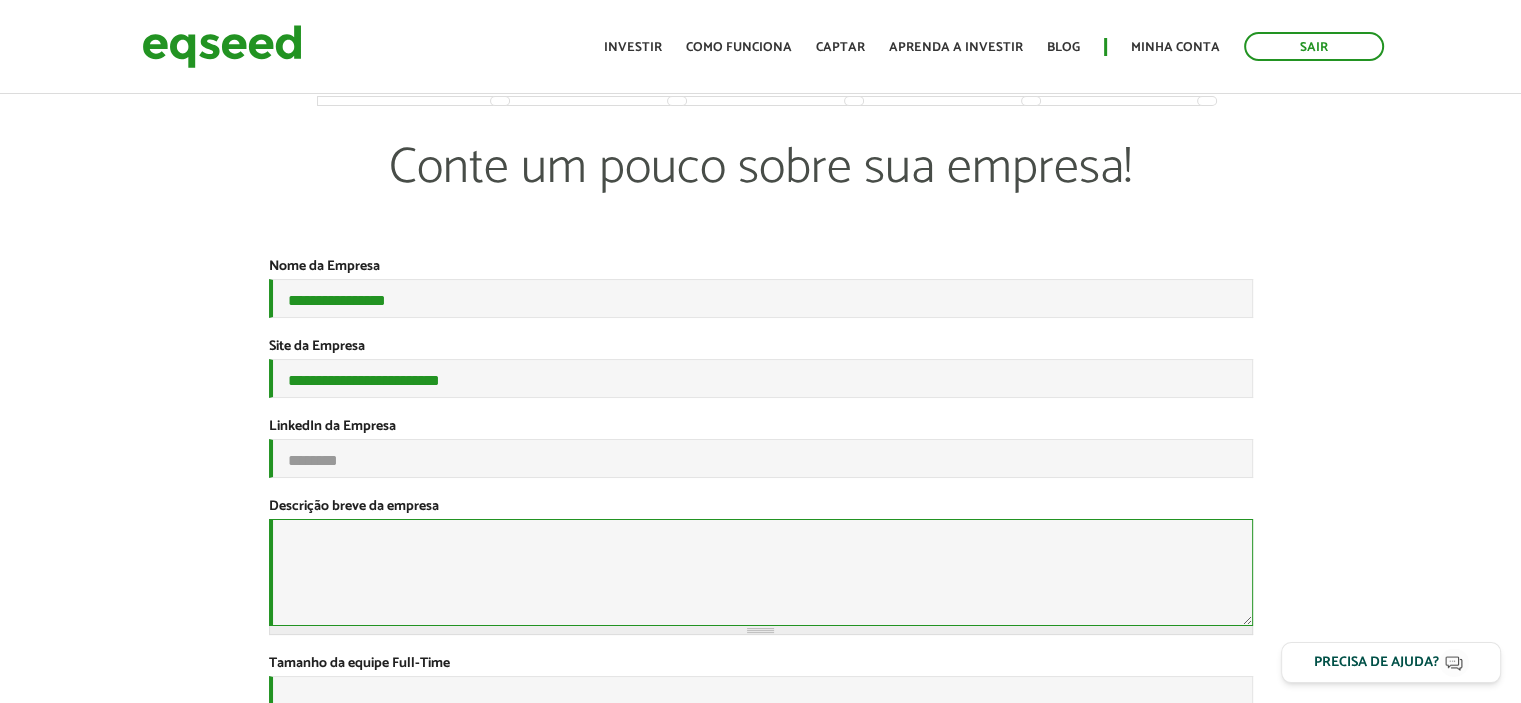 click on "Descrição breve da empresa  *" at bounding box center (761, 572) 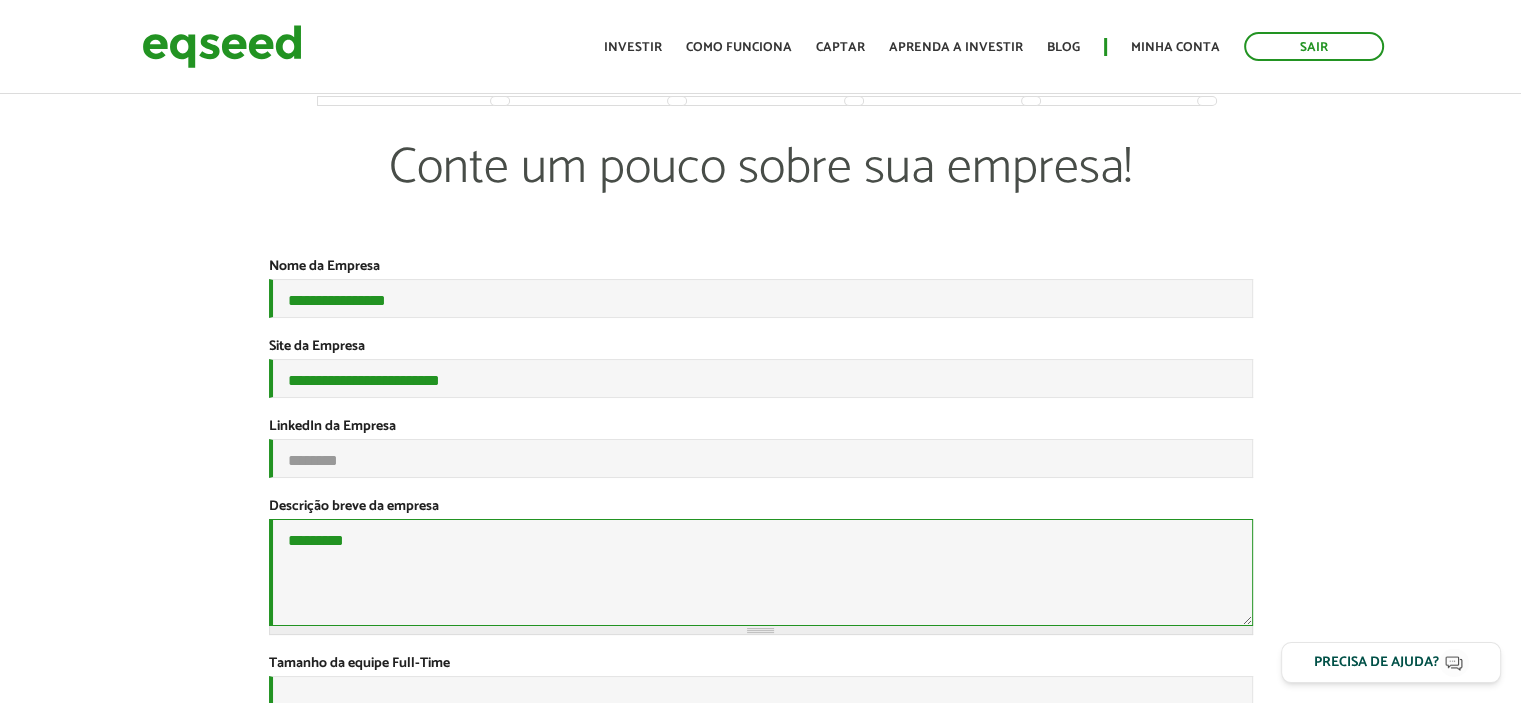 paste on "**********" 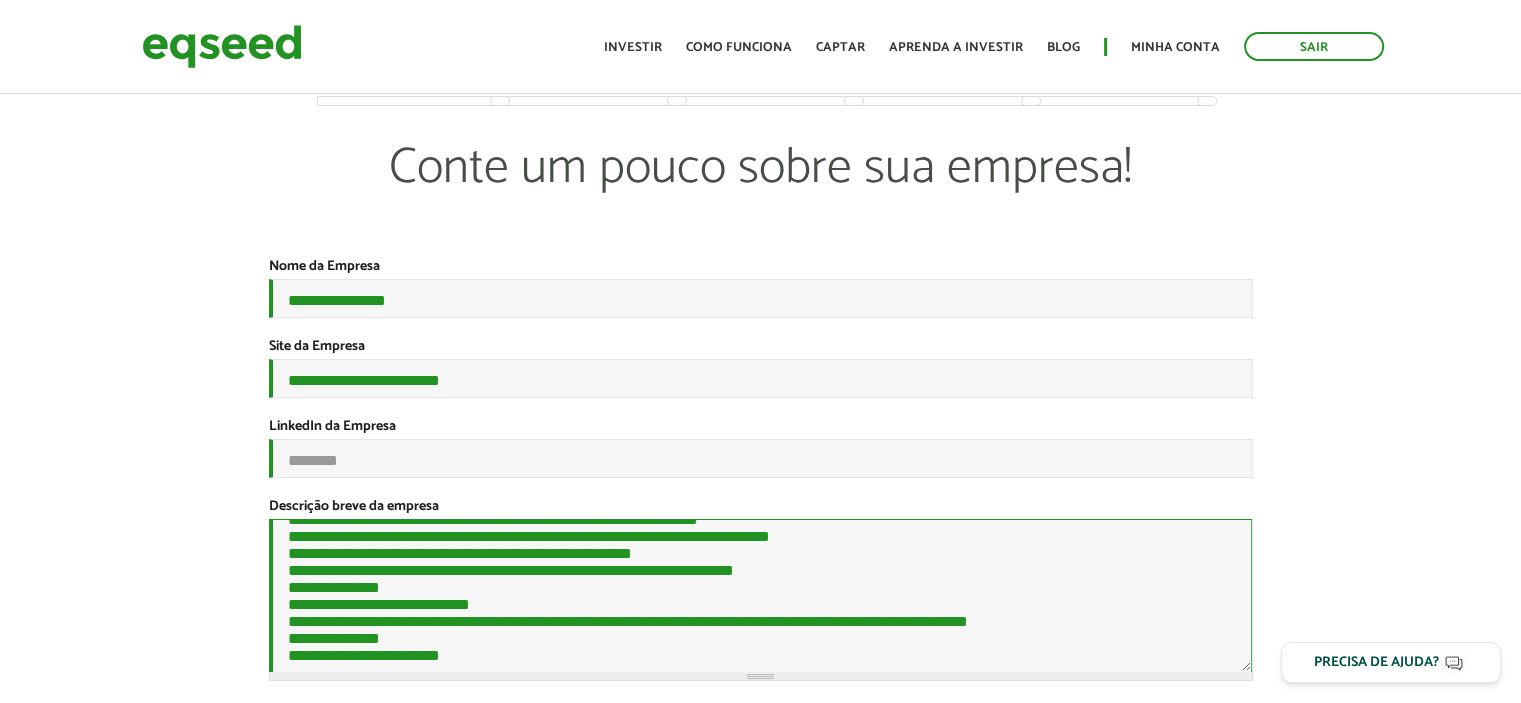 scroll, scrollTop: 528, scrollLeft: 0, axis: vertical 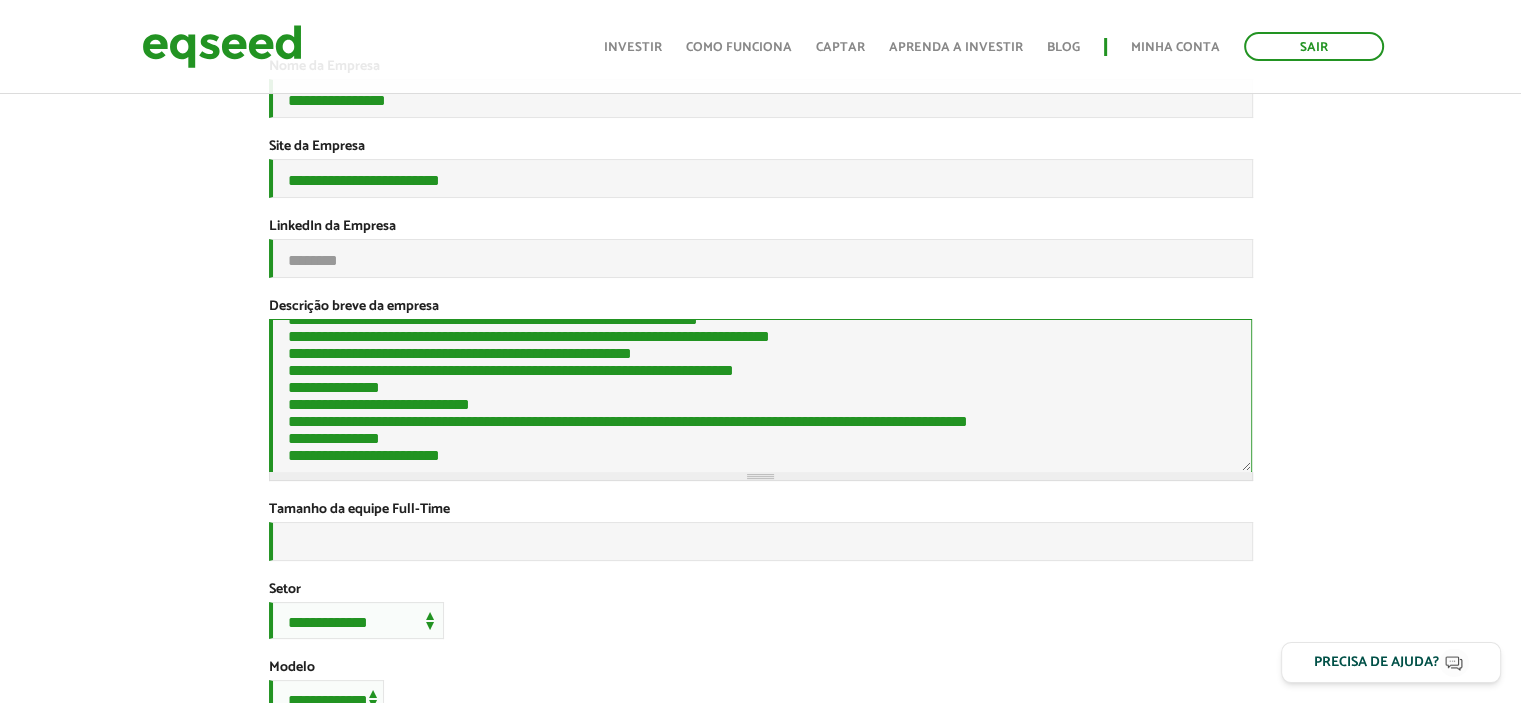 type on "**********" 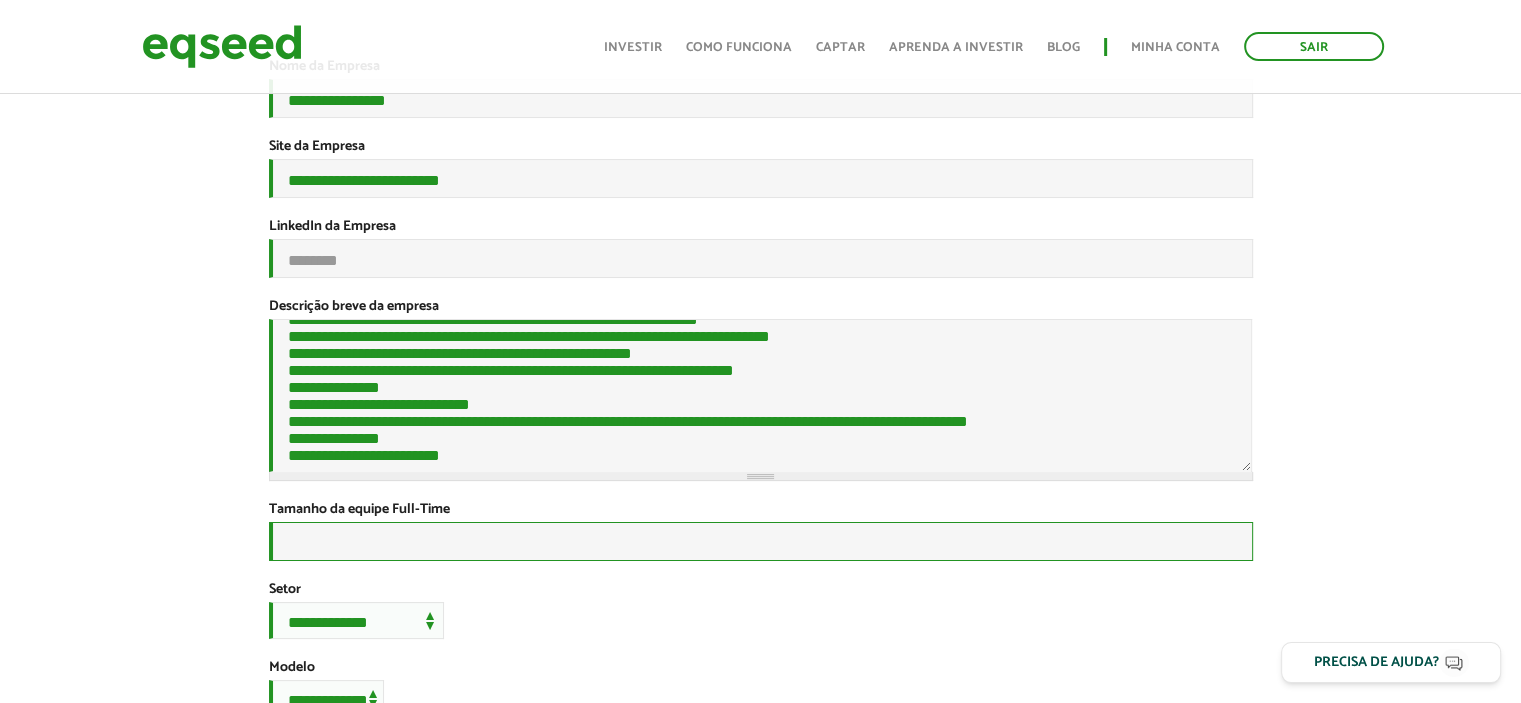 click on "Tamanho da equipe Full-Time  *" at bounding box center [761, 541] 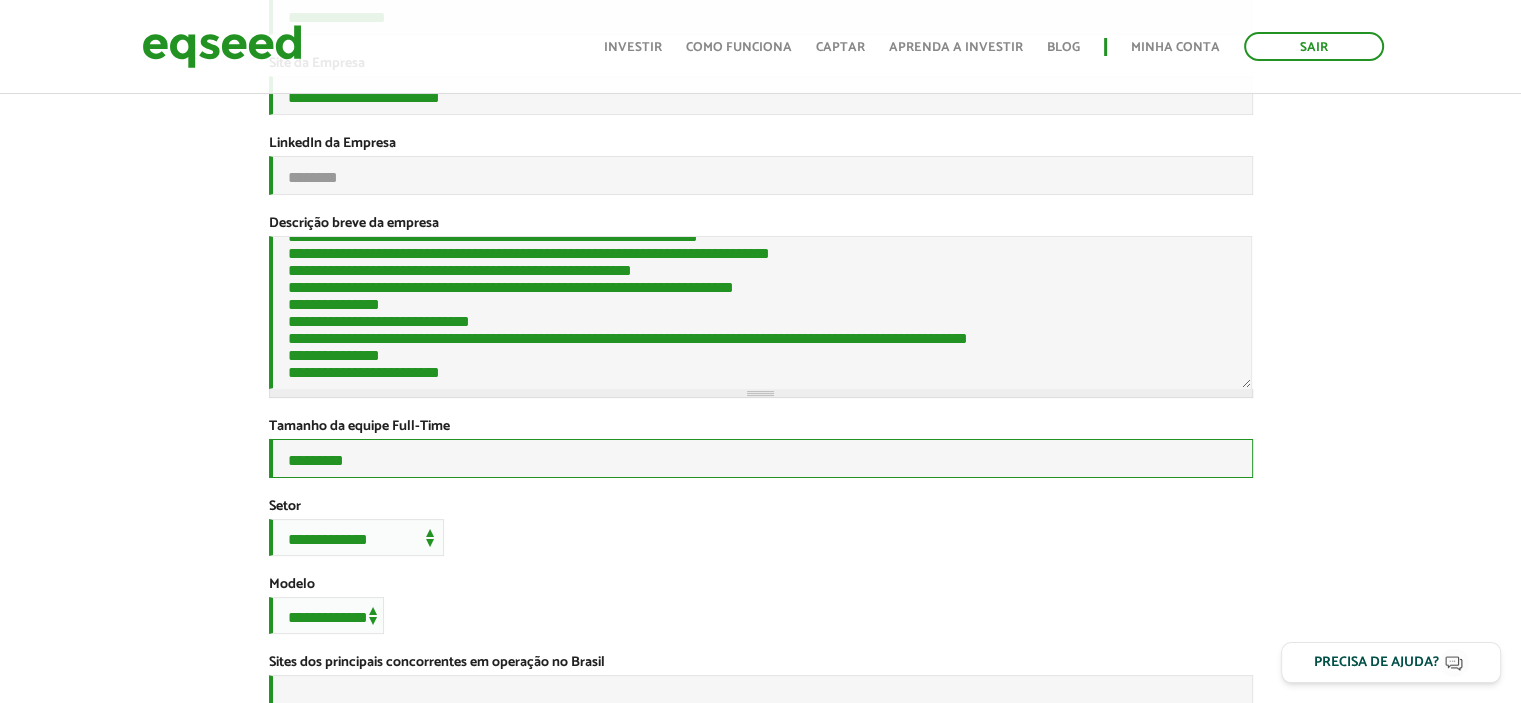 scroll, scrollTop: 500, scrollLeft: 0, axis: vertical 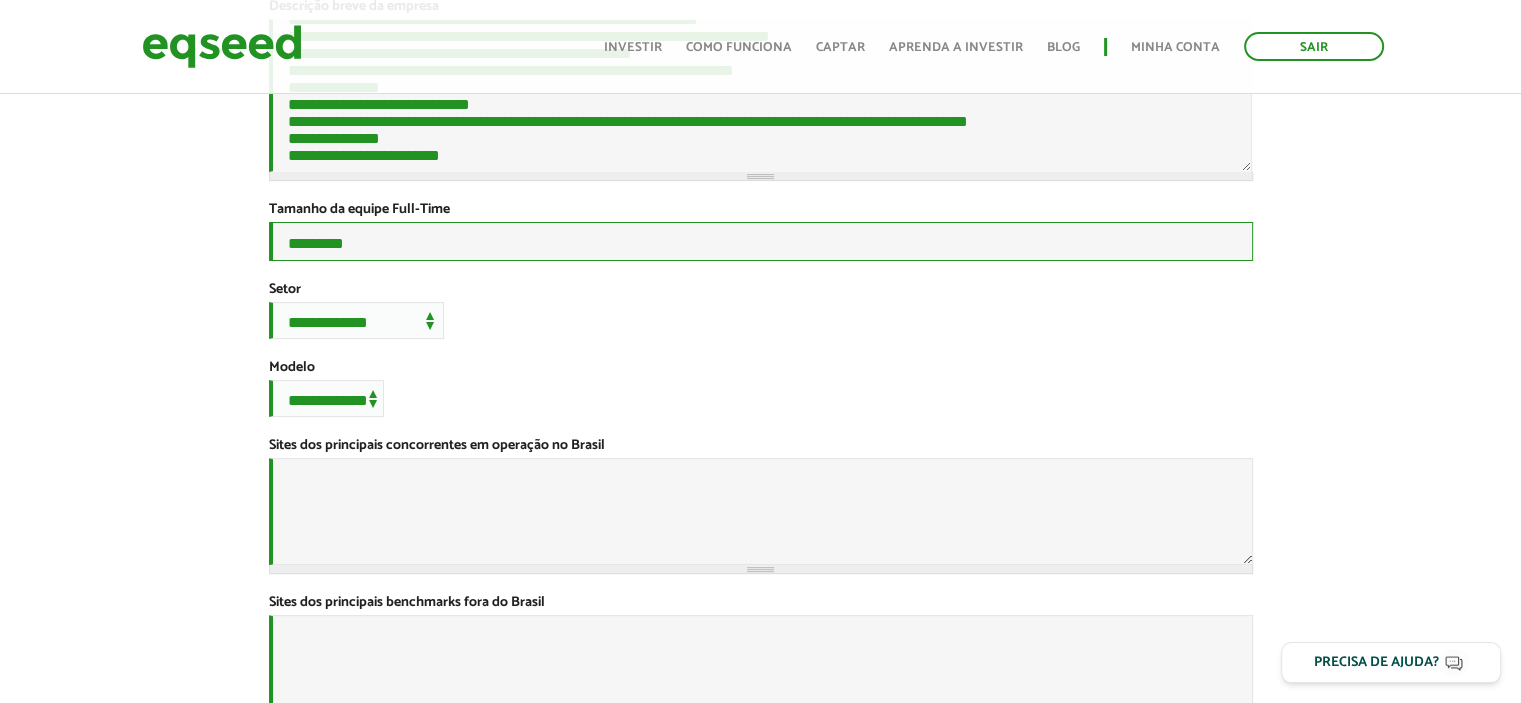 type on "*********" 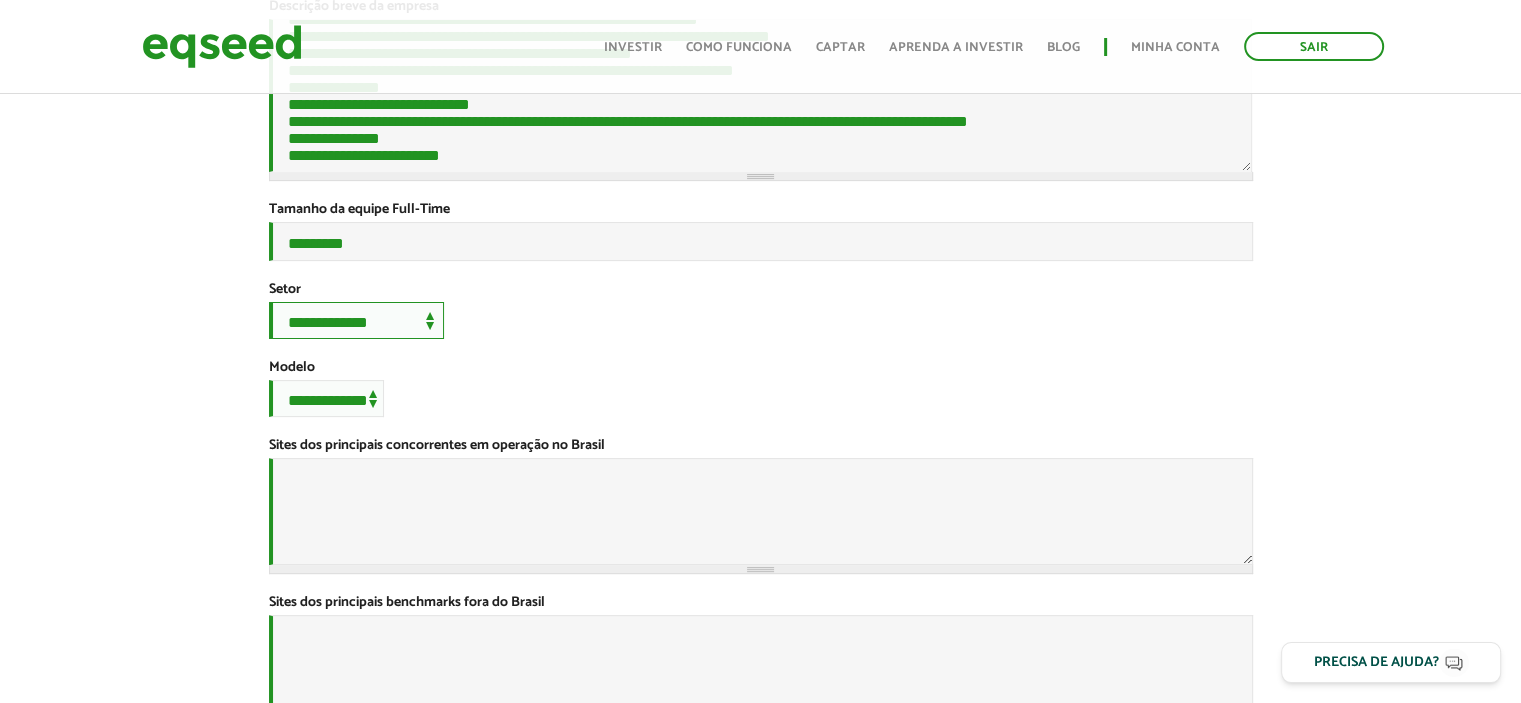 click on "**********" at bounding box center (356, 320) 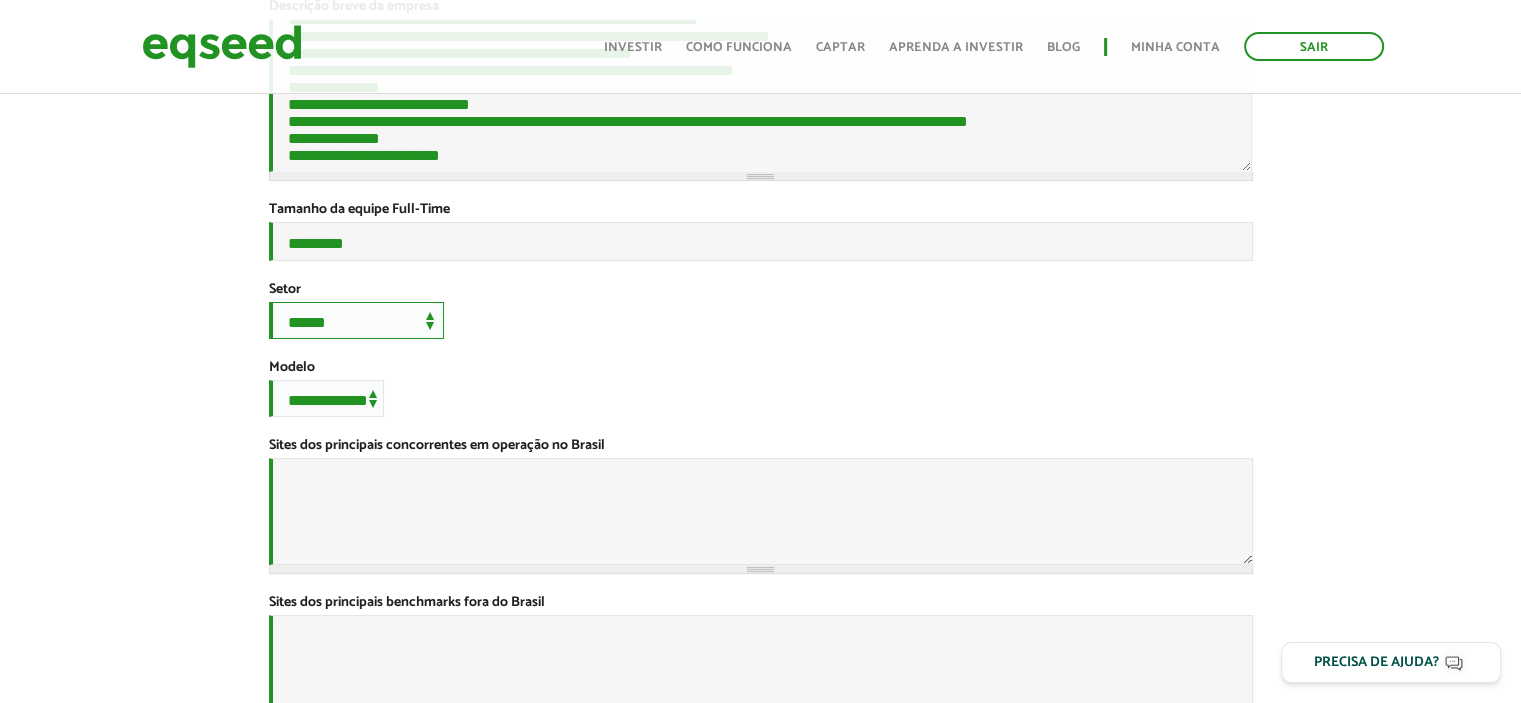 click on "**********" at bounding box center [356, 320] 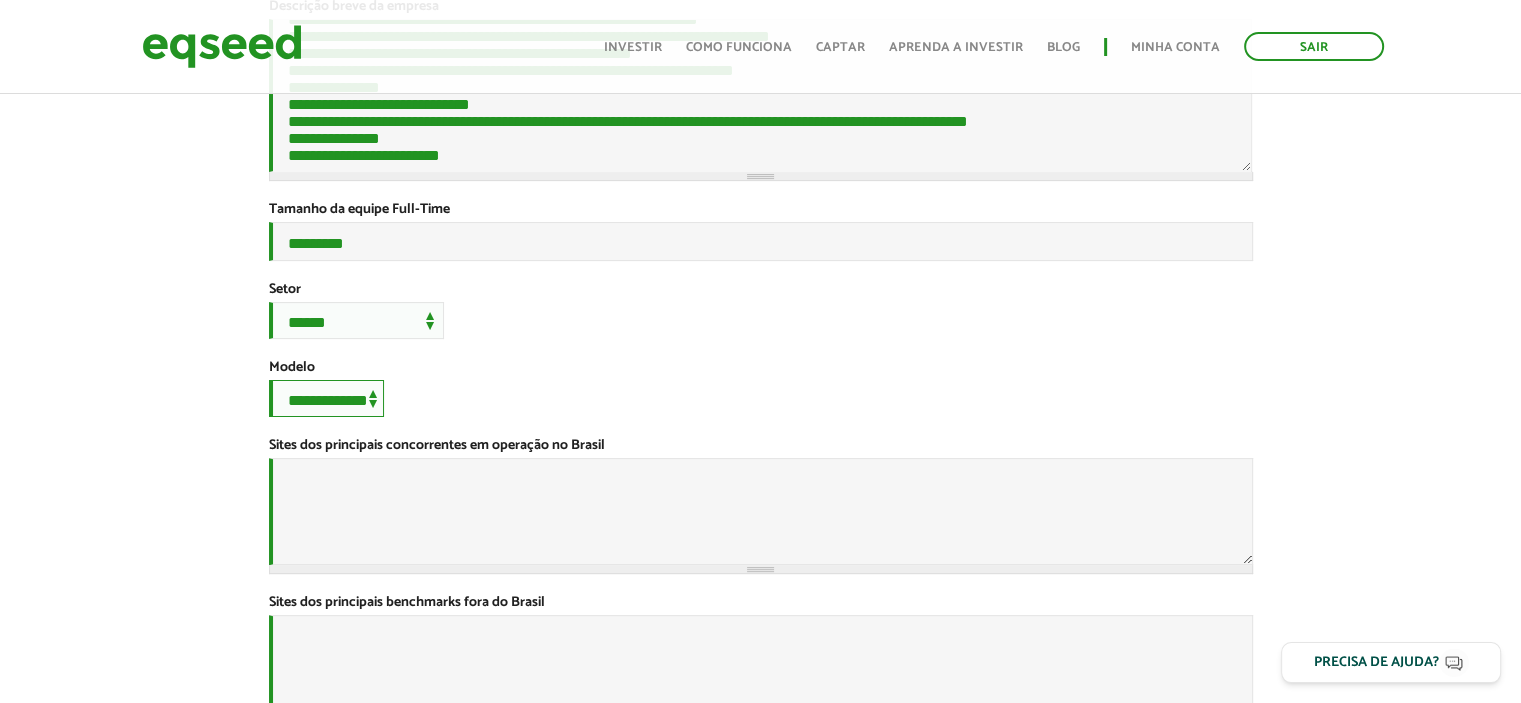 click on "**********" at bounding box center (326, 398) 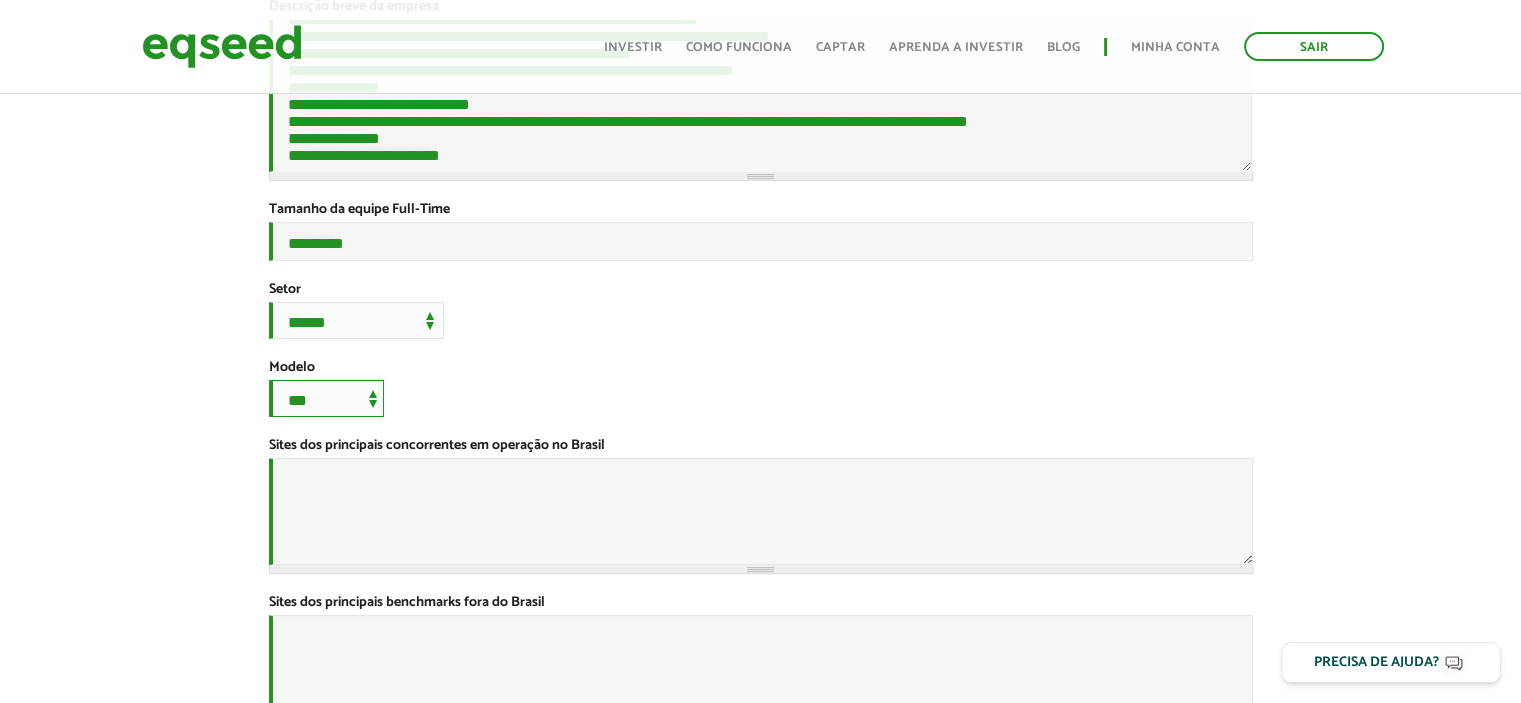 click on "**********" at bounding box center (326, 398) 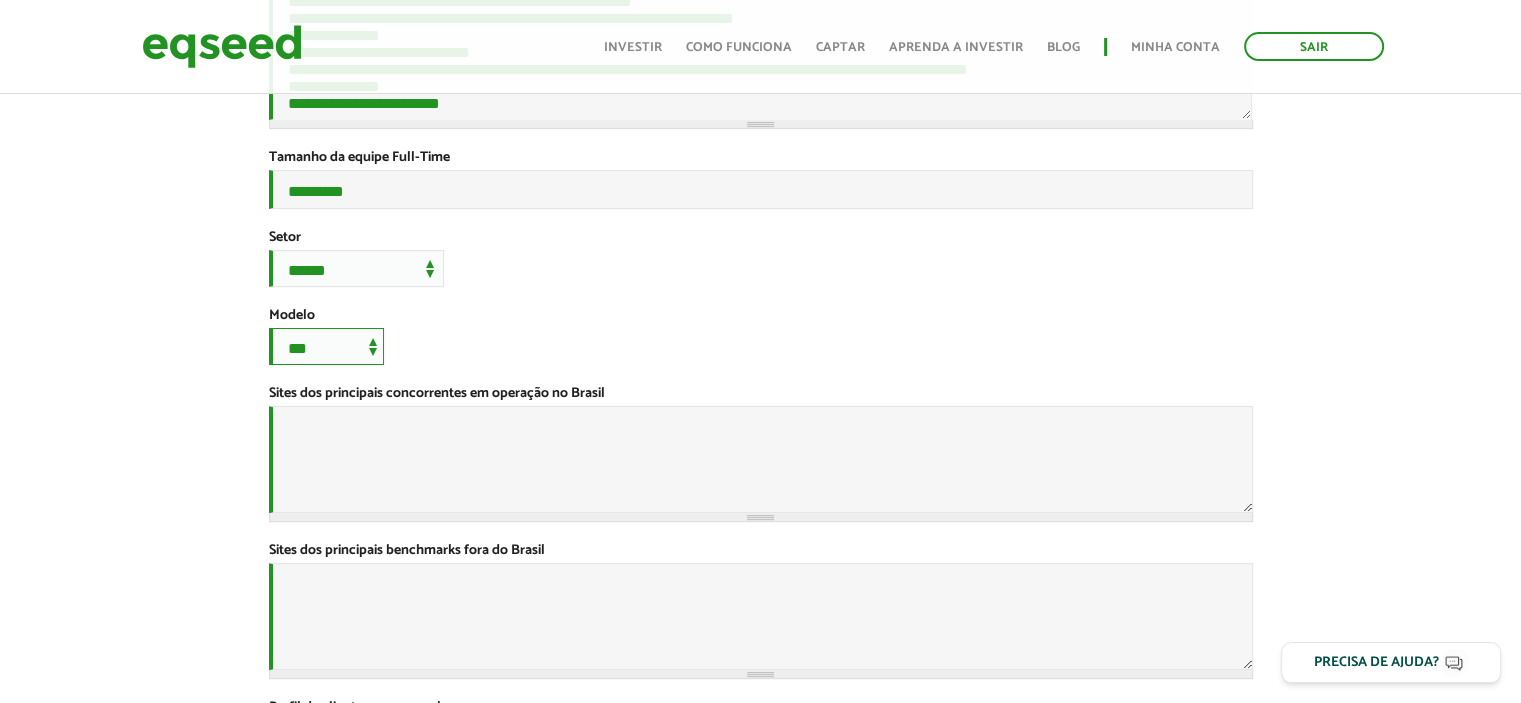 scroll, scrollTop: 600, scrollLeft: 0, axis: vertical 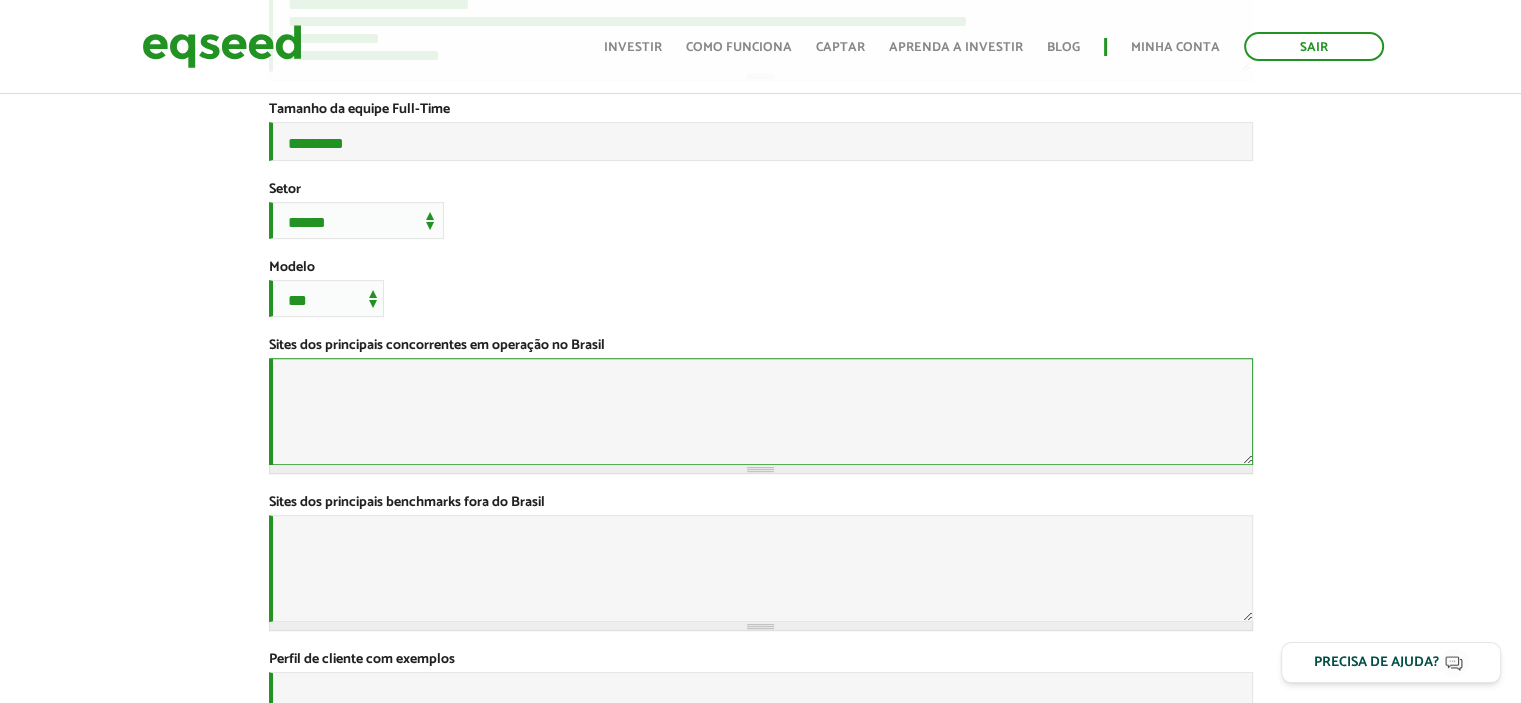 click on "Sites dos principais concorrentes em operação no Brasil  *" at bounding box center [761, 411] 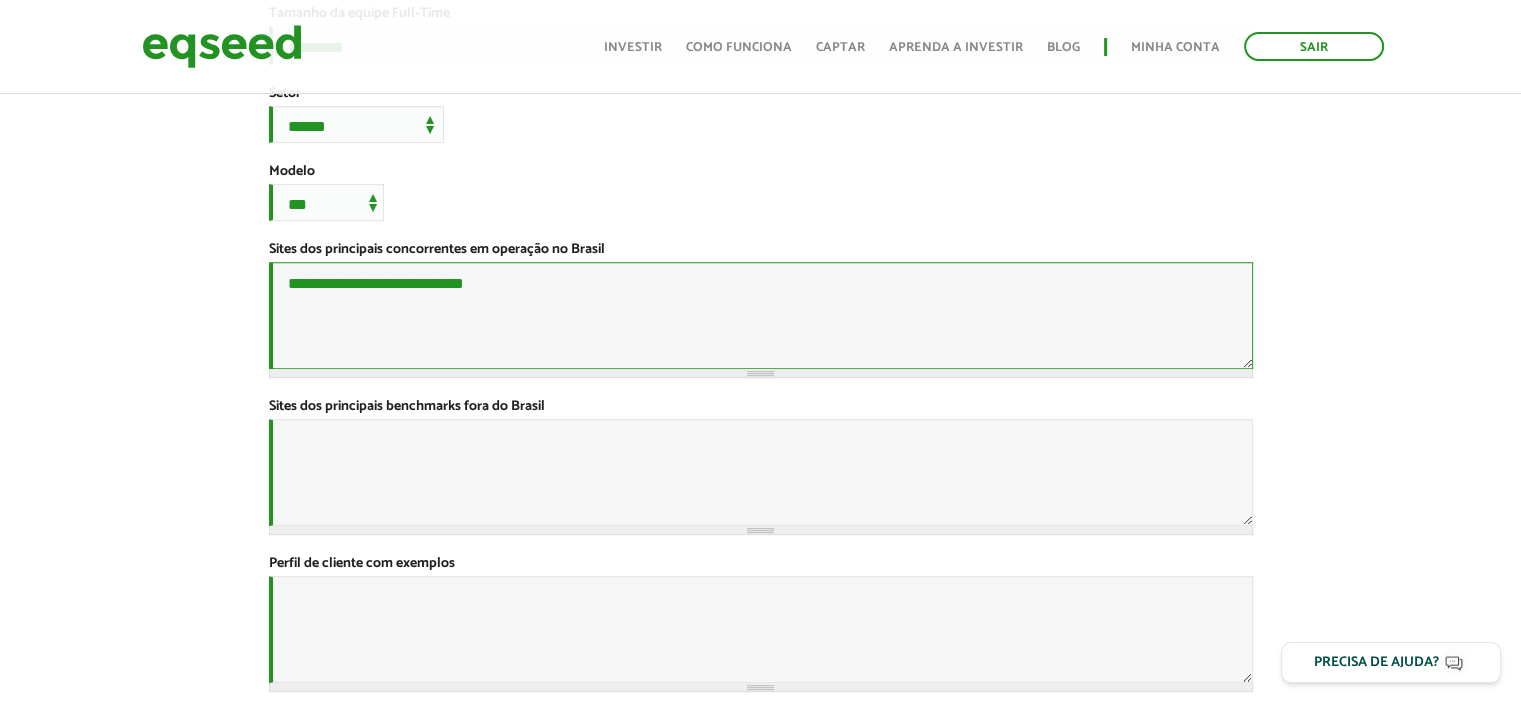 scroll, scrollTop: 500, scrollLeft: 0, axis: vertical 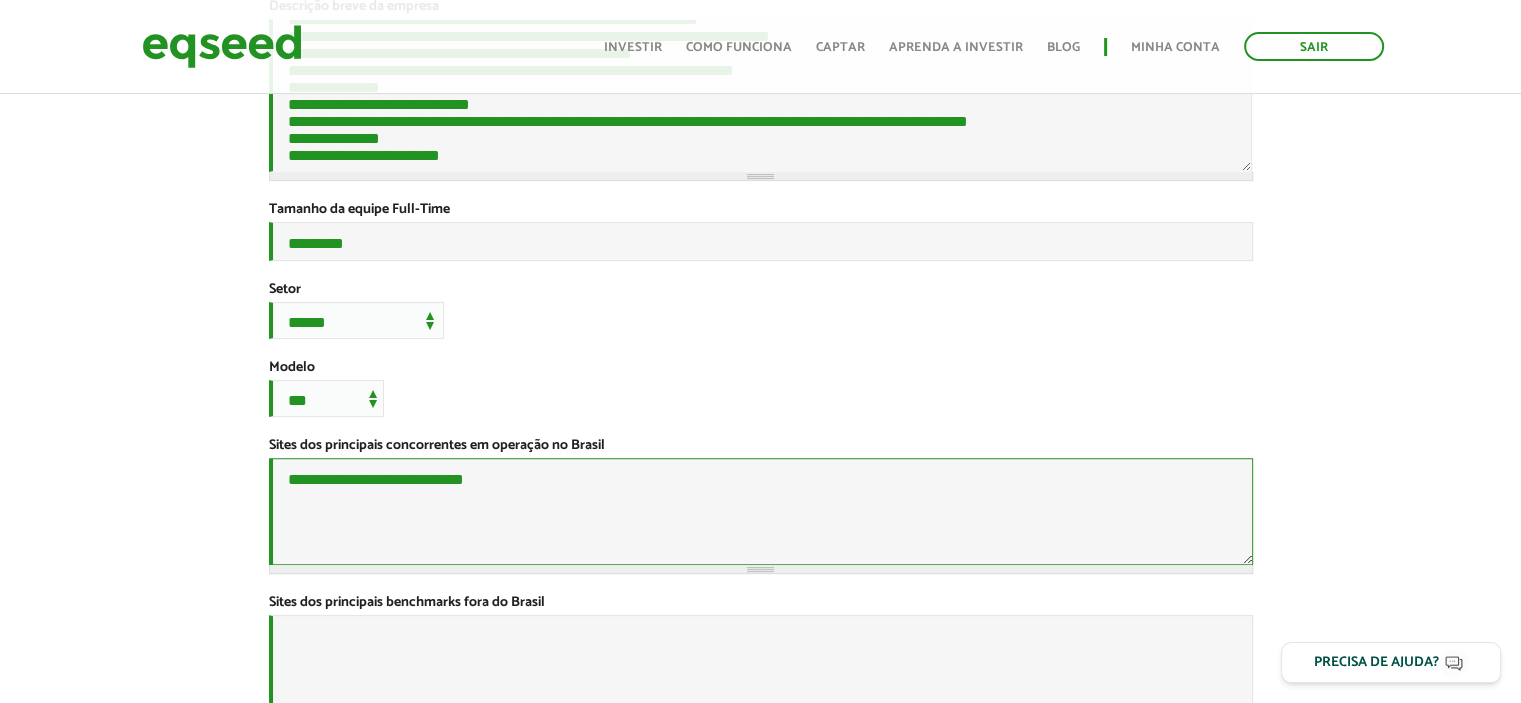 type on "**********" 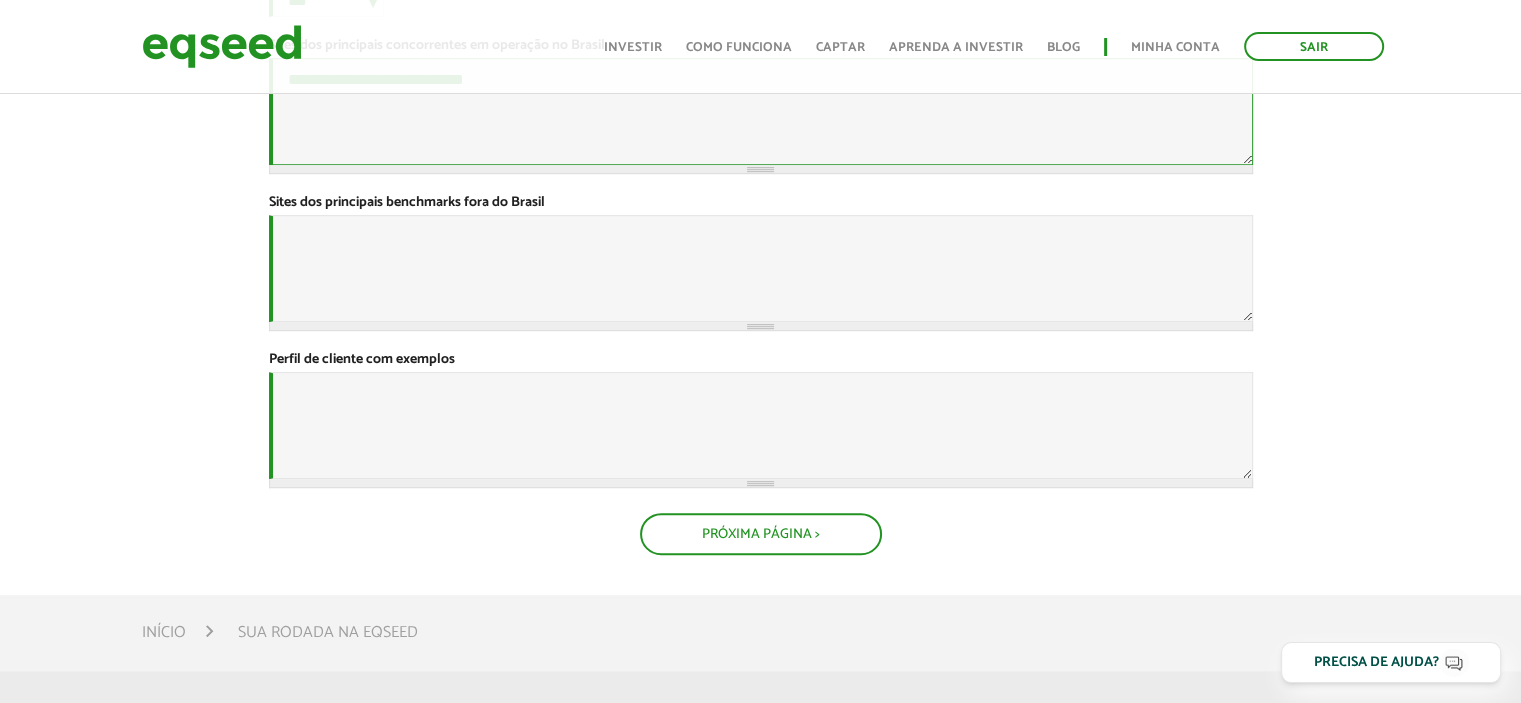 scroll, scrollTop: 1000, scrollLeft: 0, axis: vertical 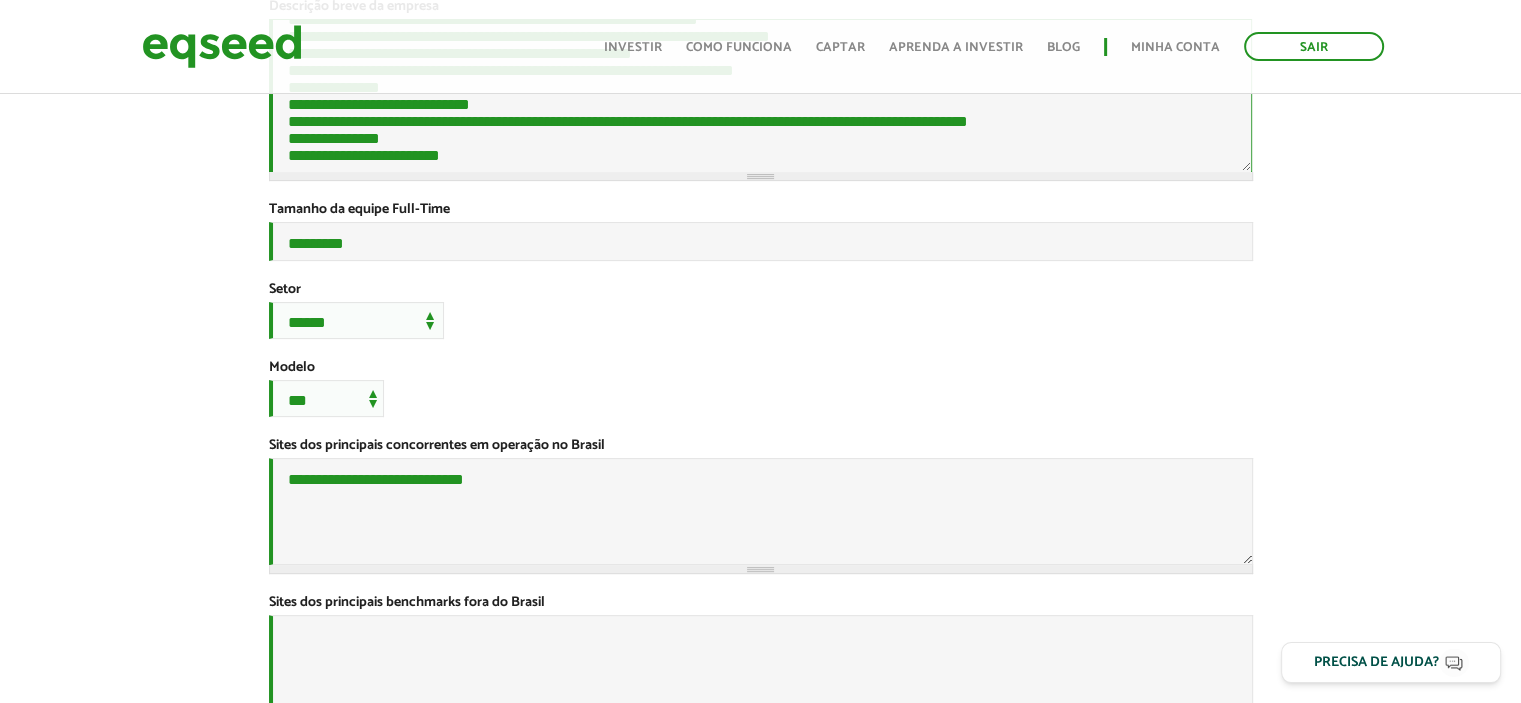 click on "Descrição breve da empresa  *" at bounding box center [761, 96] 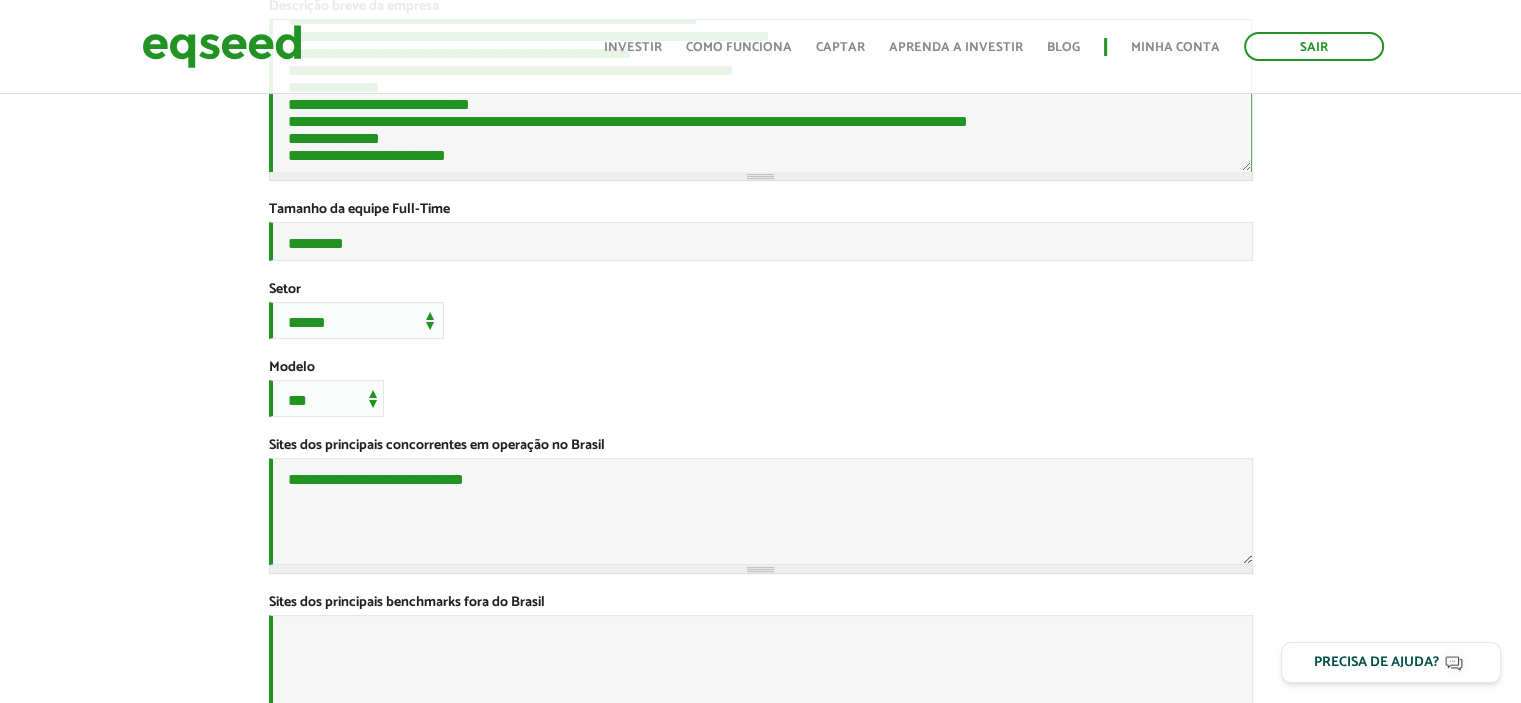 scroll, scrollTop: 546, scrollLeft: 0, axis: vertical 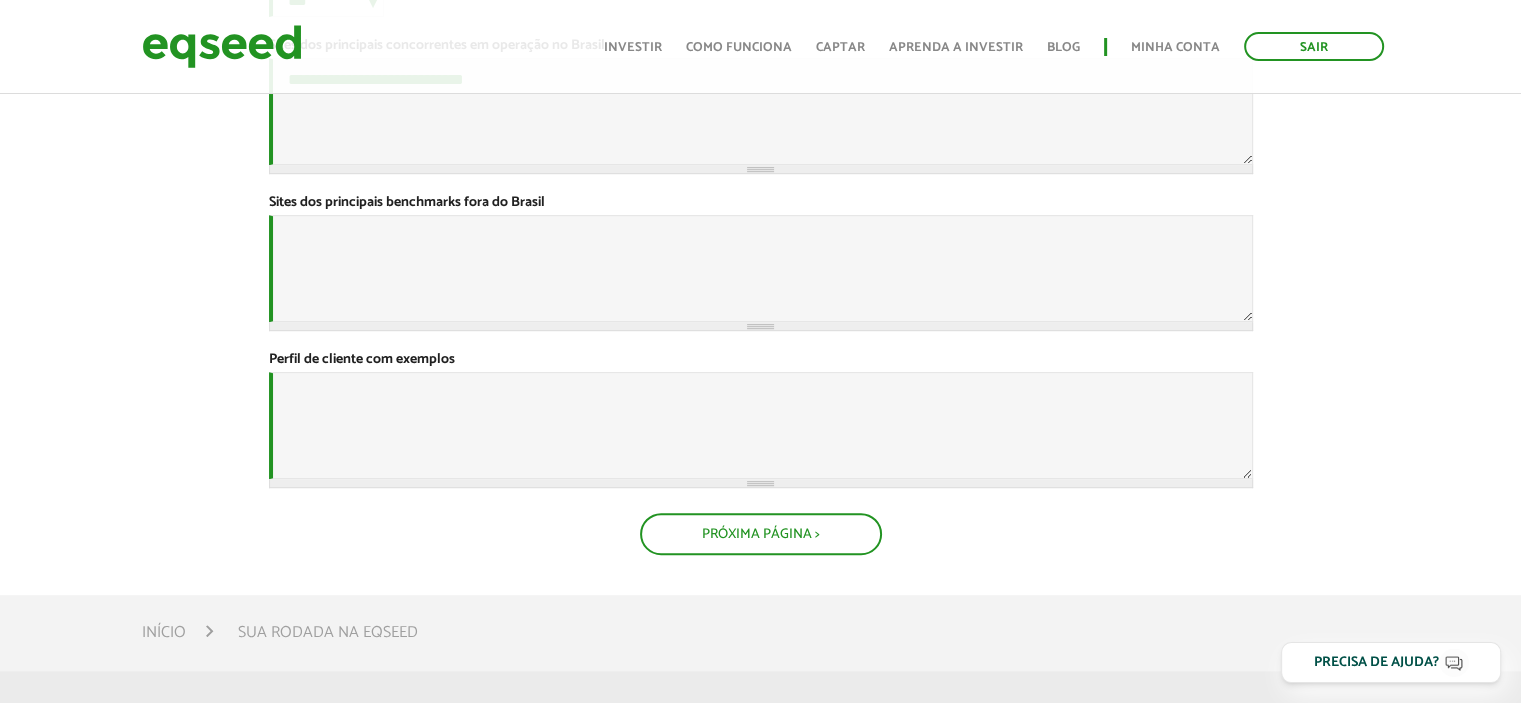 type on "**********" 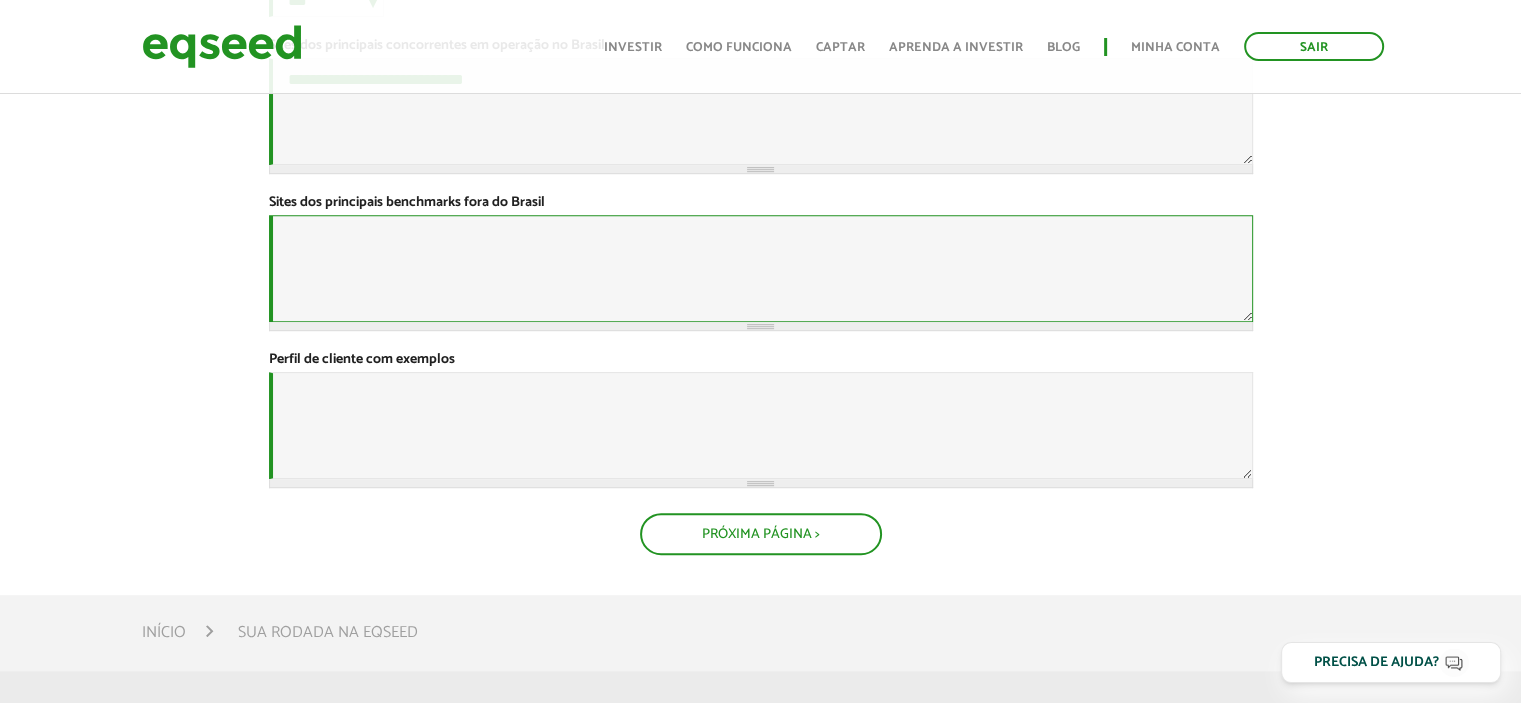 click on "Sites dos principais benchmarks fora do Brasil  *" at bounding box center (761, 268) 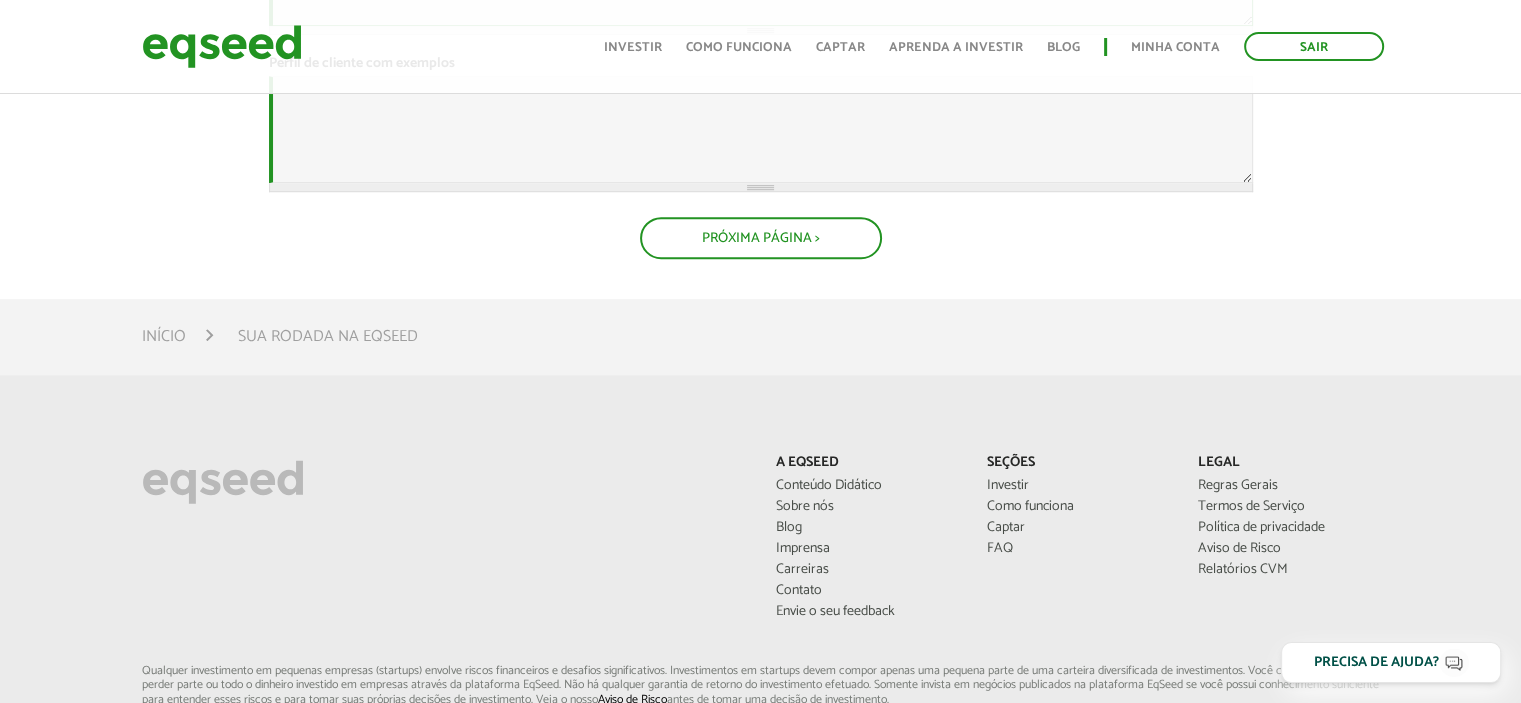 scroll, scrollTop: 1200, scrollLeft: 0, axis: vertical 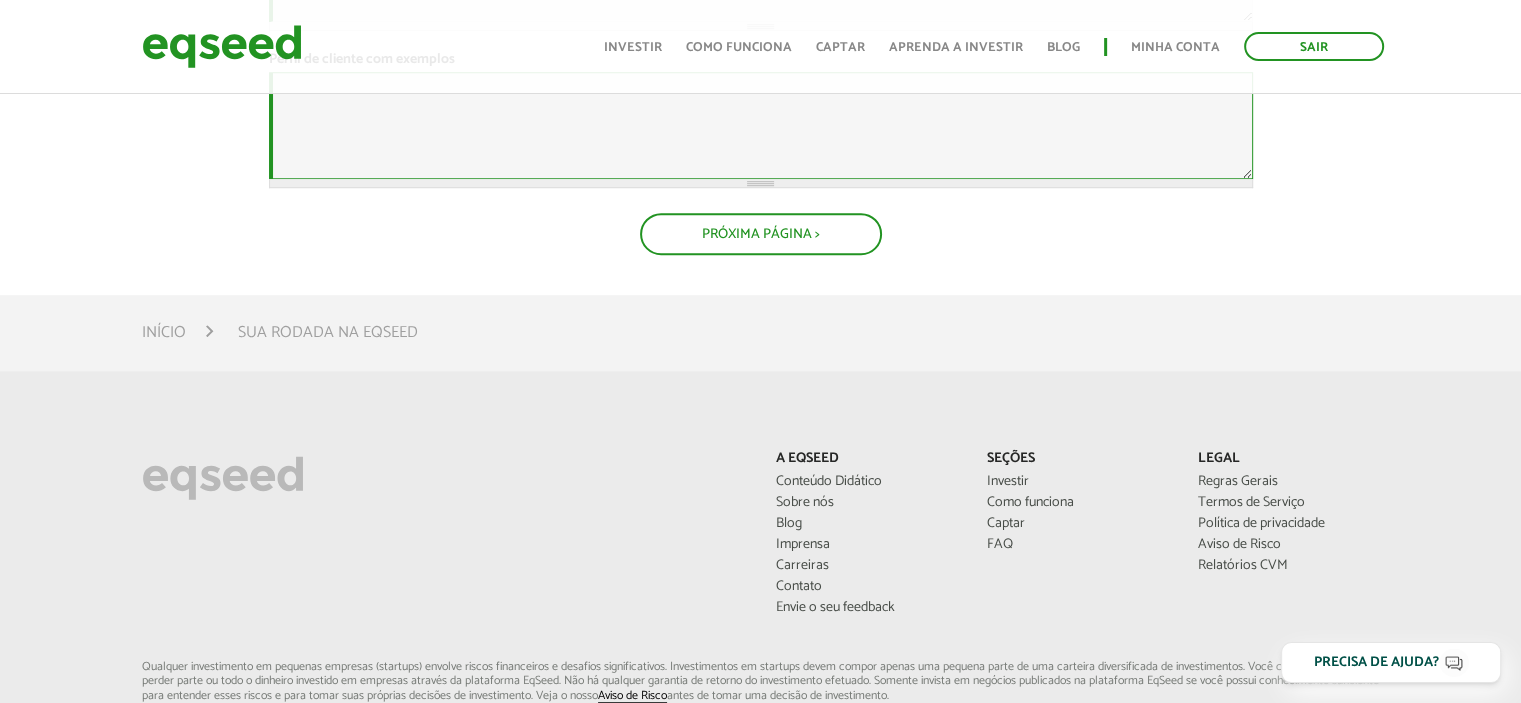 click on "Perfil de cliente com exemplos  *" at bounding box center [761, 125] 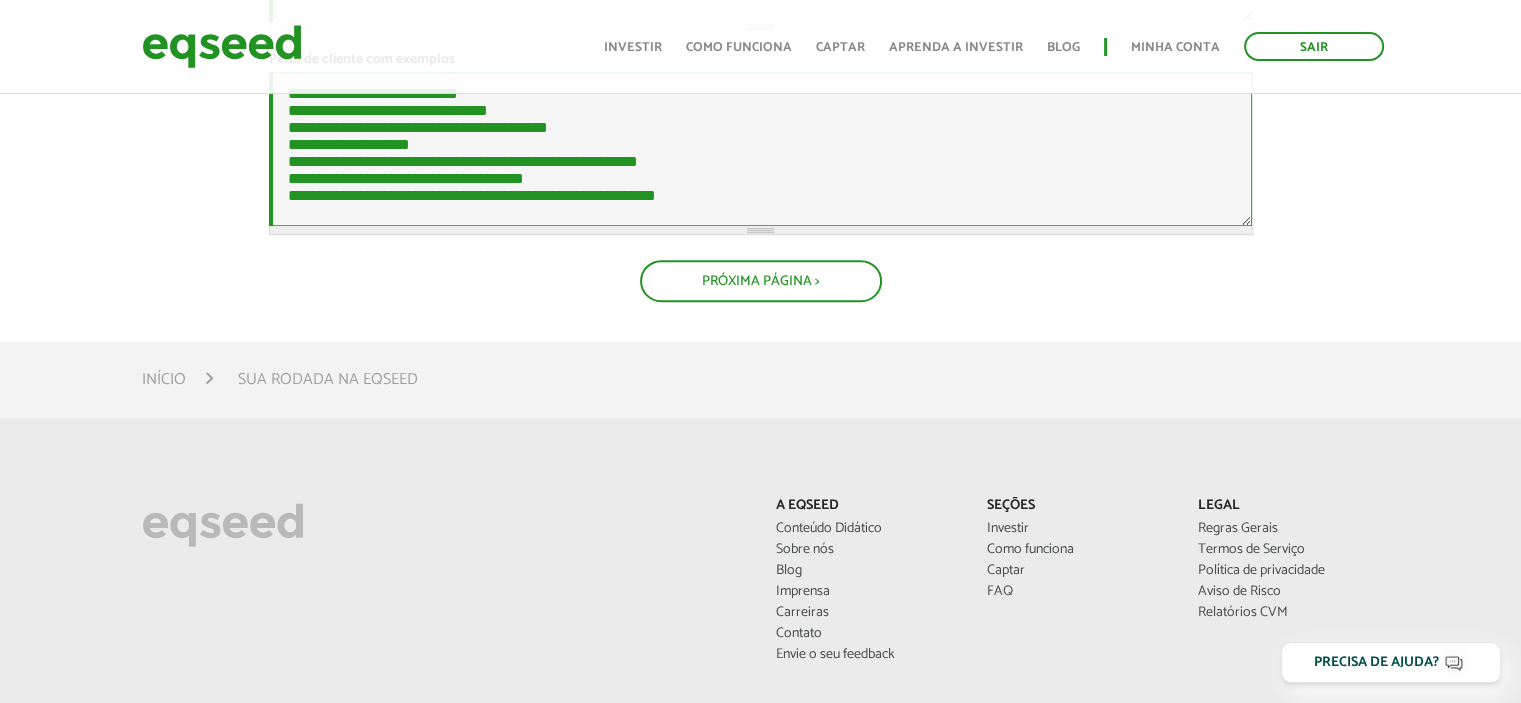 scroll, scrollTop: 0, scrollLeft: 0, axis: both 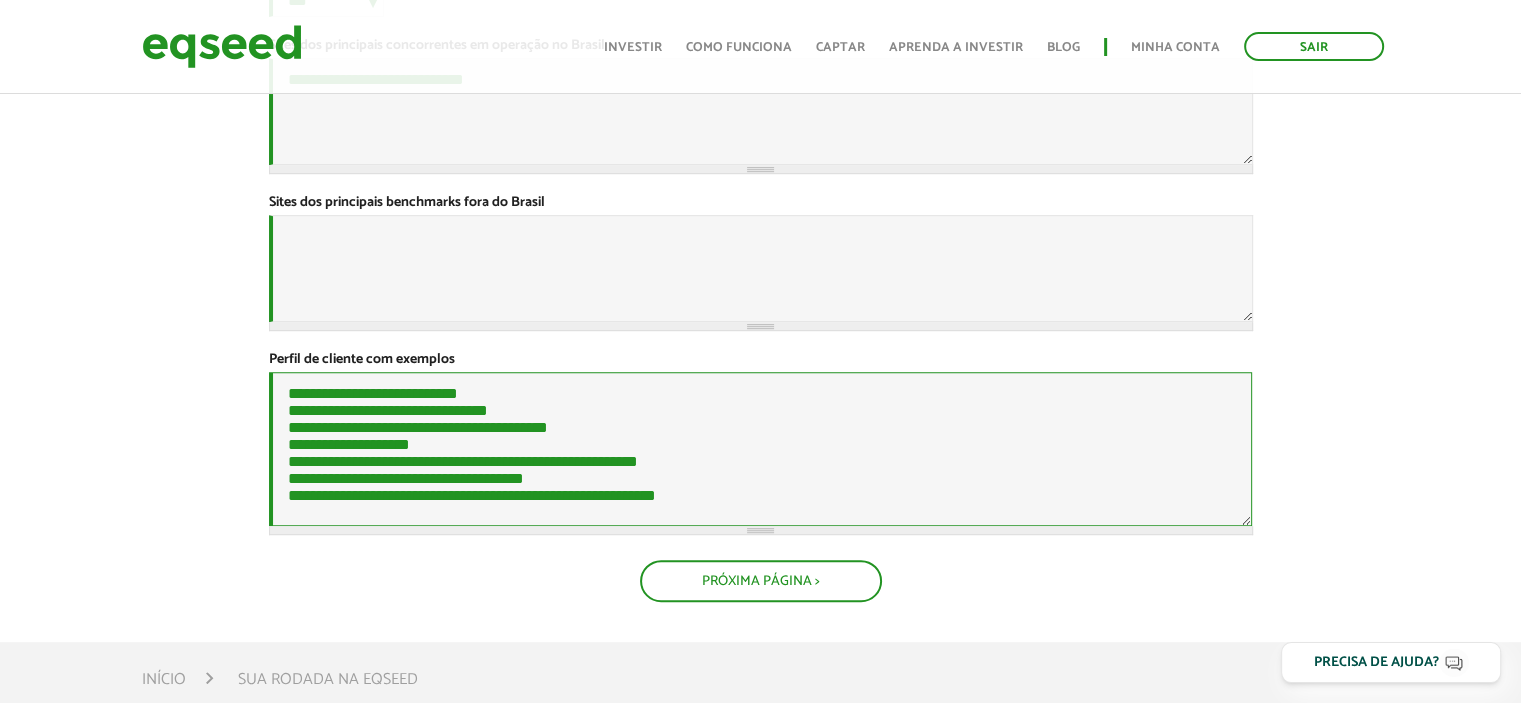 type on "**********" 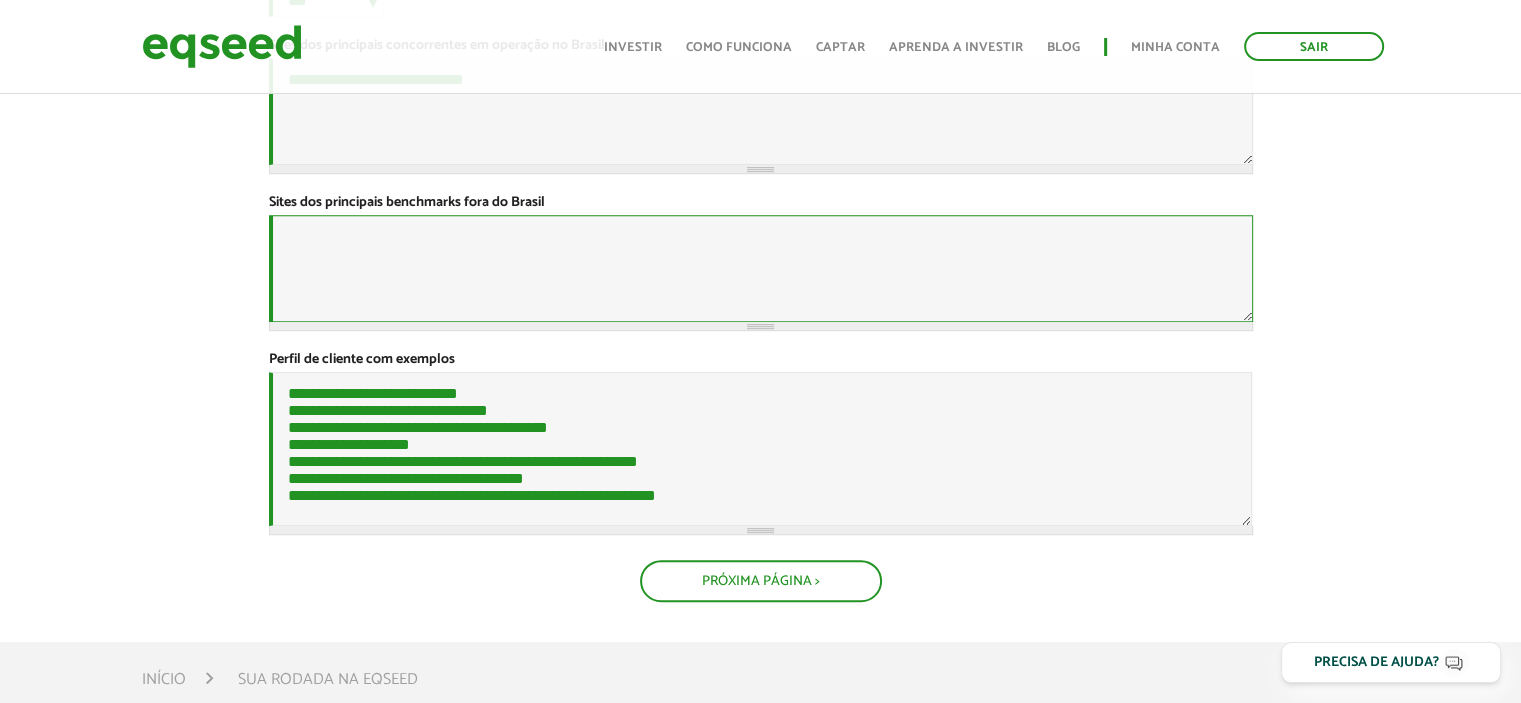 click on "Sites dos principais benchmarks fora do Brasil  *" at bounding box center [761, 268] 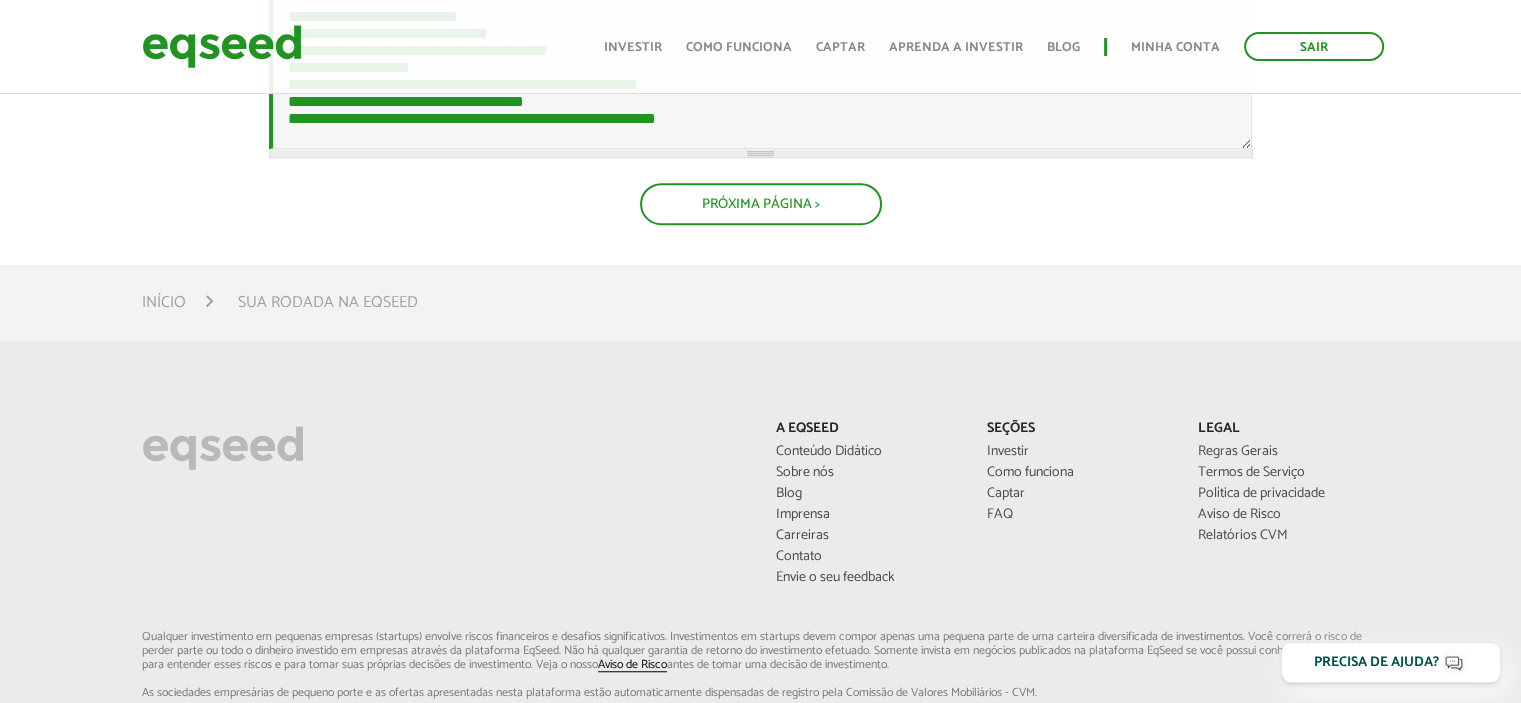 scroll, scrollTop: 1300, scrollLeft: 0, axis: vertical 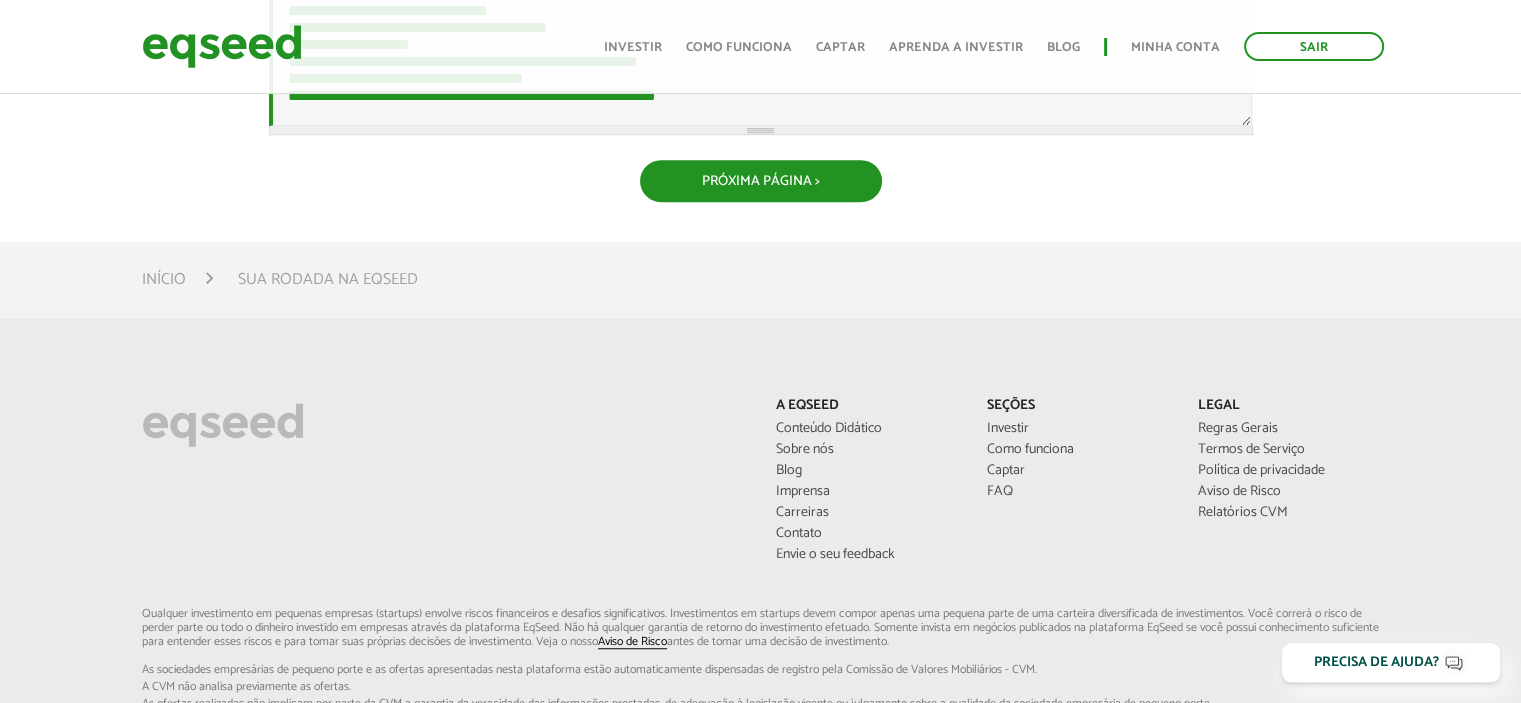 type on "**********" 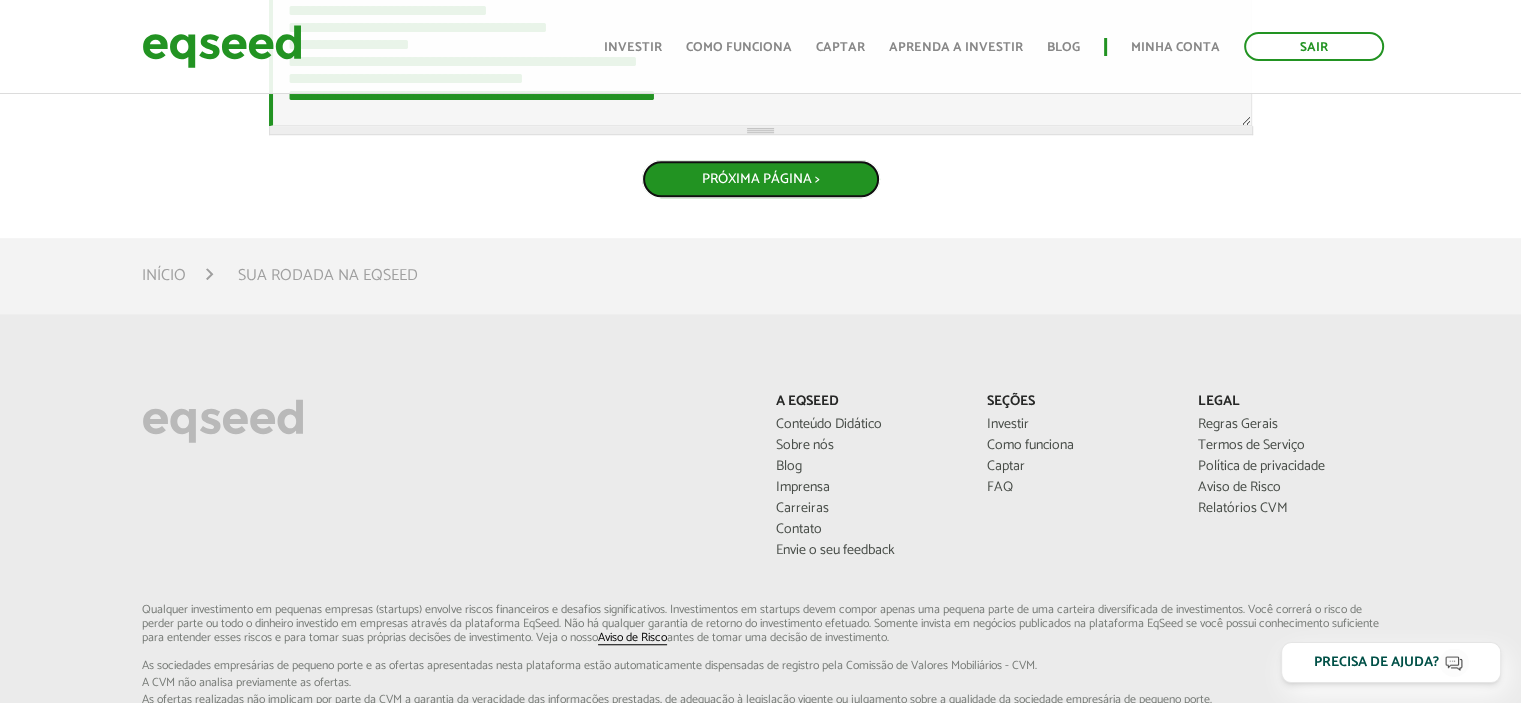 click on "Próxima Página >" at bounding box center [761, 179] 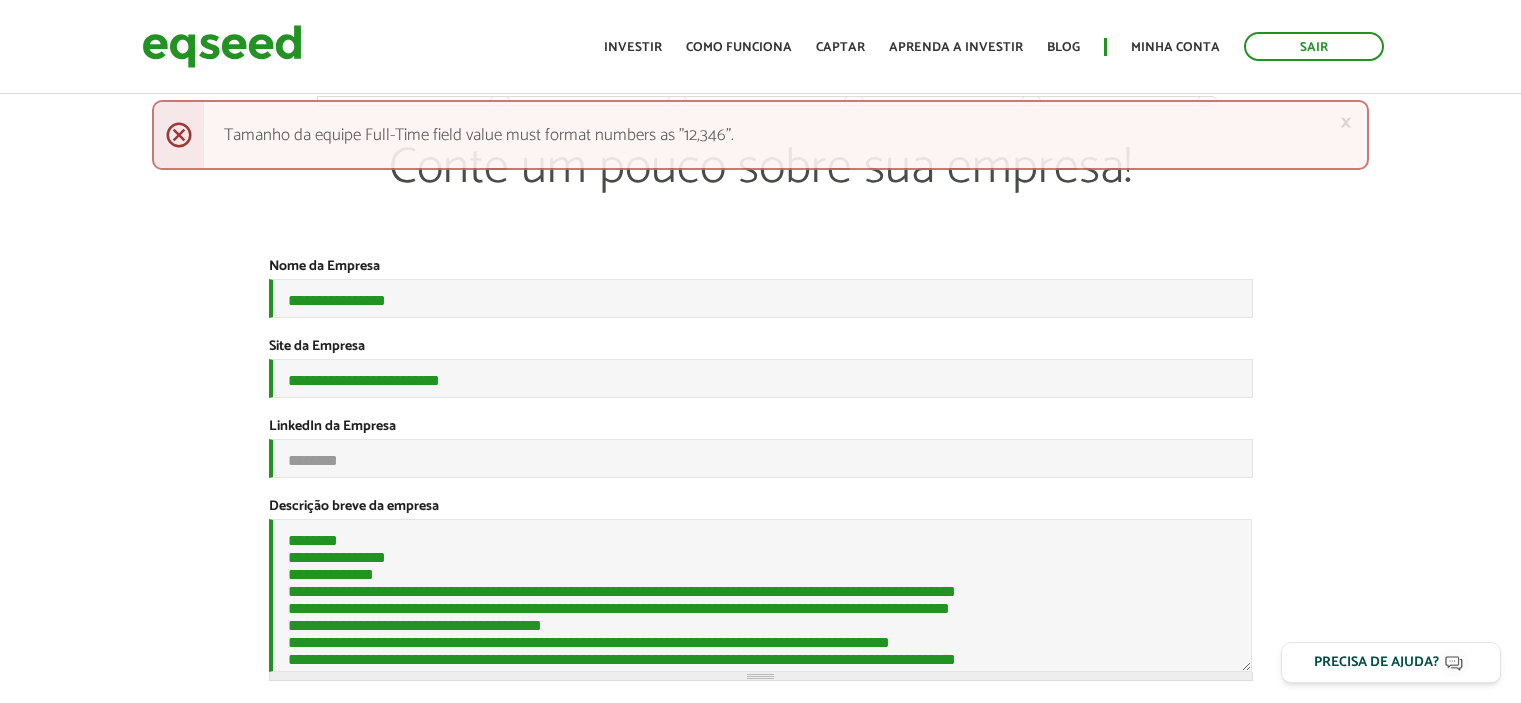 scroll, scrollTop: 0, scrollLeft: 0, axis: both 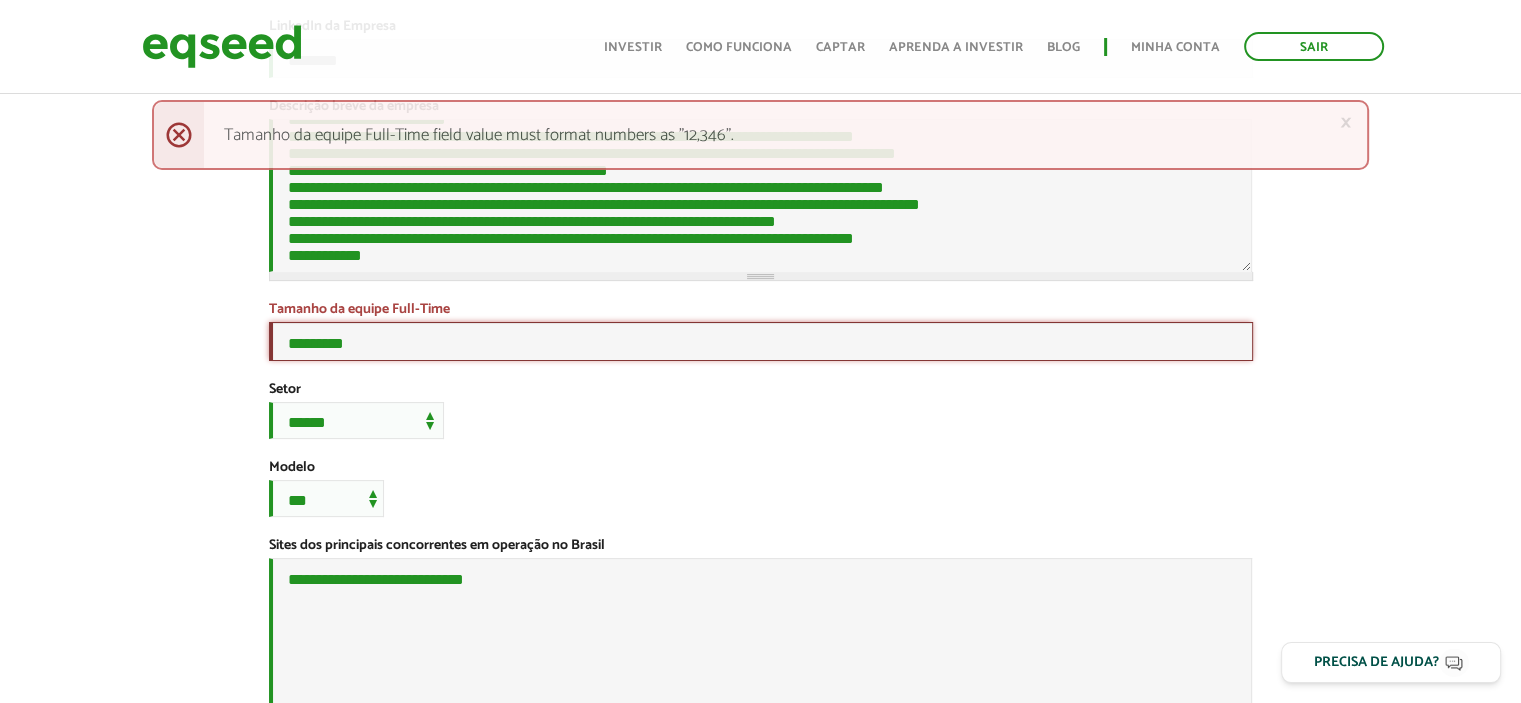 drag, startPoint x: 359, startPoint y: 363, endPoint x: 248, endPoint y: 369, distance: 111.16204 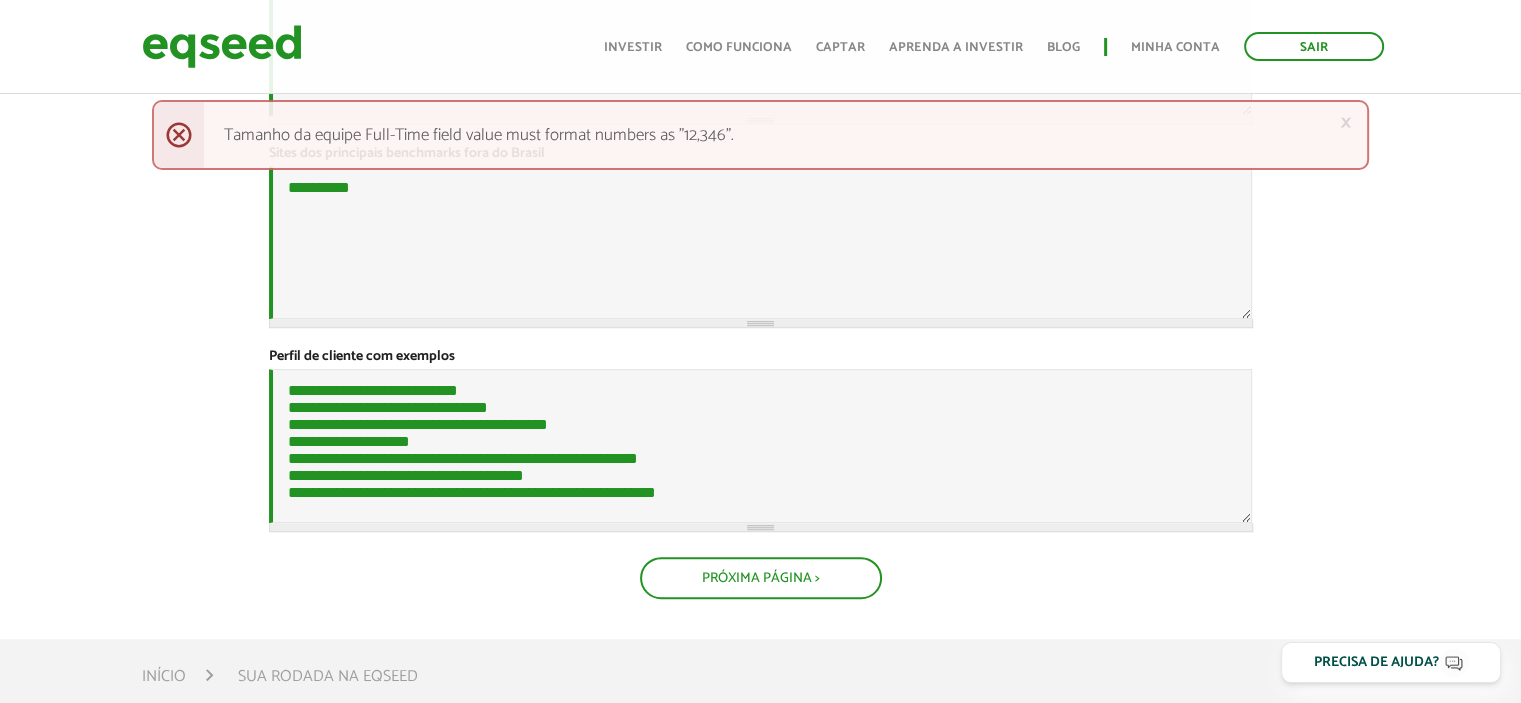 scroll, scrollTop: 1000, scrollLeft: 0, axis: vertical 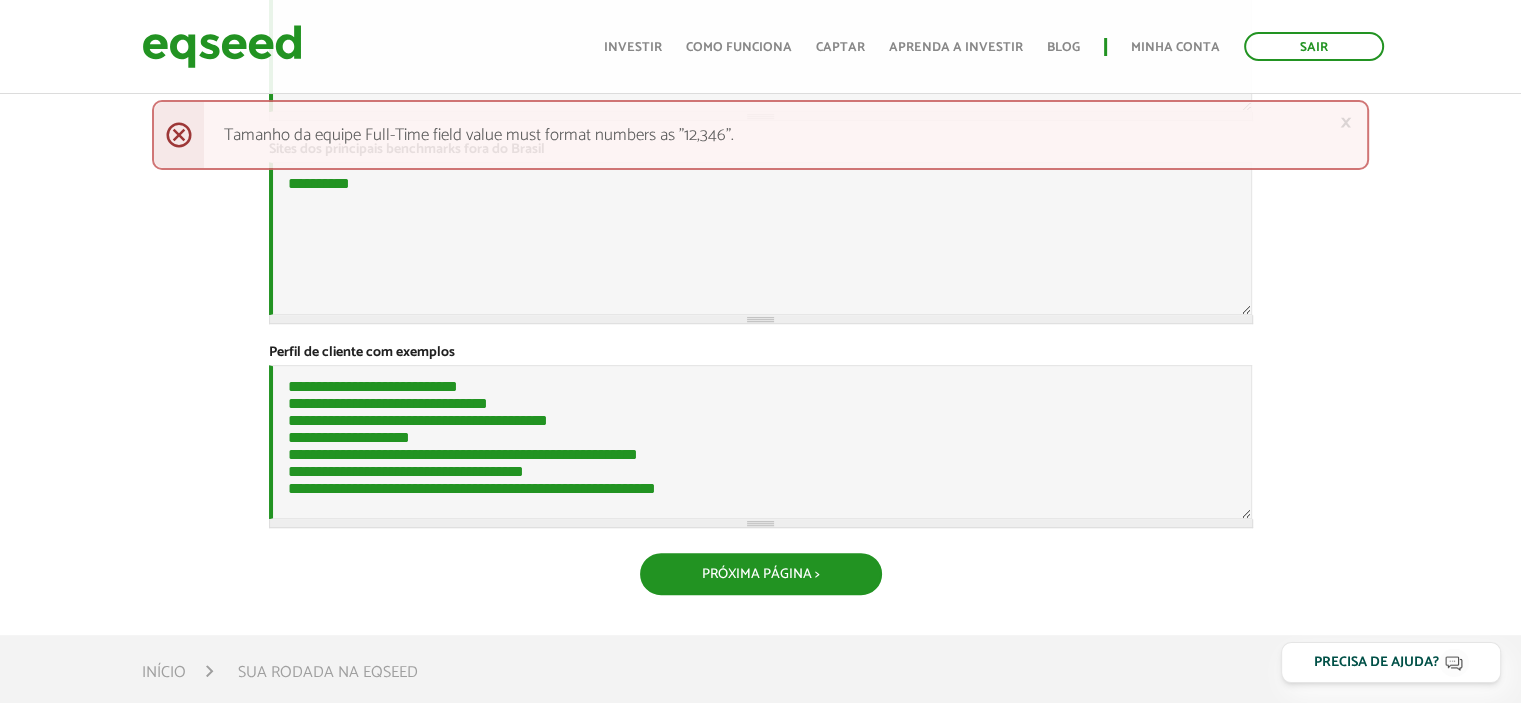 type on "*" 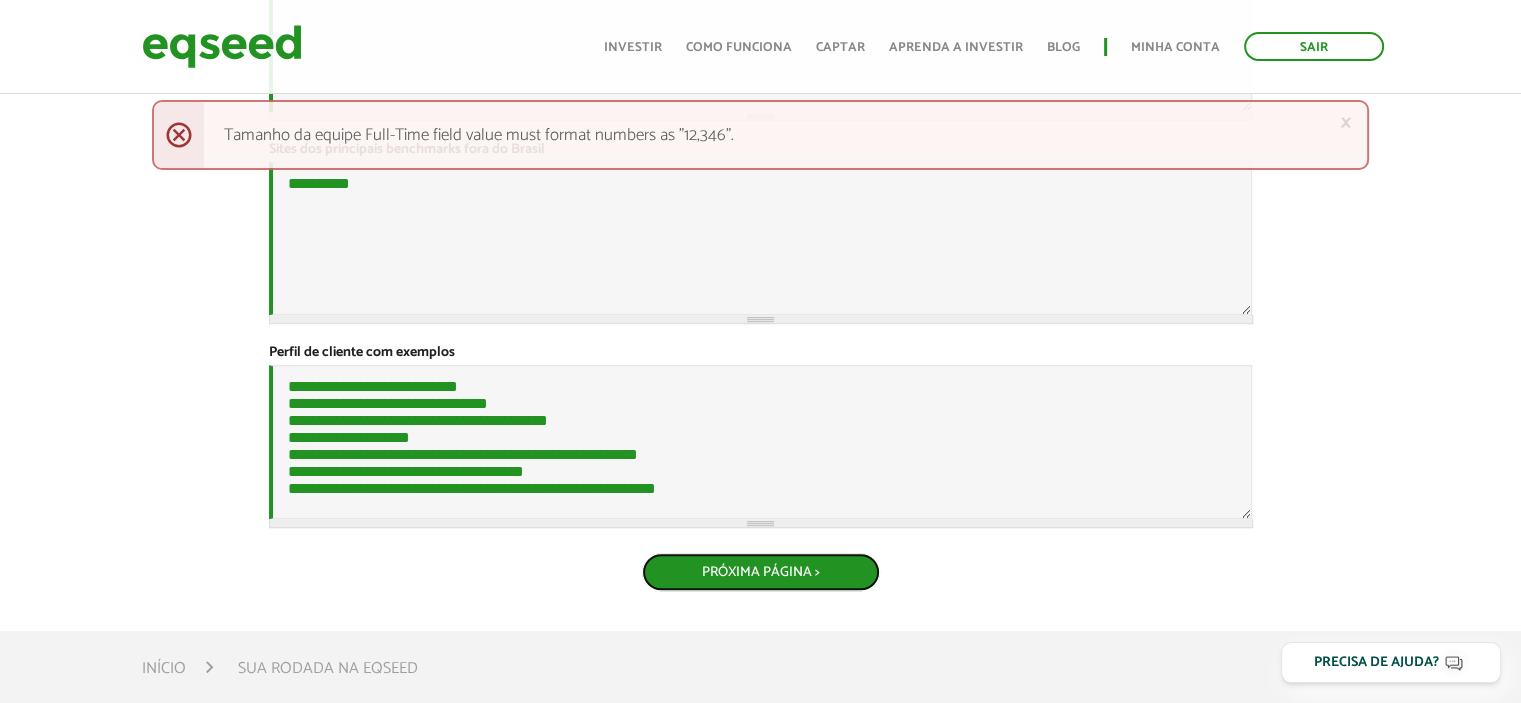 click on "Próxima Página >" at bounding box center [761, 572] 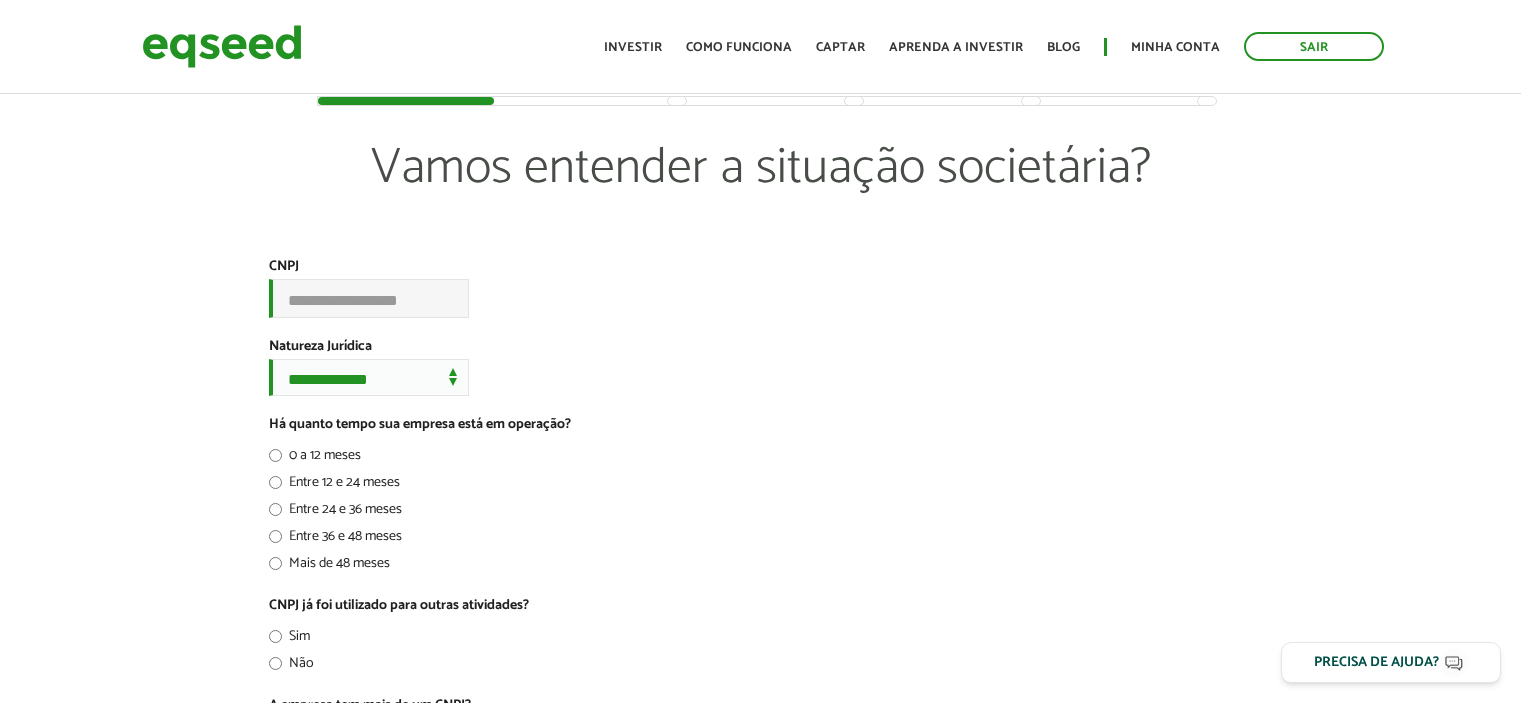 scroll, scrollTop: 0, scrollLeft: 0, axis: both 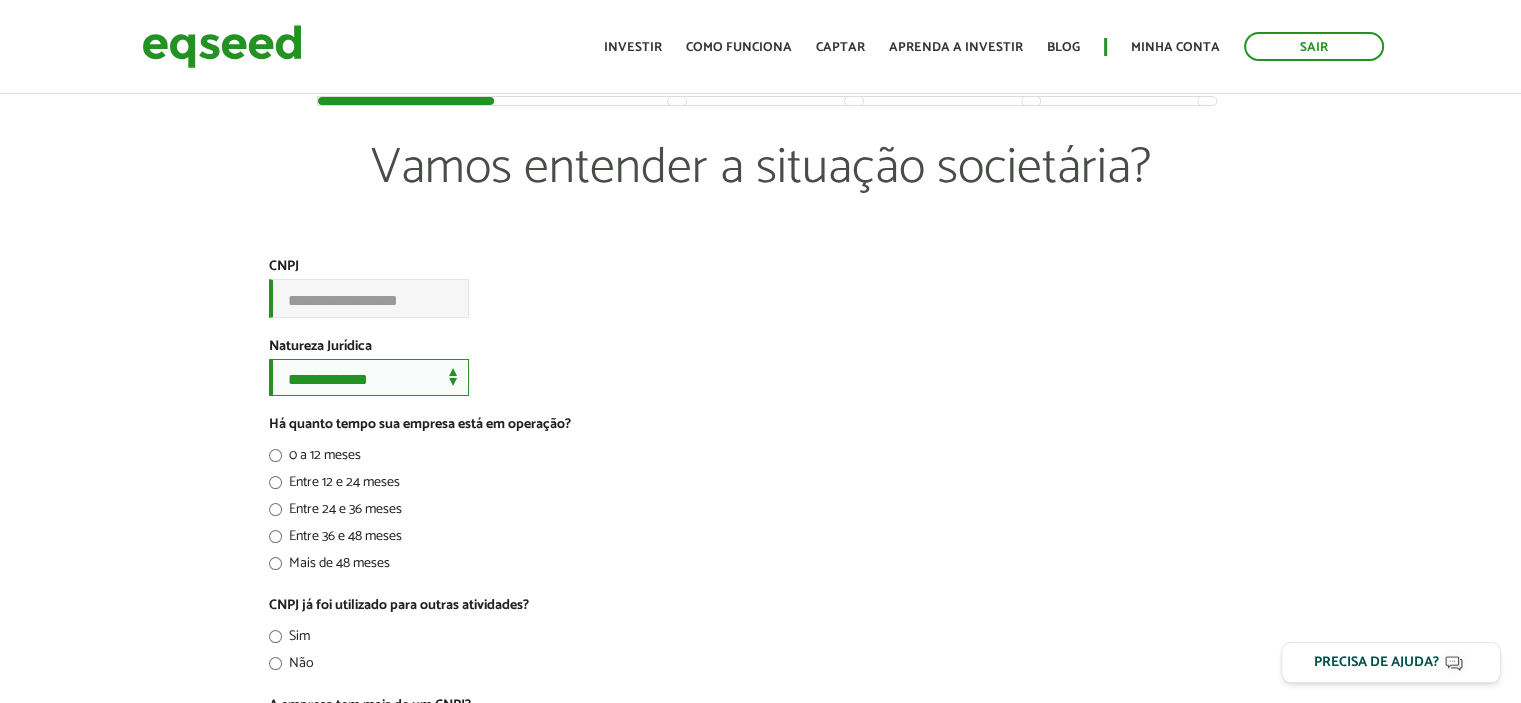 click on "**********" at bounding box center (369, 377) 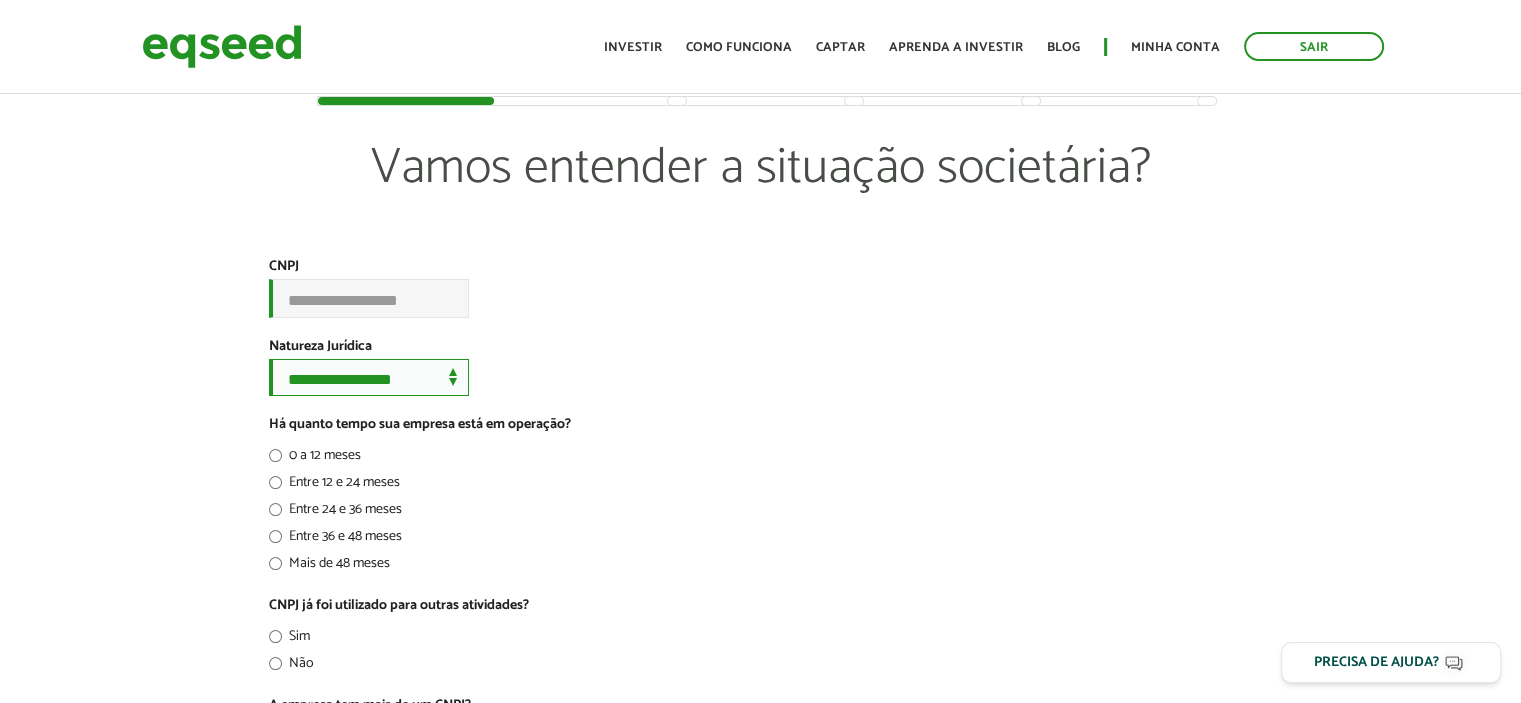 click on "**********" at bounding box center [369, 377] 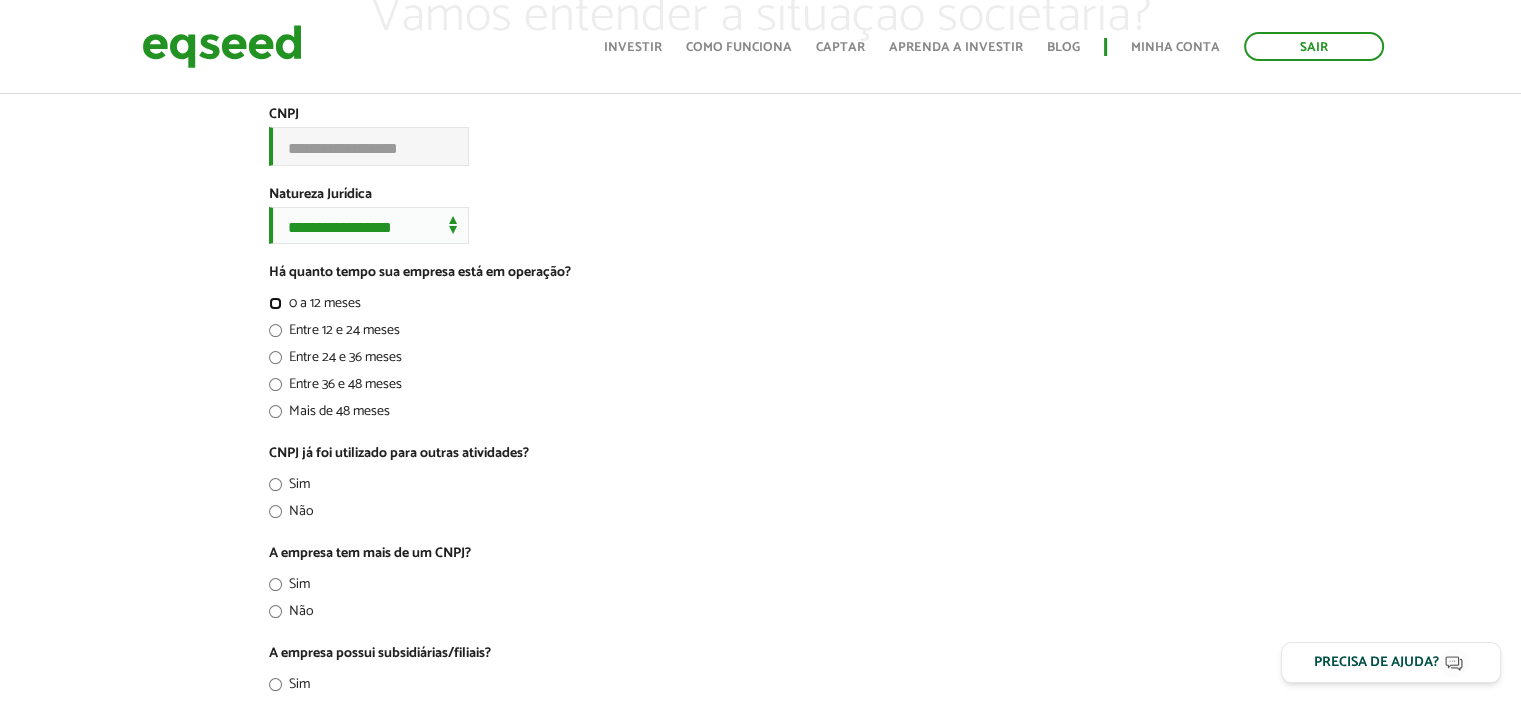 scroll, scrollTop: 200, scrollLeft: 0, axis: vertical 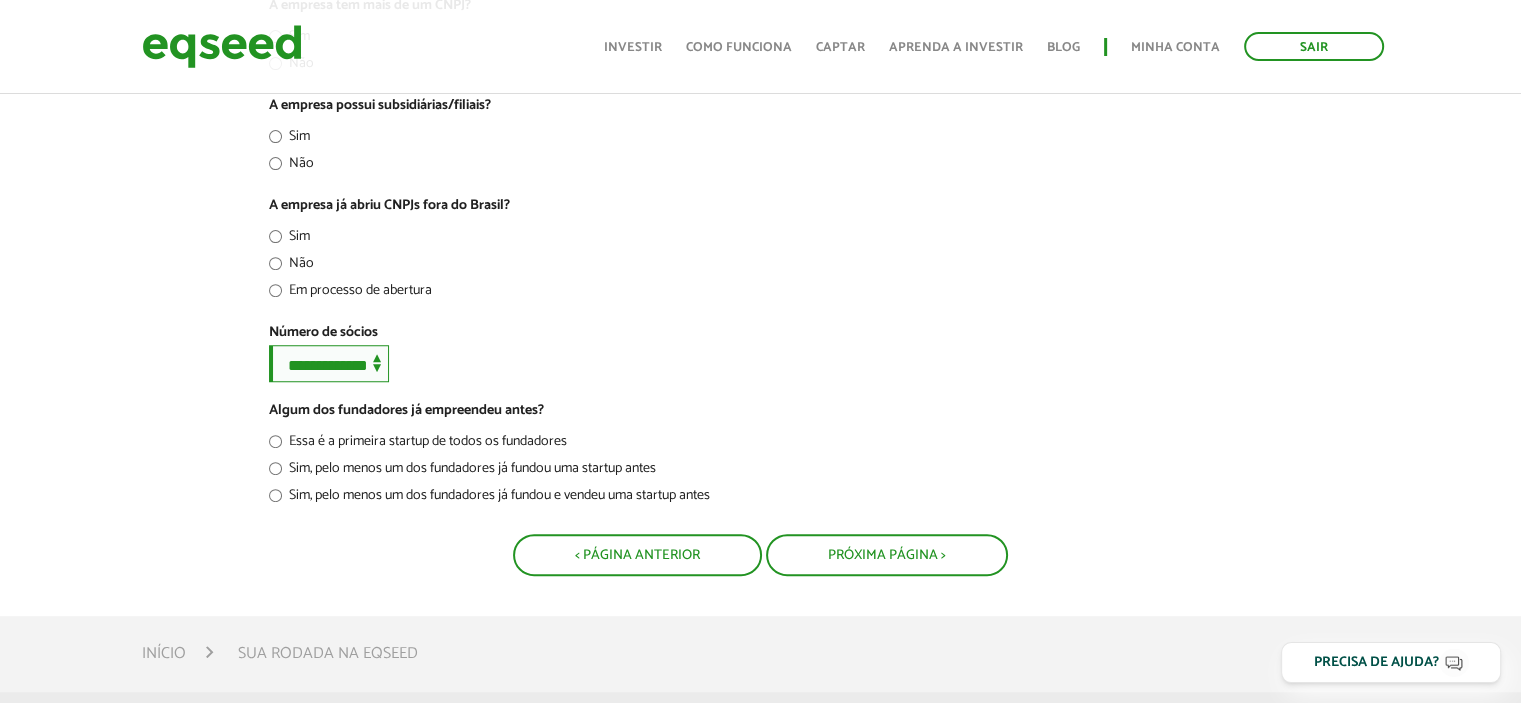 click on "**********" at bounding box center (329, 363) 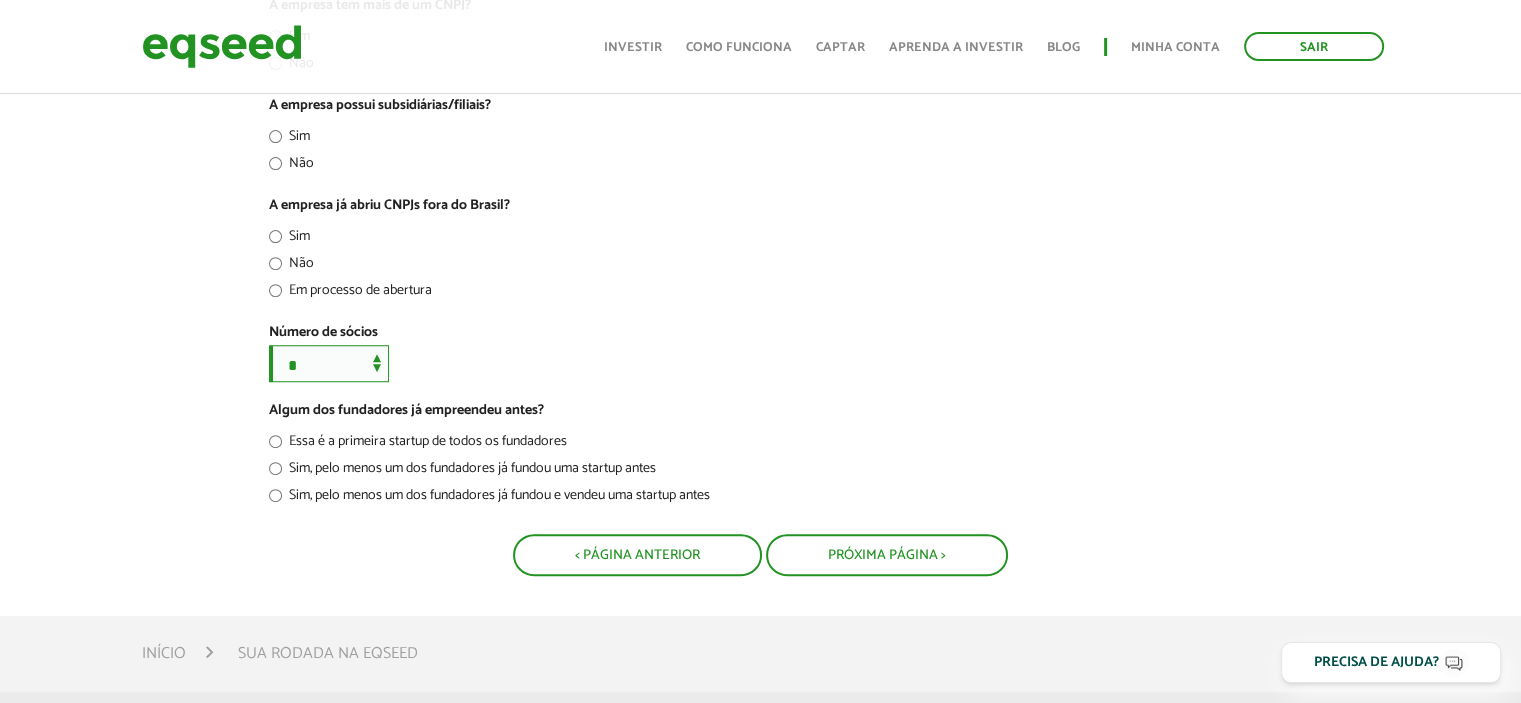 click on "**********" at bounding box center [329, 363] 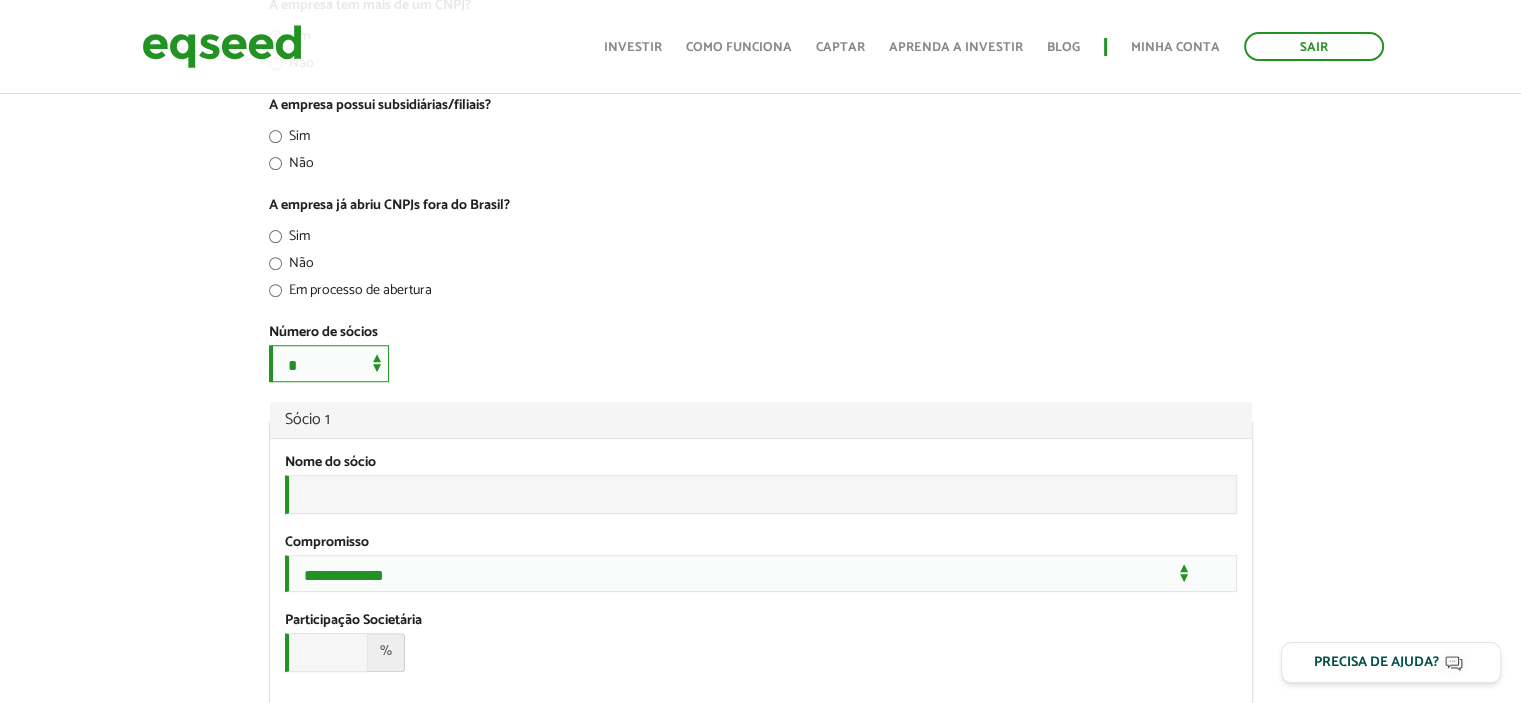 click on "**********" at bounding box center (329, 363) 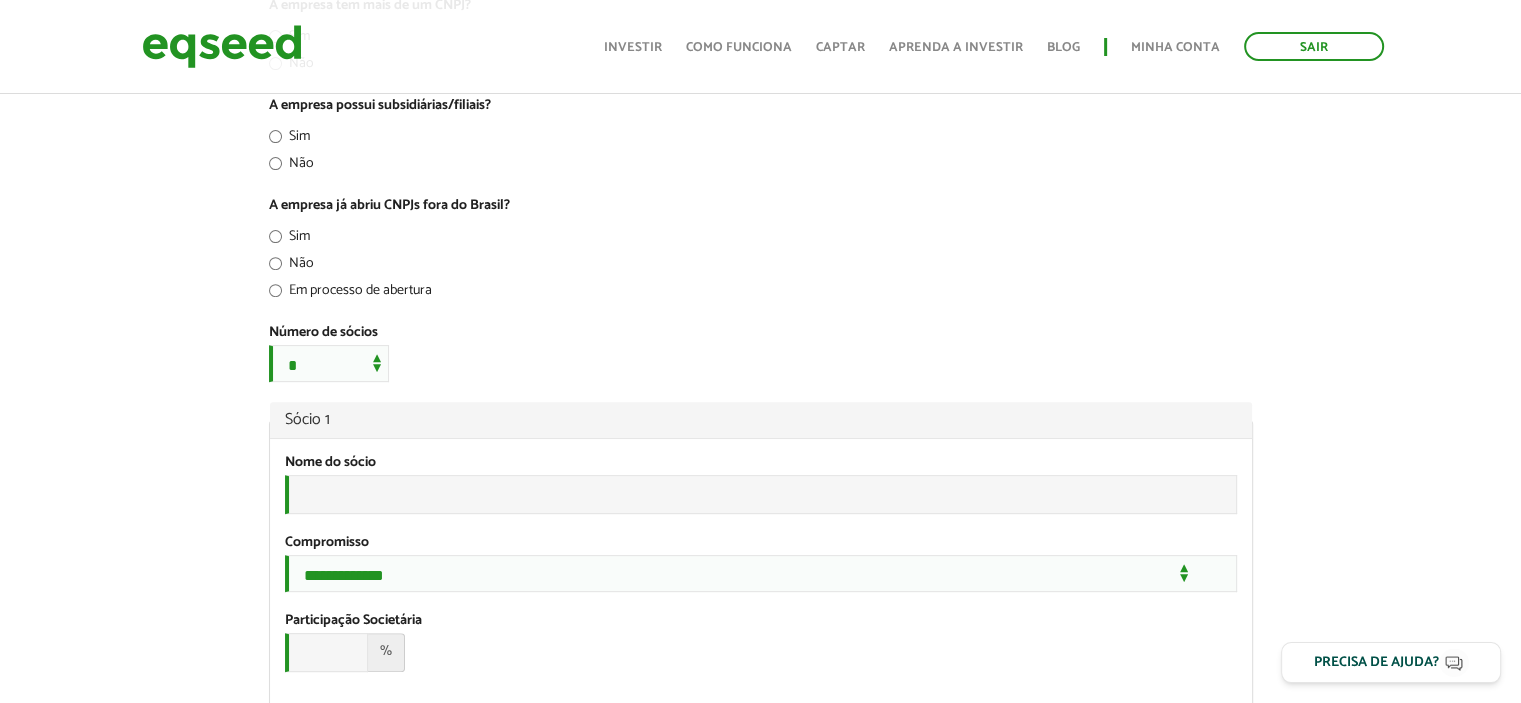 click on "**********" at bounding box center (761, 353) 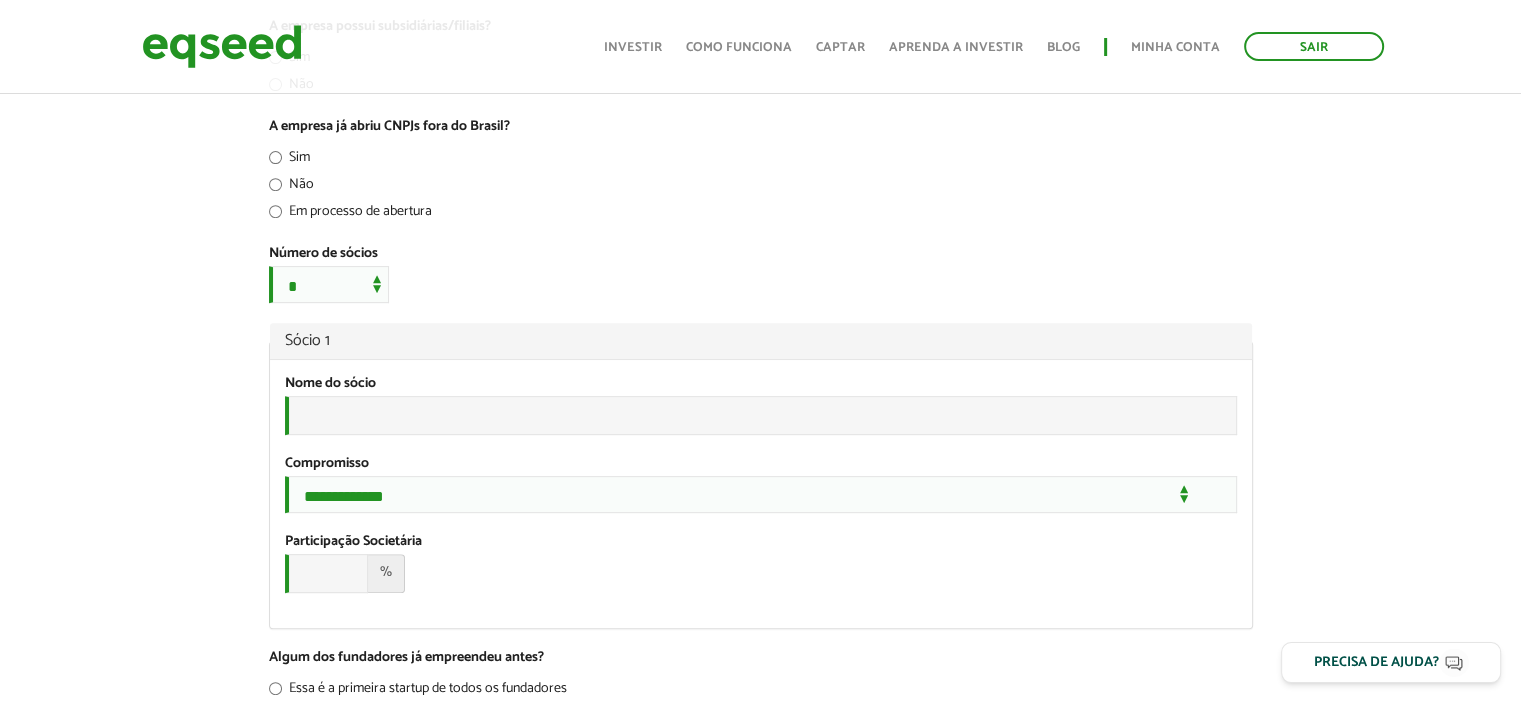 scroll, scrollTop: 900, scrollLeft: 0, axis: vertical 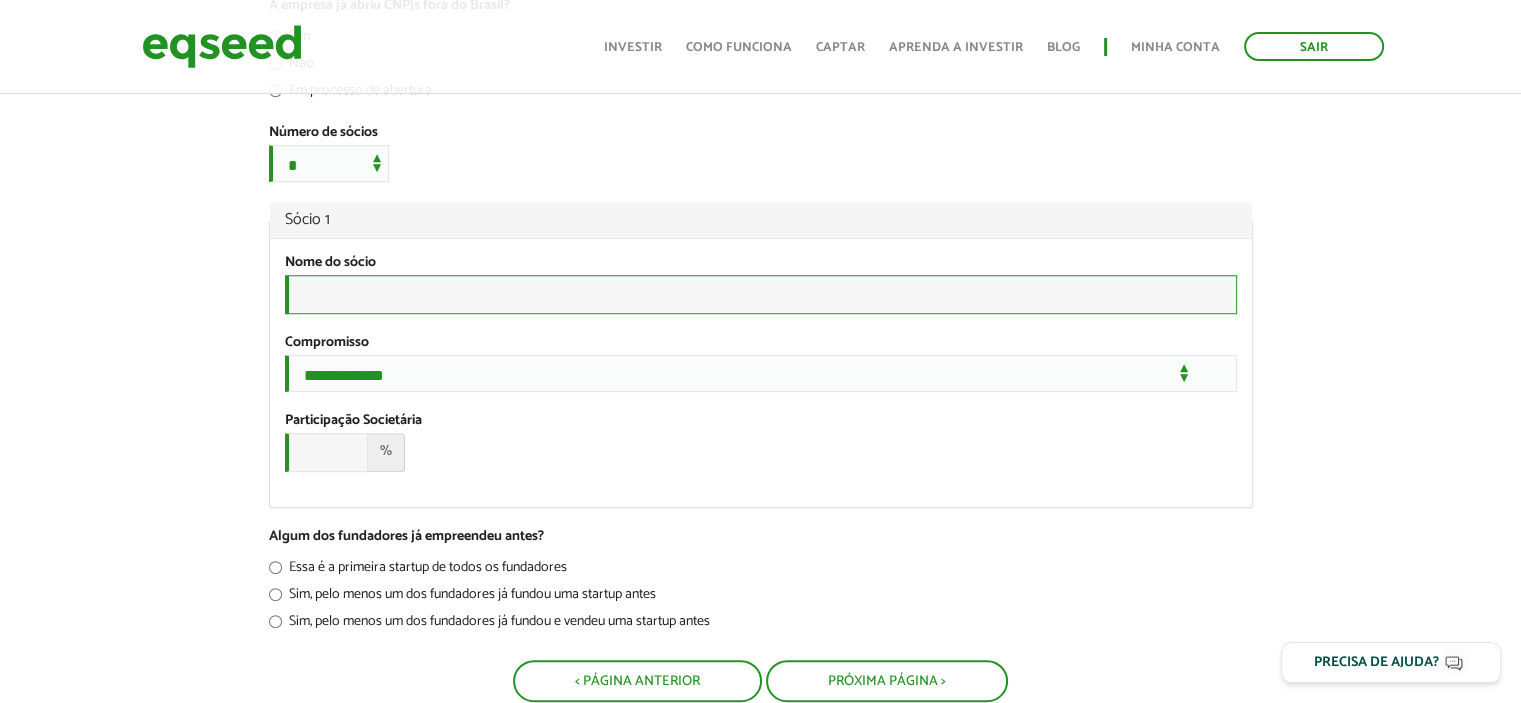 click on "Nome do sócio  *" at bounding box center (761, 294) 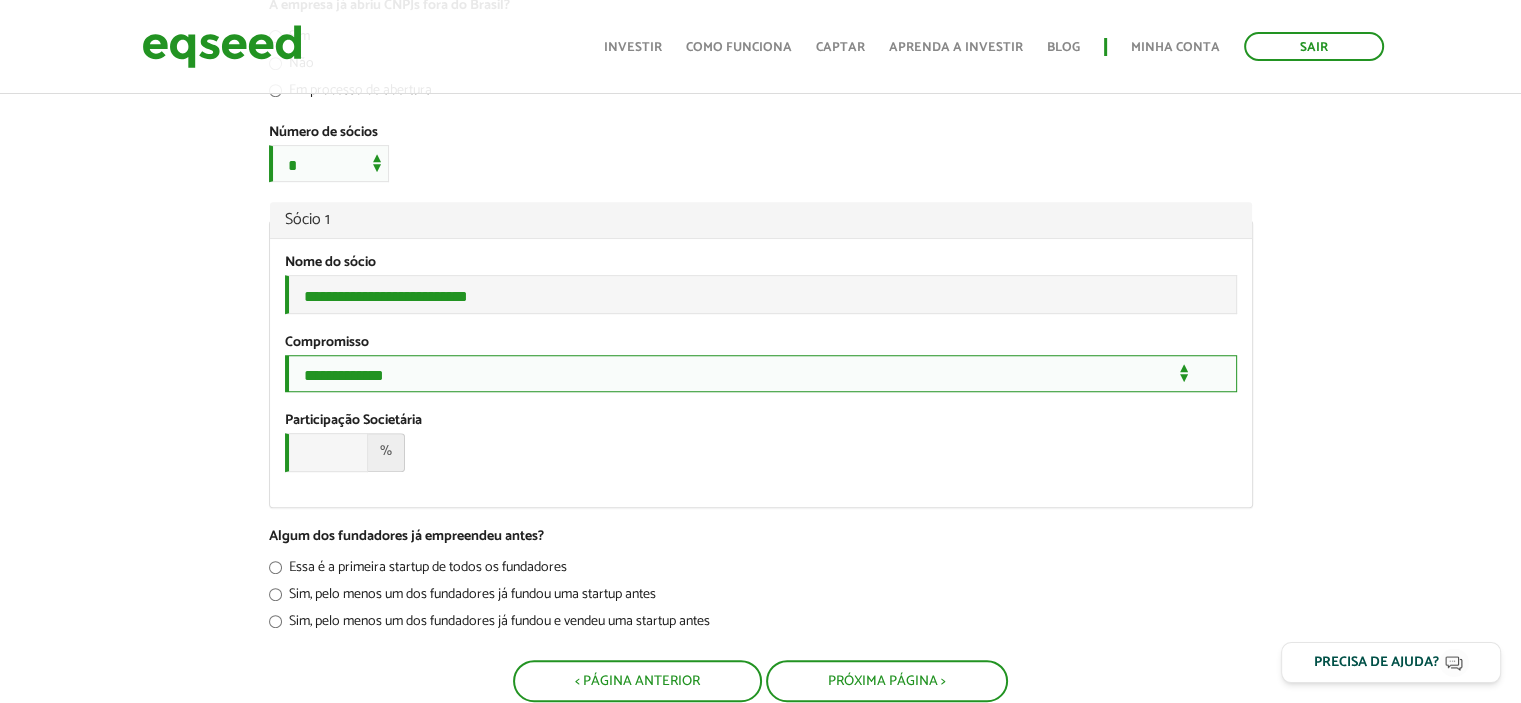 click on "**********" at bounding box center [761, 373] 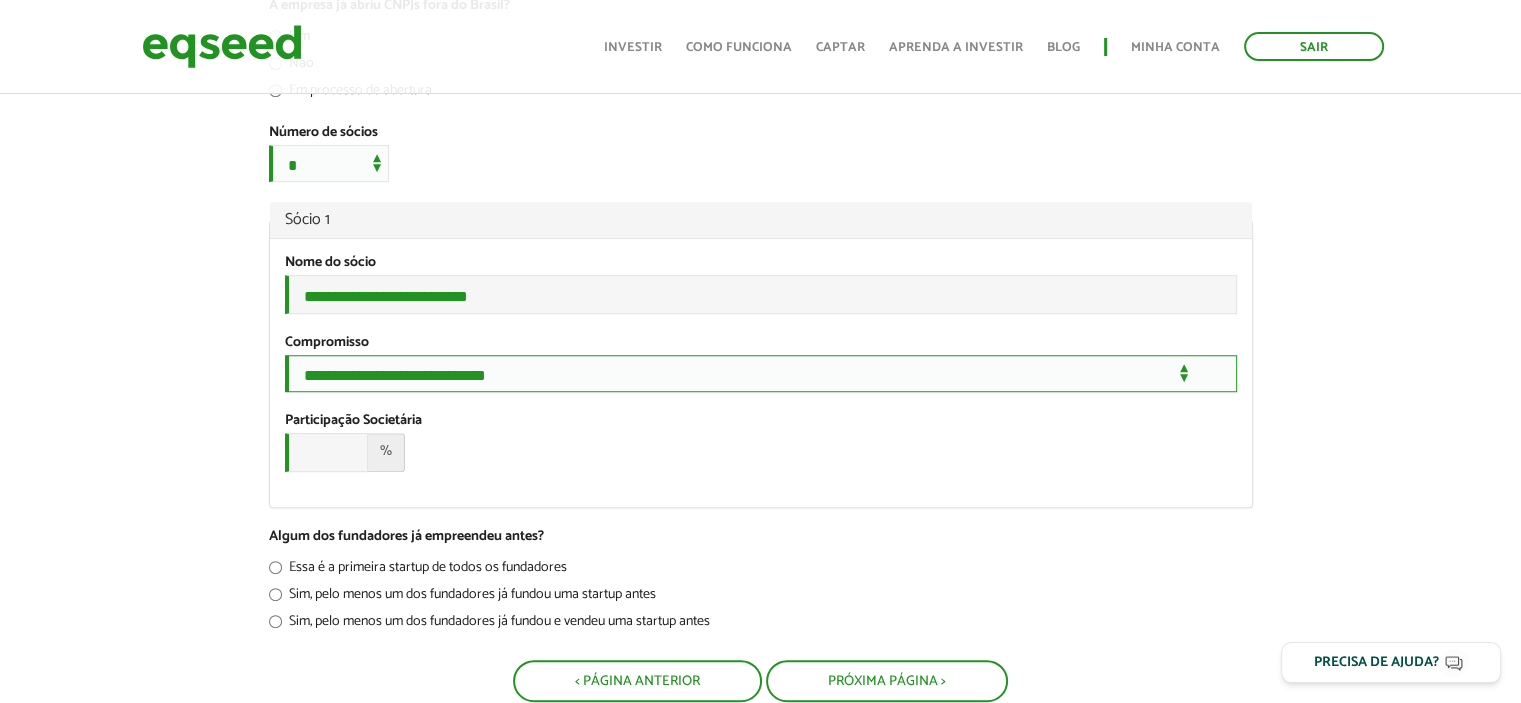click on "**********" at bounding box center (761, 373) 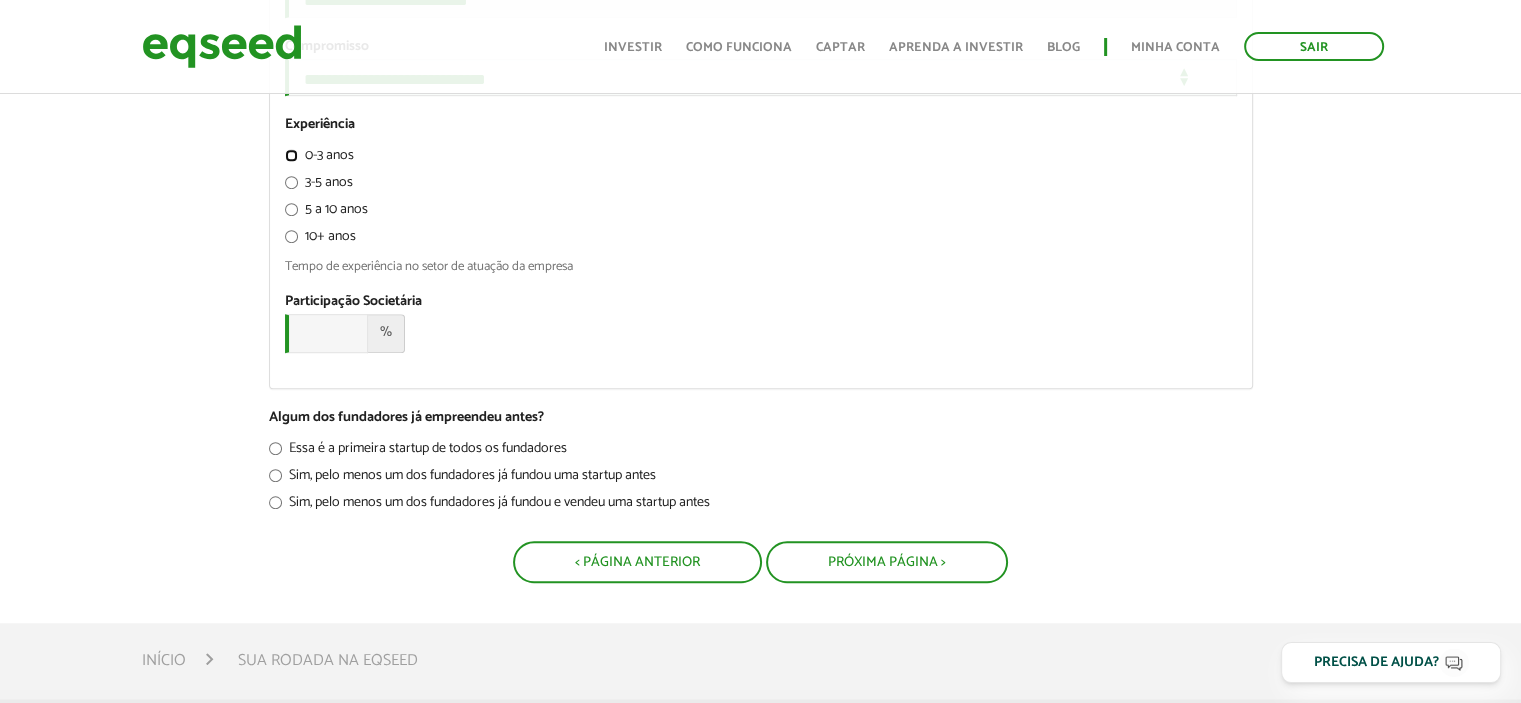 scroll, scrollTop: 1200, scrollLeft: 0, axis: vertical 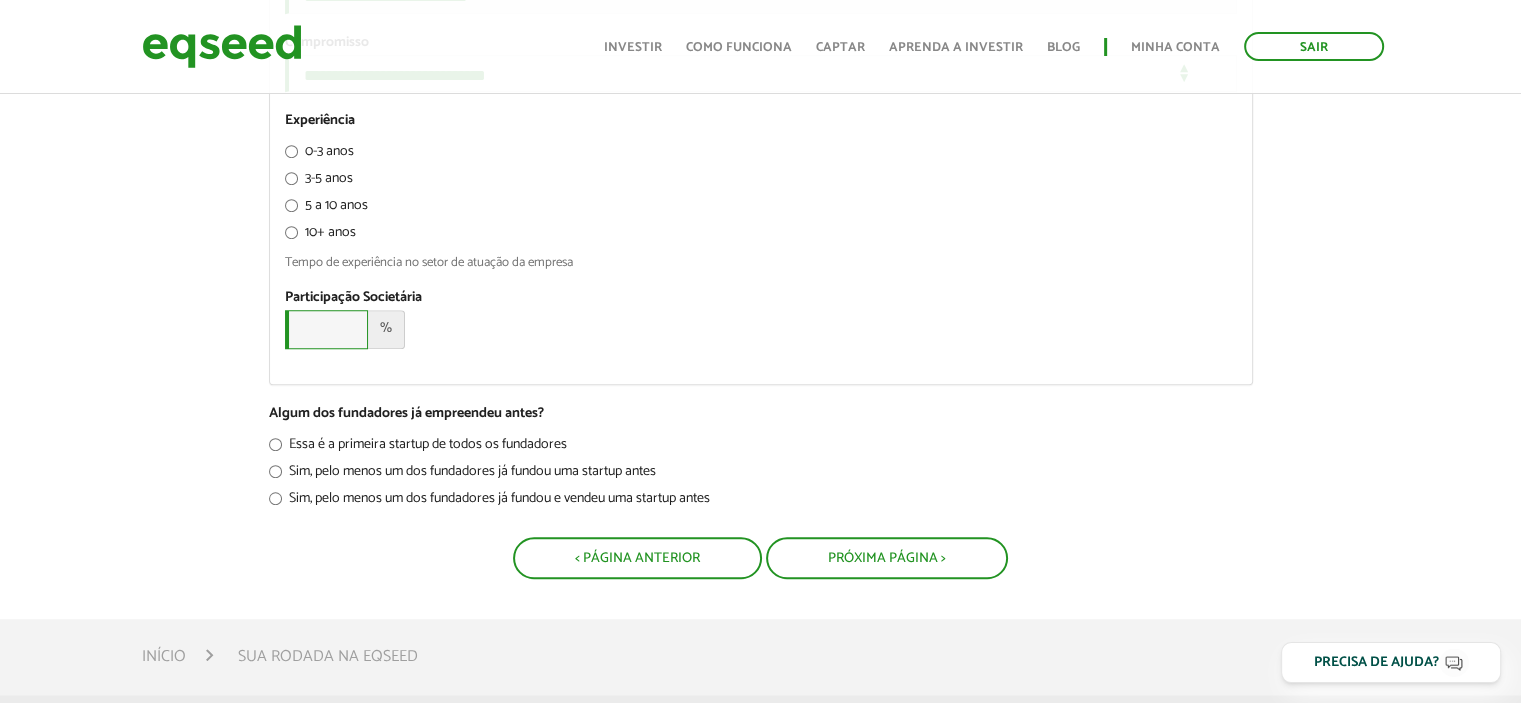 click on "Participação Societária  *" at bounding box center [326, 329] 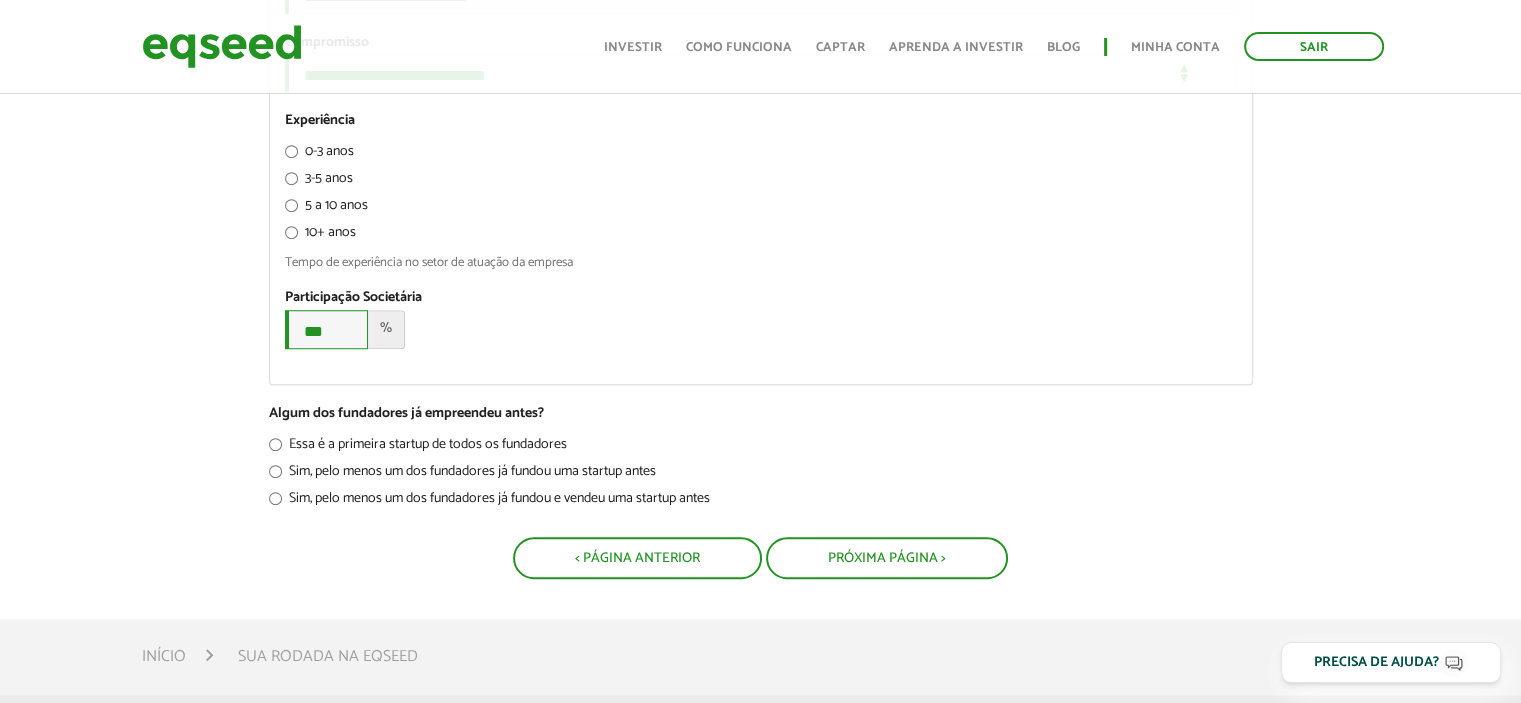 type on "***" 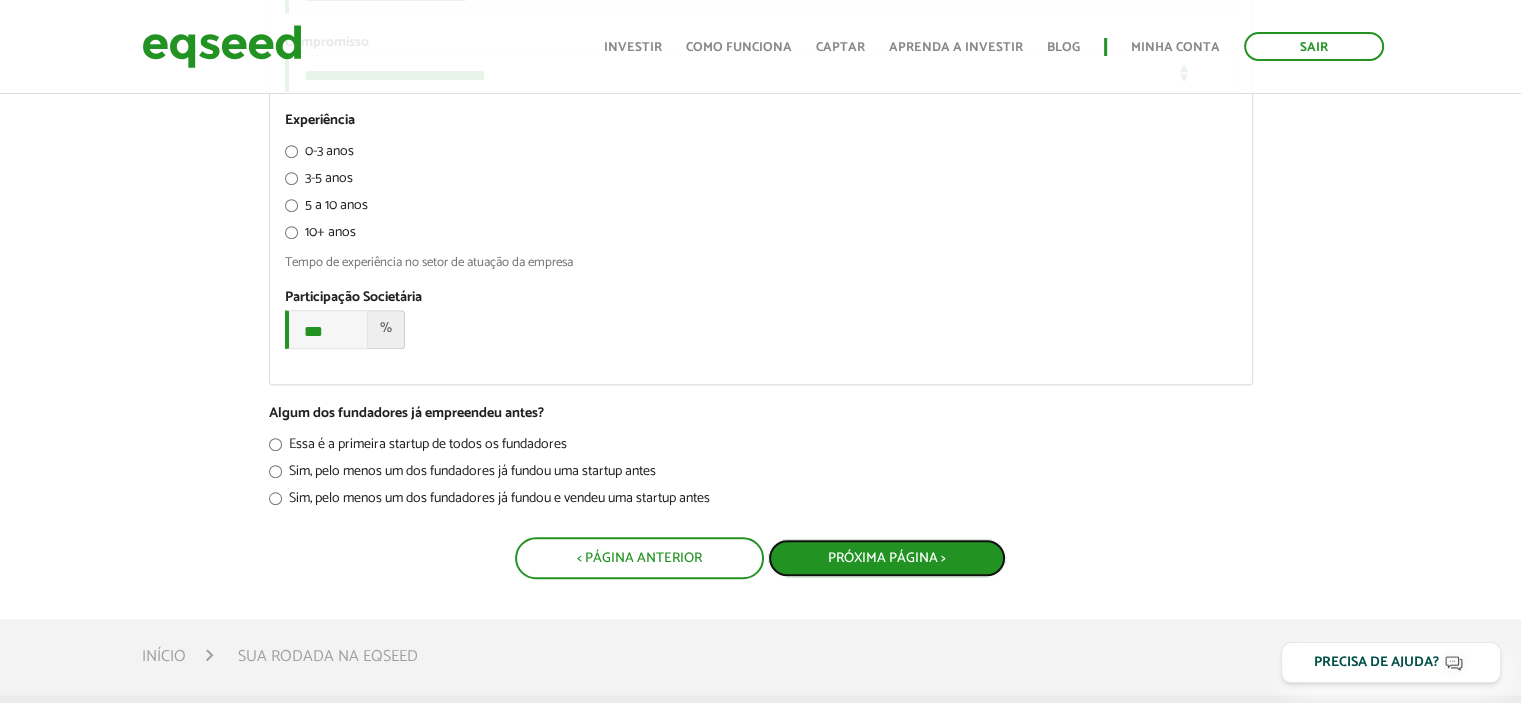 click on "Próxima Página >" at bounding box center [887, 558] 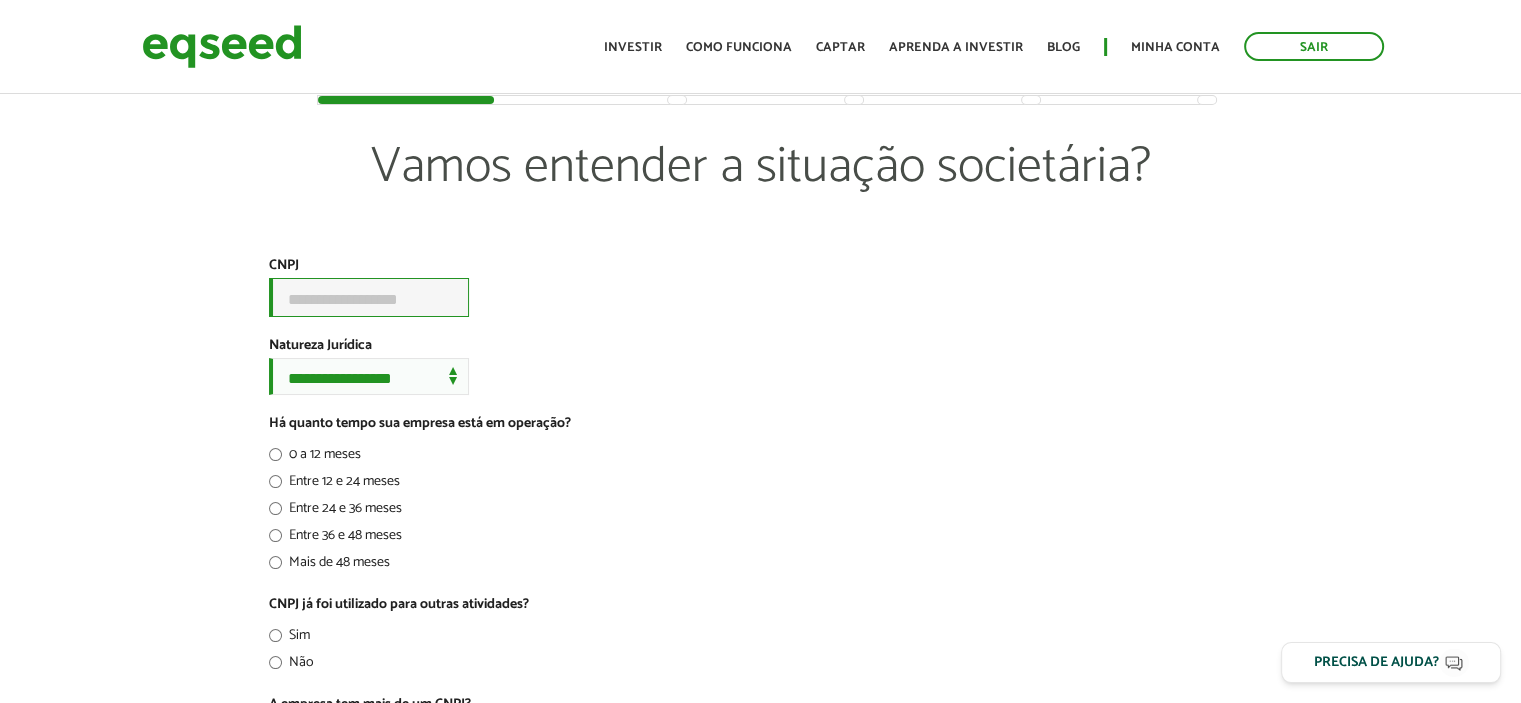 scroll, scrollTop: 0, scrollLeft: 0, axis: both 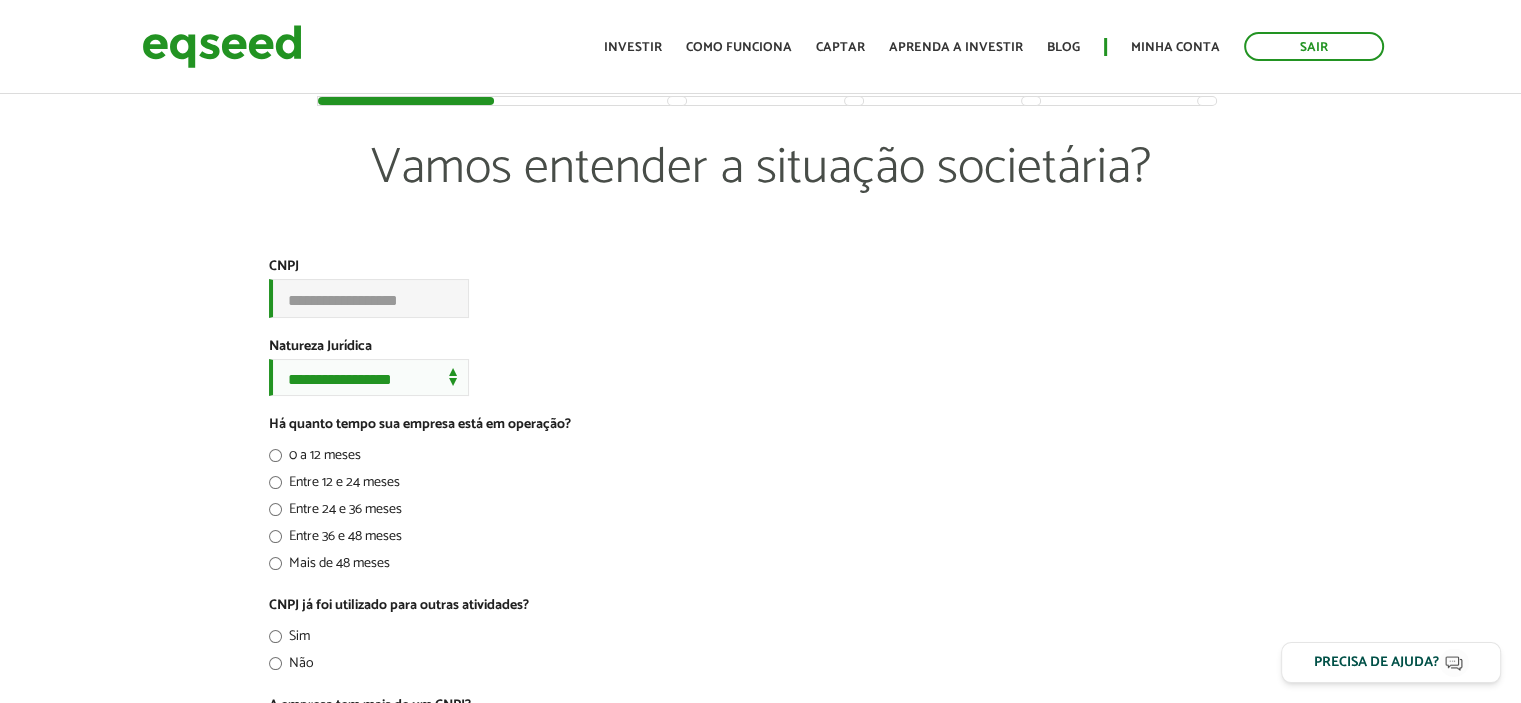click on "**********" at bounding box center (369, 367) 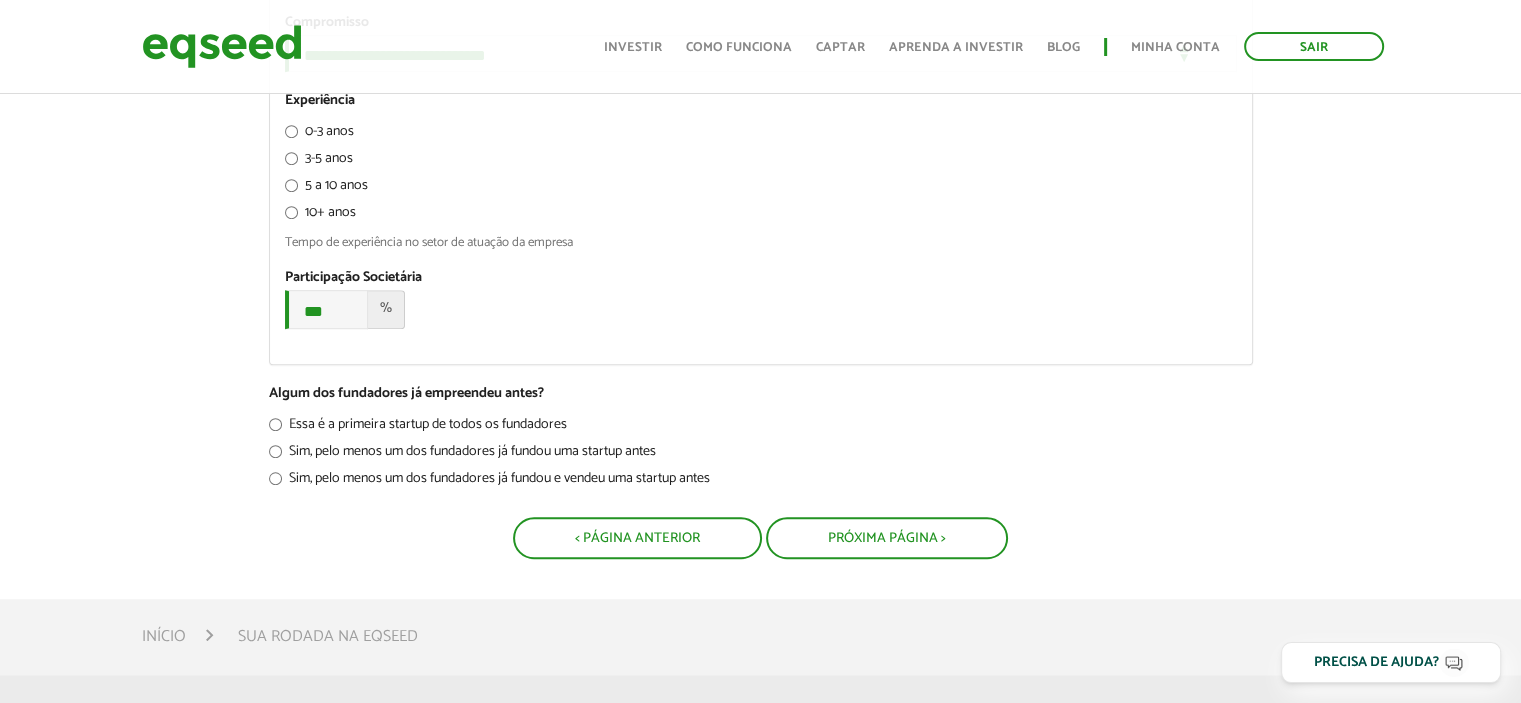 scroll, scrollTop: 1500, scrollLeft: 0, axis: vertical 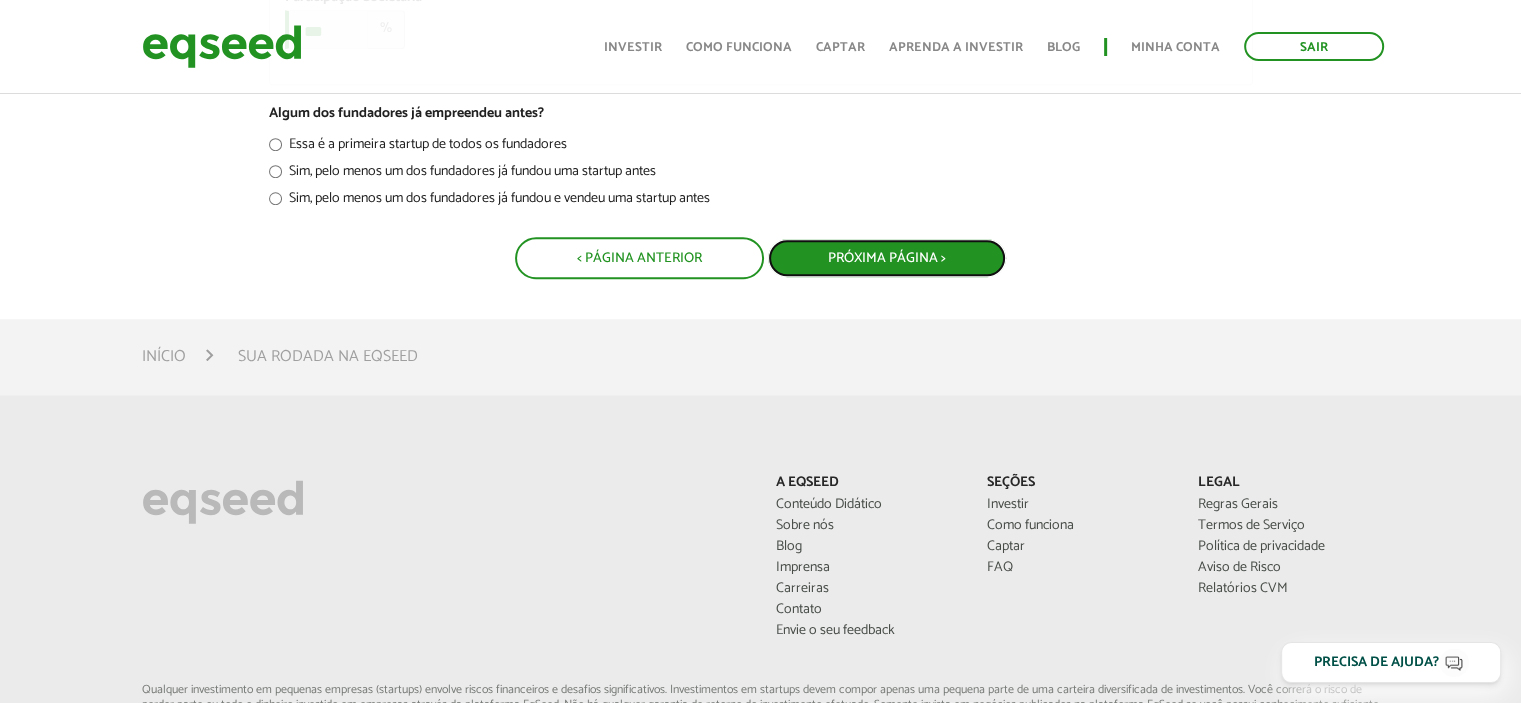 click on "Próxima Página >" at bounding box center [887, 258] 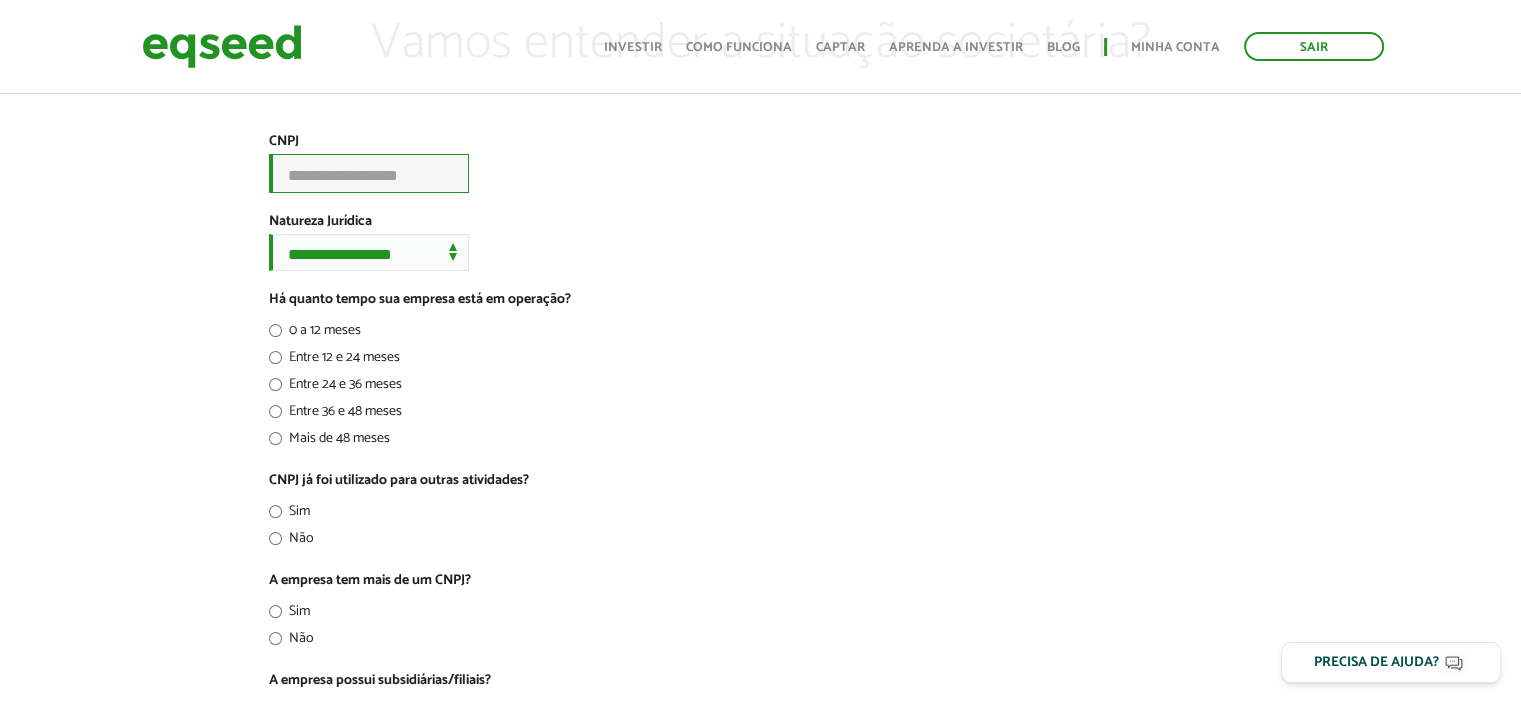 scroll, scrollTop: 0, scrollLeft: 0, axis: both 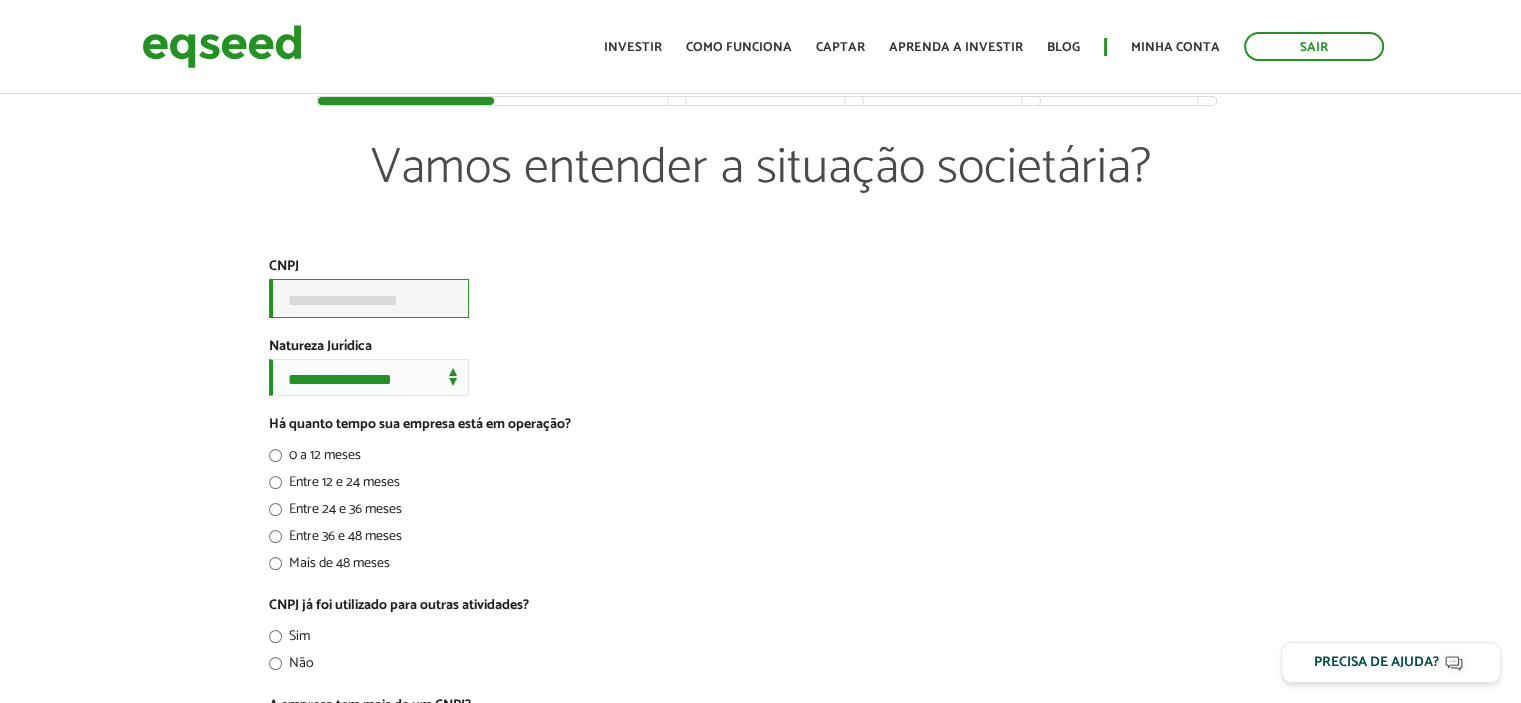 click on "CNPJ  *" at bounding box center (369, 298) 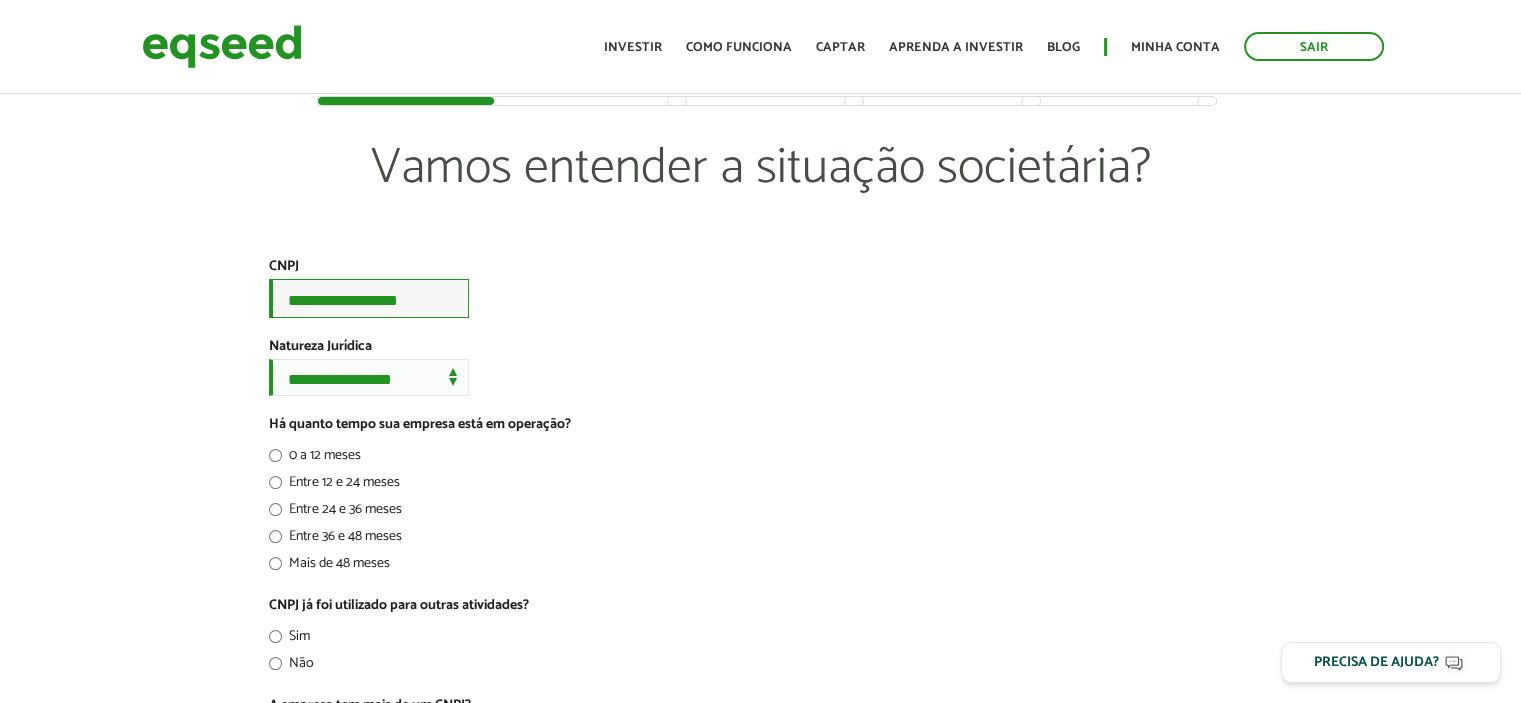 scroll, scrollTop: 0, scrollLeft: 4, axis: horizontal 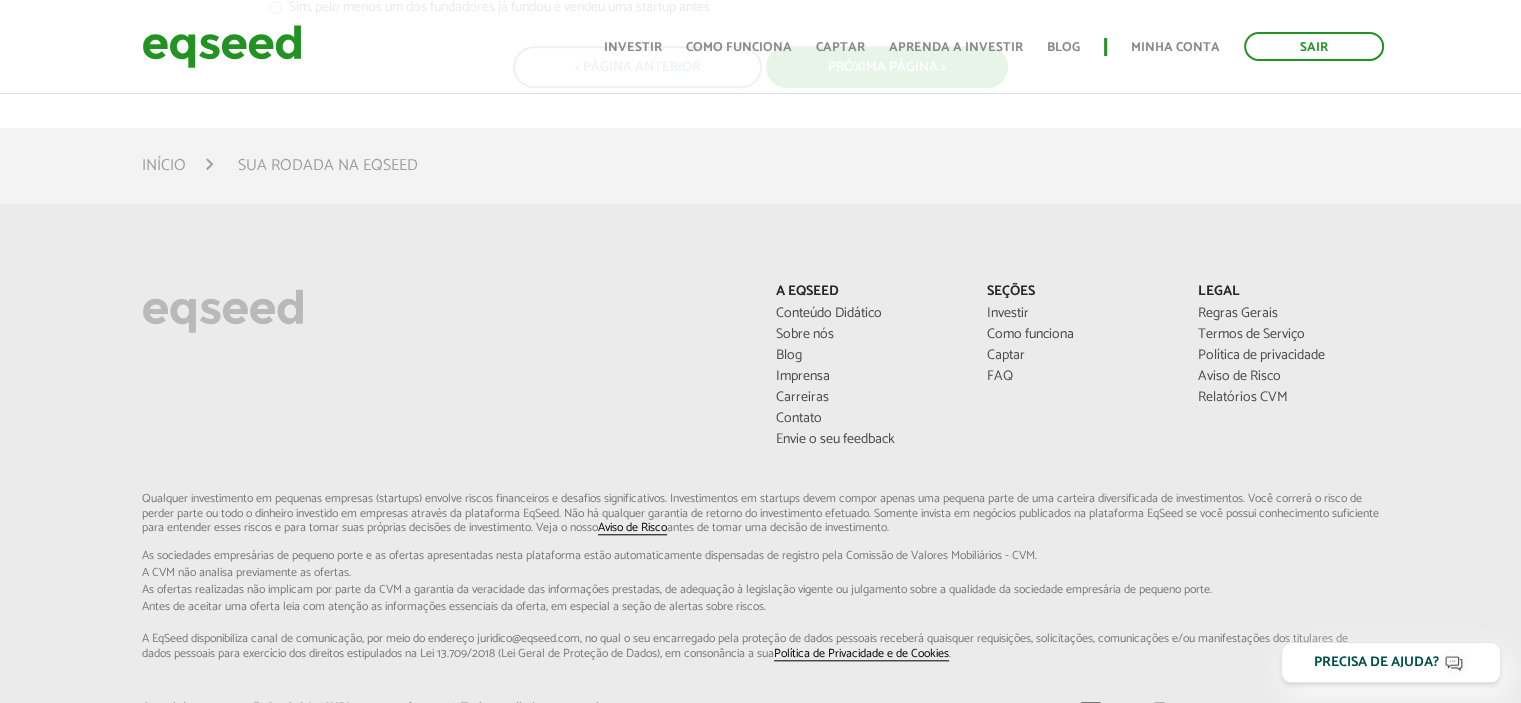 type on "**********" 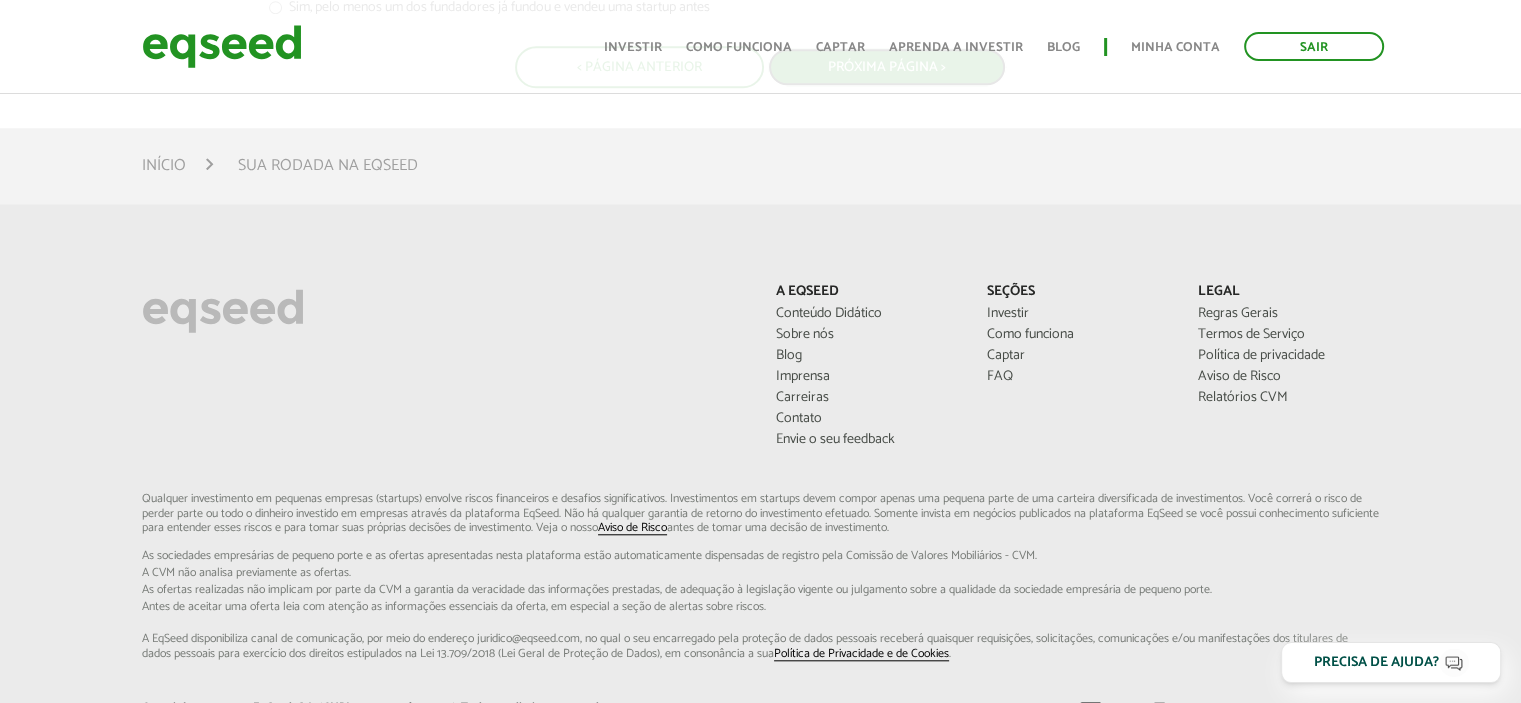 click on "Próxima Página >" at bounding box center (887, 67) 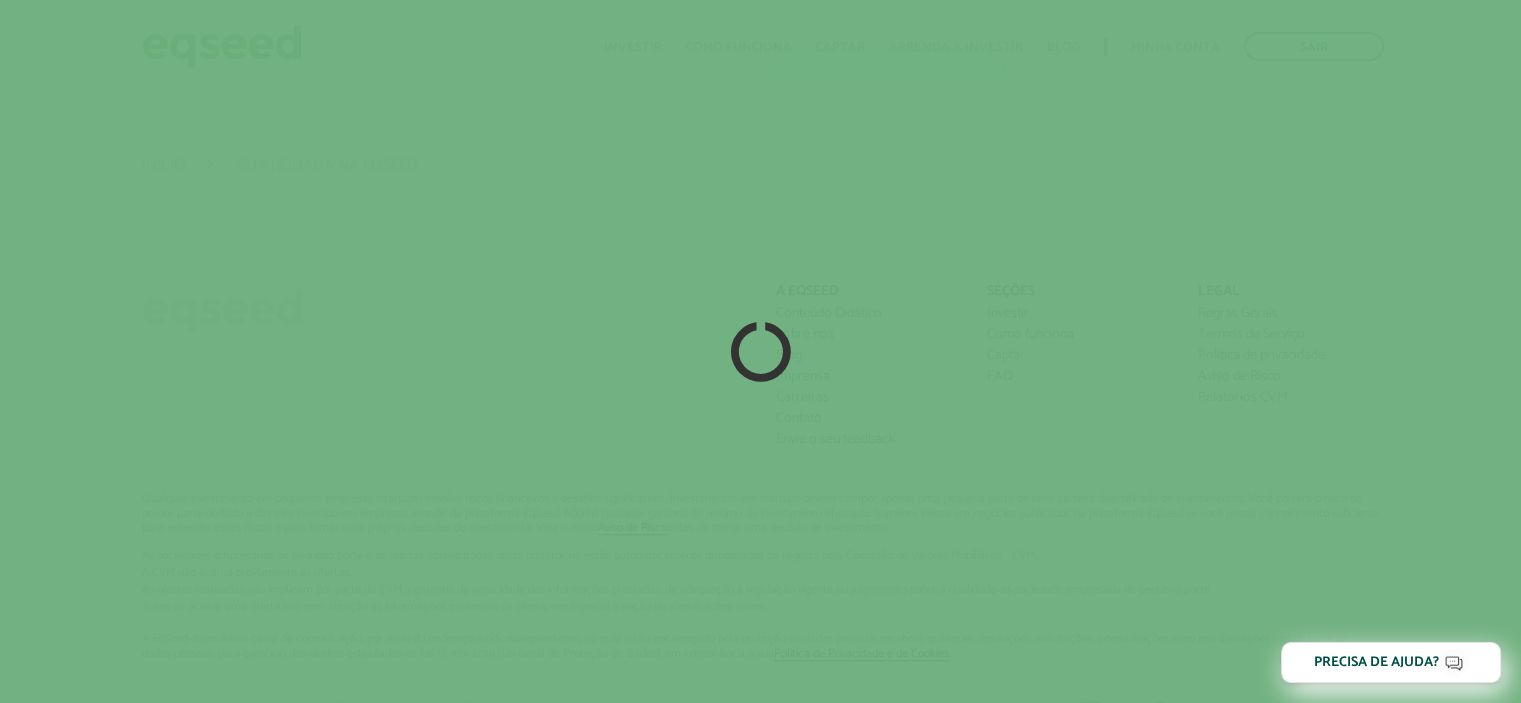 scroll, scrollTop: 0, scrollLeft: 0, axis: both 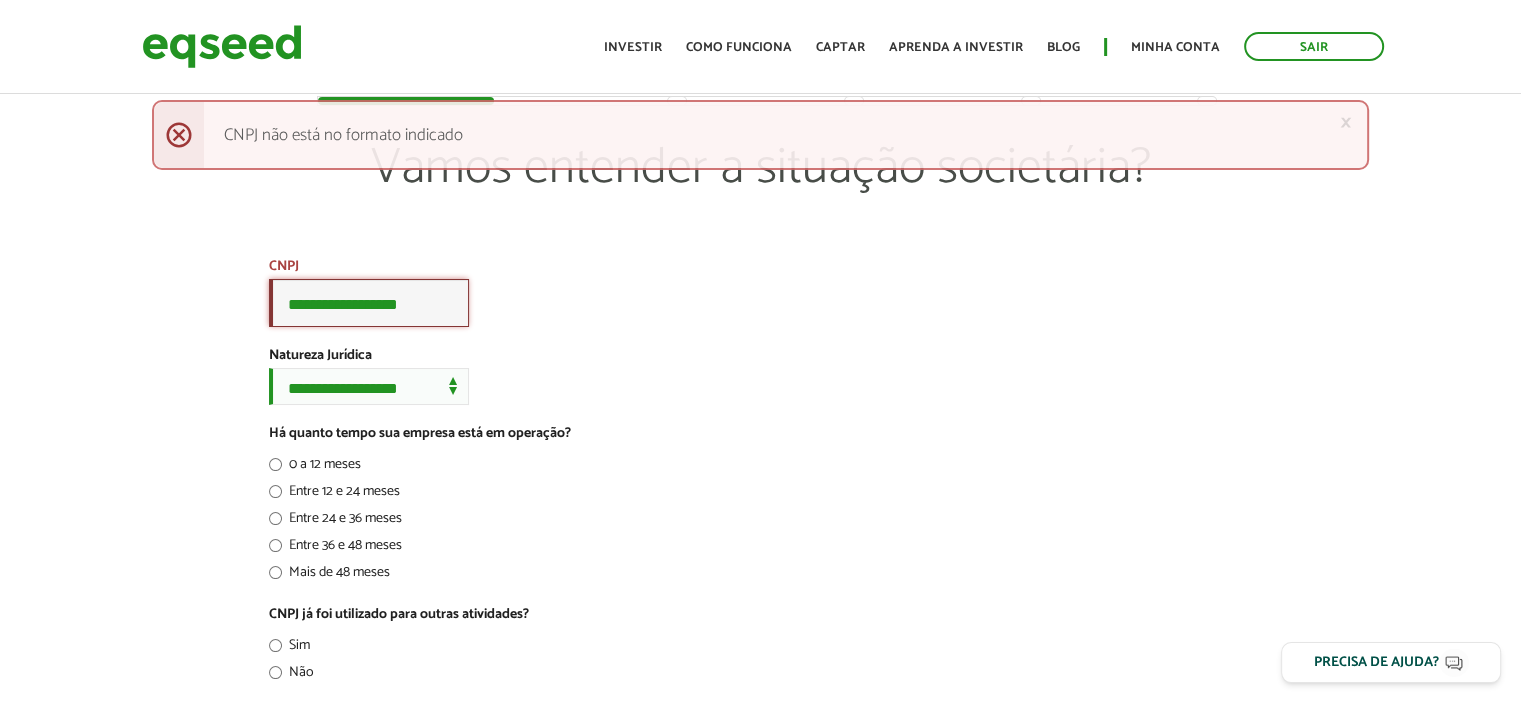 drag, startPoint x: 286, startPoint y: 300, endPoint x: 496, endPoint y: 291, distance: 210.19276 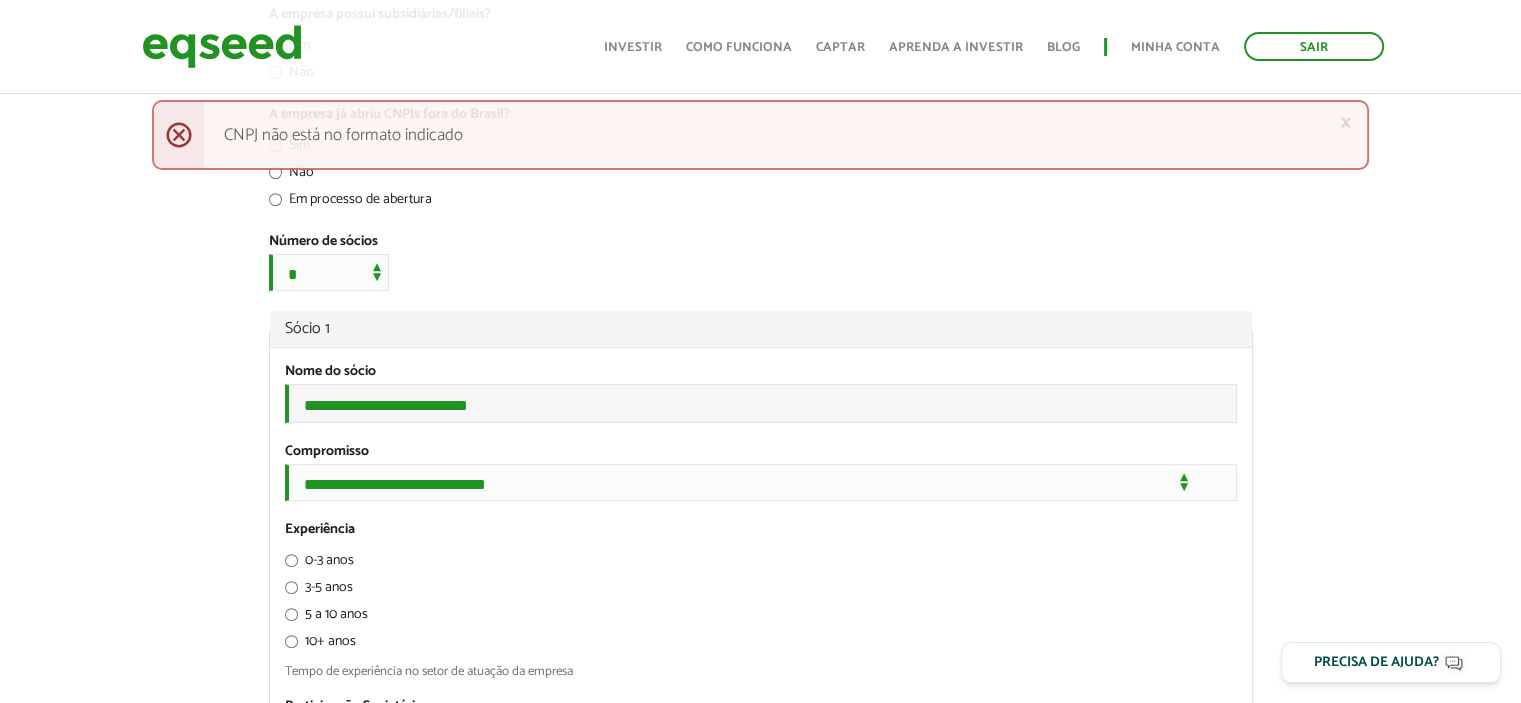 scroll, scrollTop: 1500, scrollLeft: 0, axis: vertical 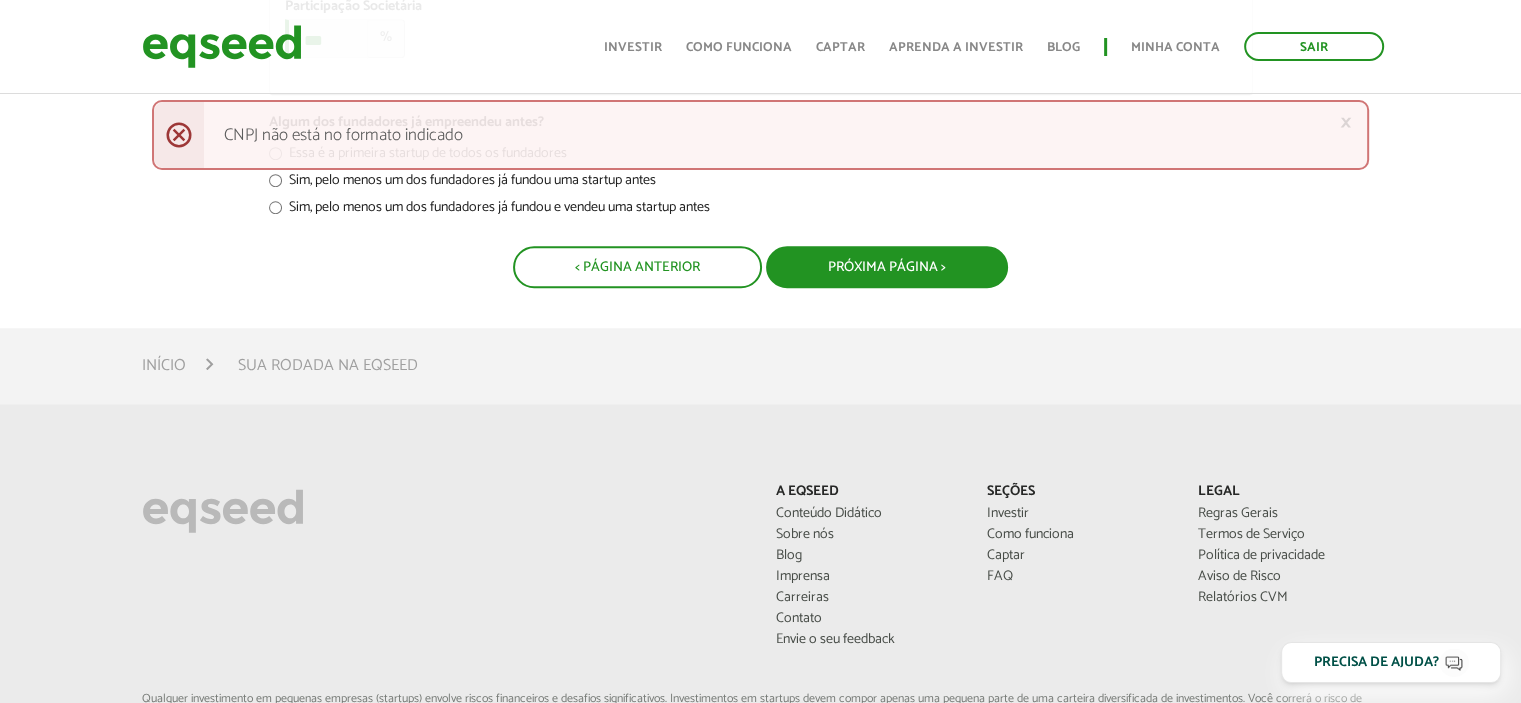 type on "**********" 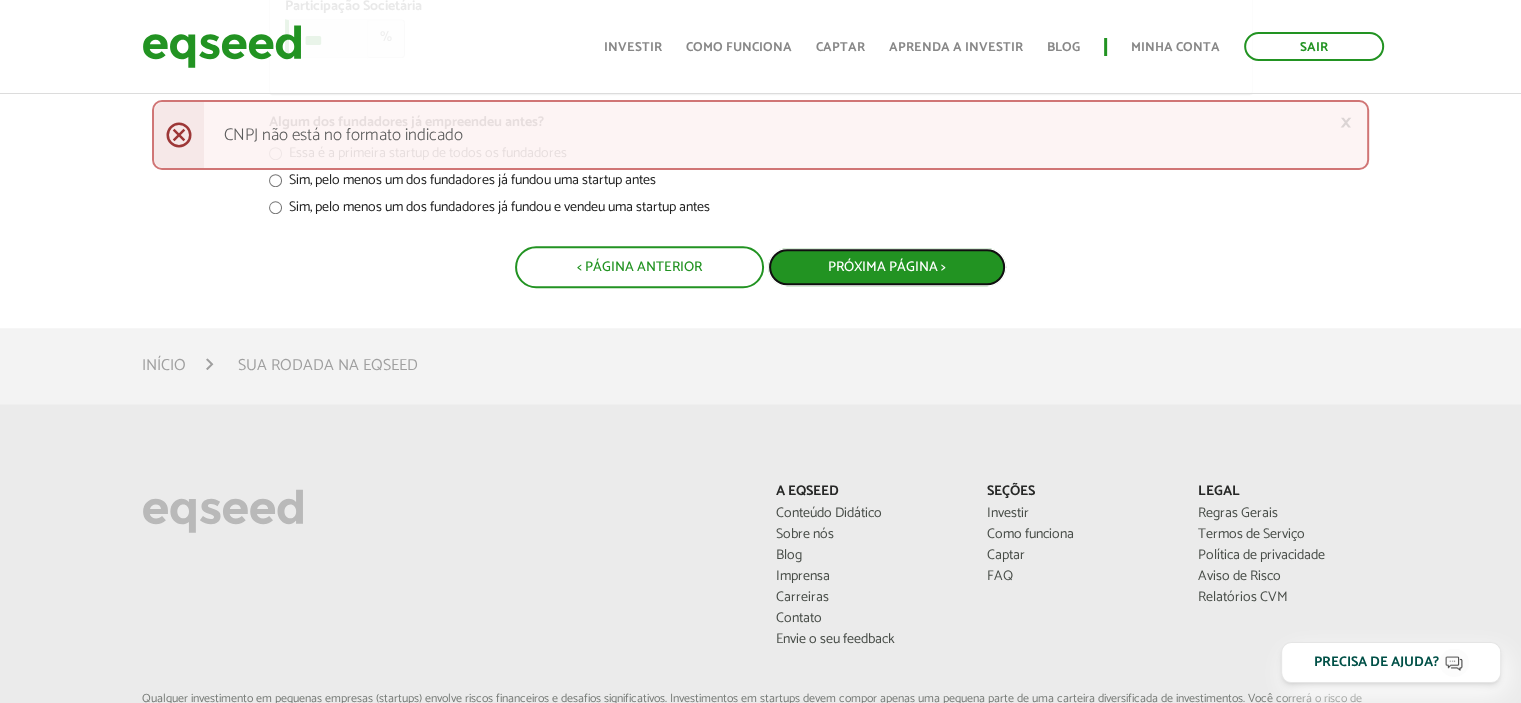scroll, scrollTop: 0, scrollLeft: 0, axis: both 